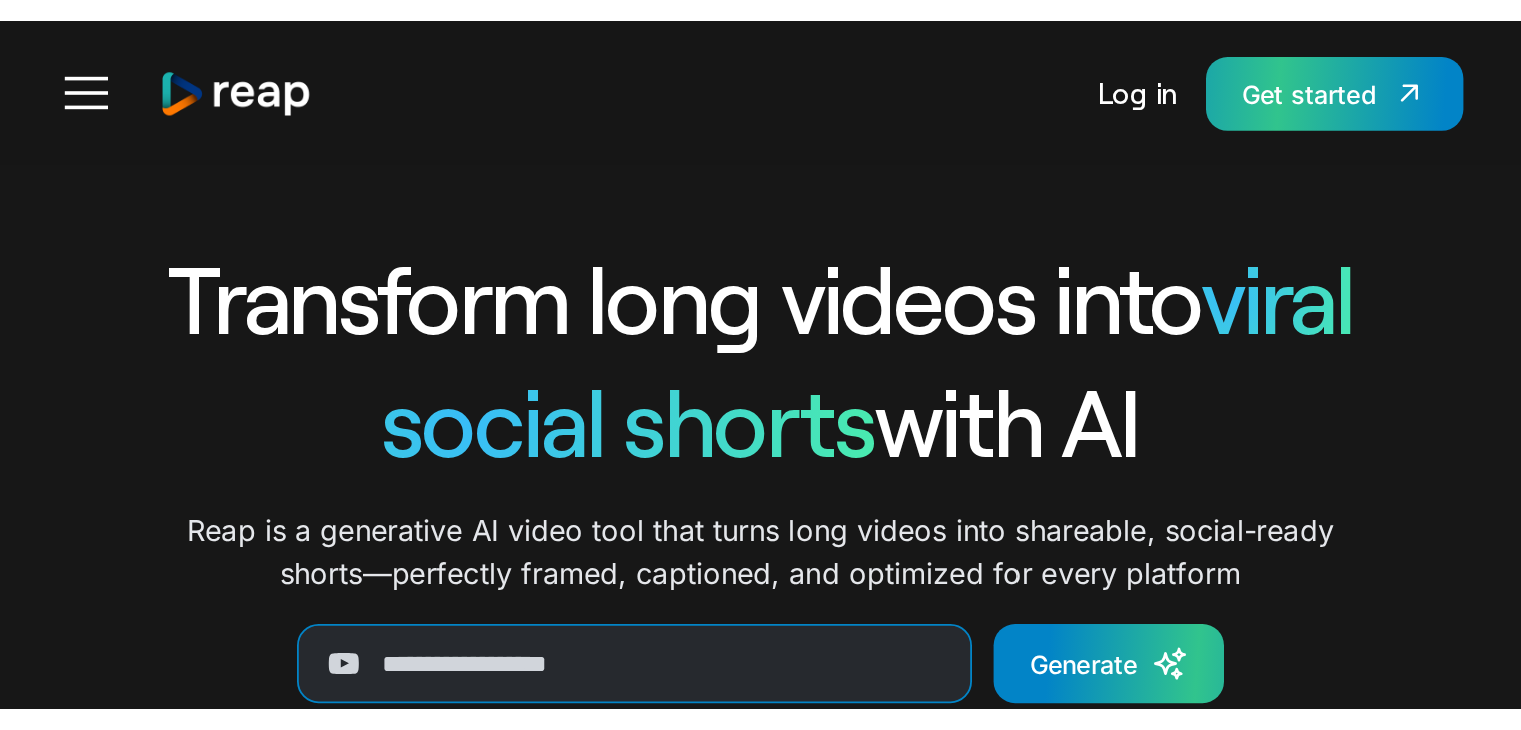 scroll, scrollTop: 0, scrollLeft: 0, axis: both 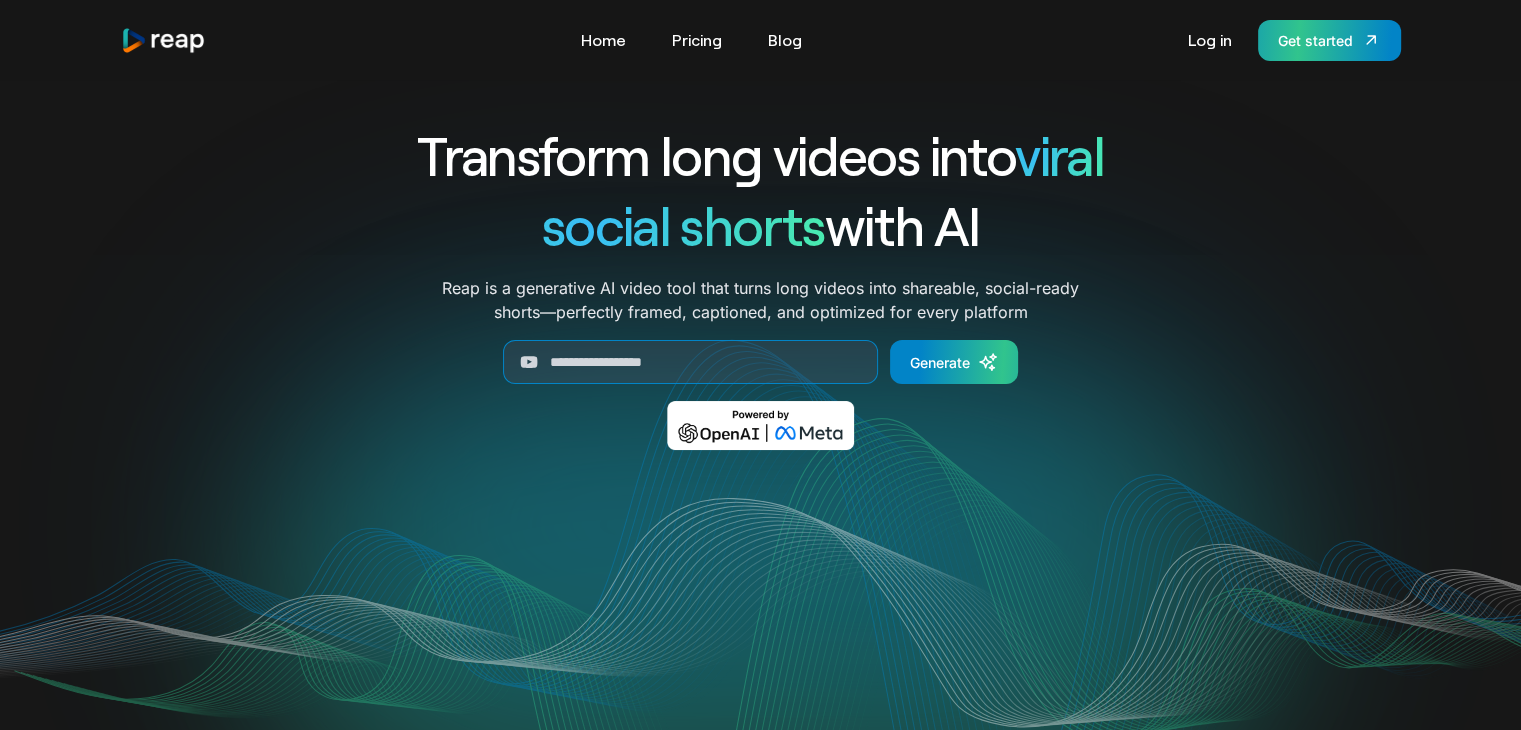 click 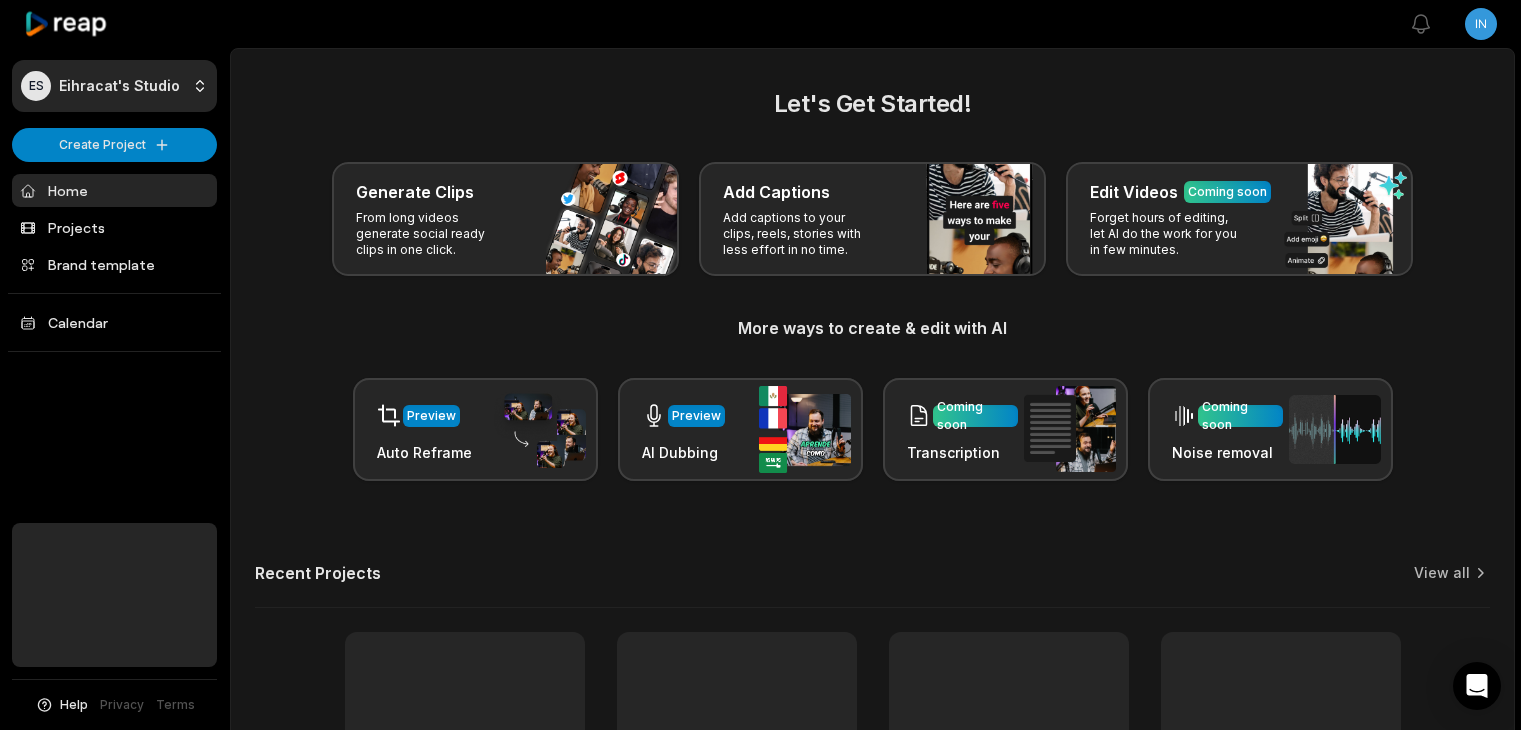 scroll, scrollTop: 0, scrollLeft: 0, axis: both 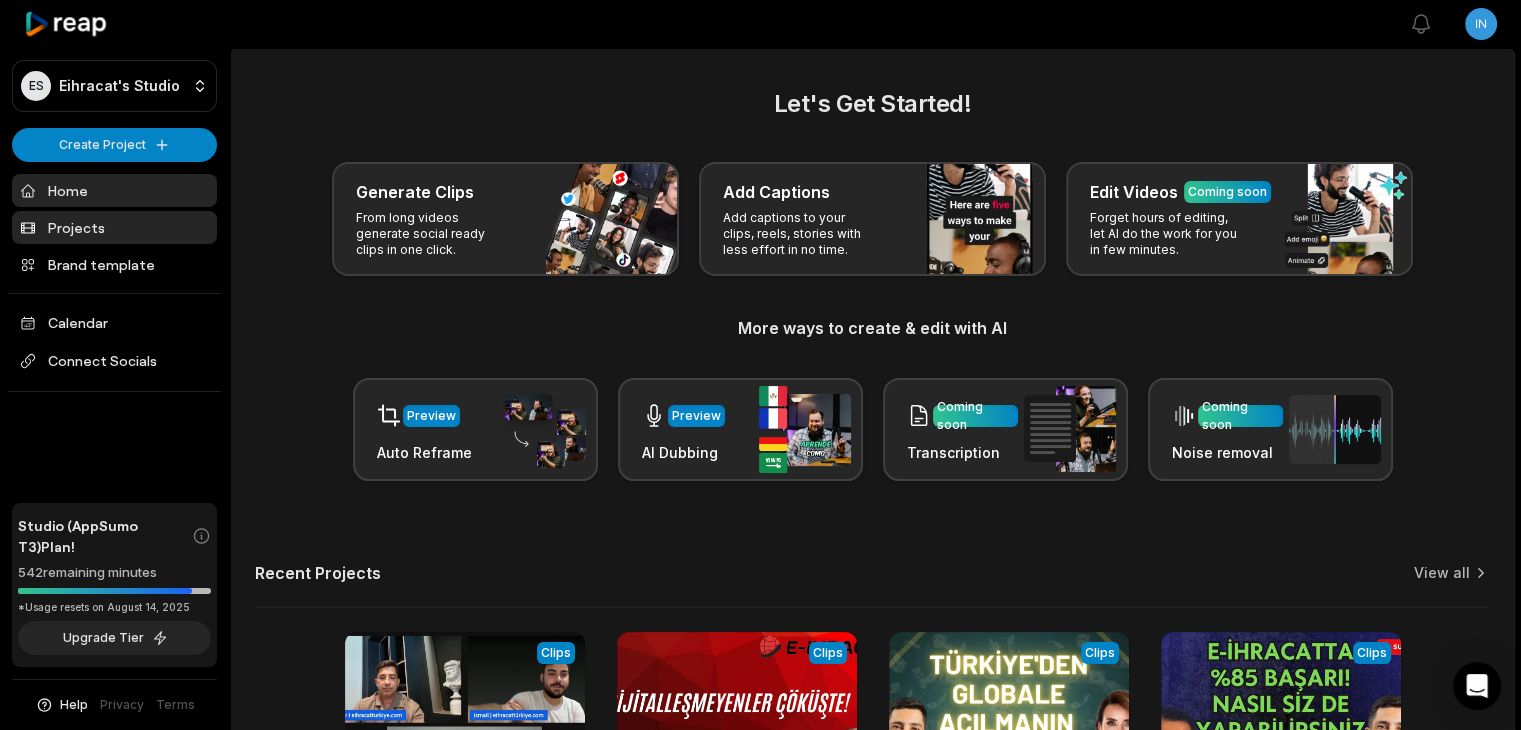 click on "Projects" at bounding box center [114, 227] 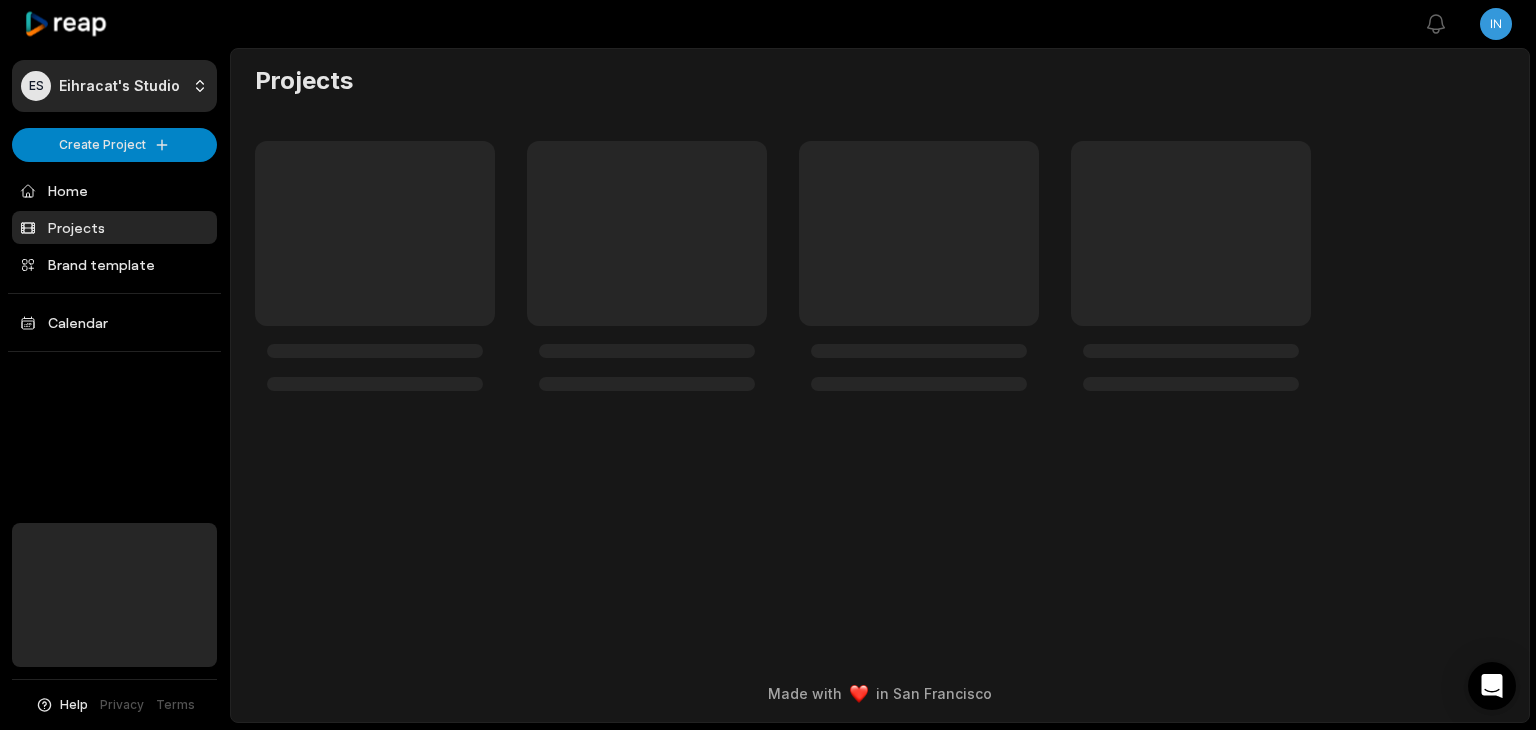 scroll, scrollTop: 0, scrollLeft: 0, axis: both 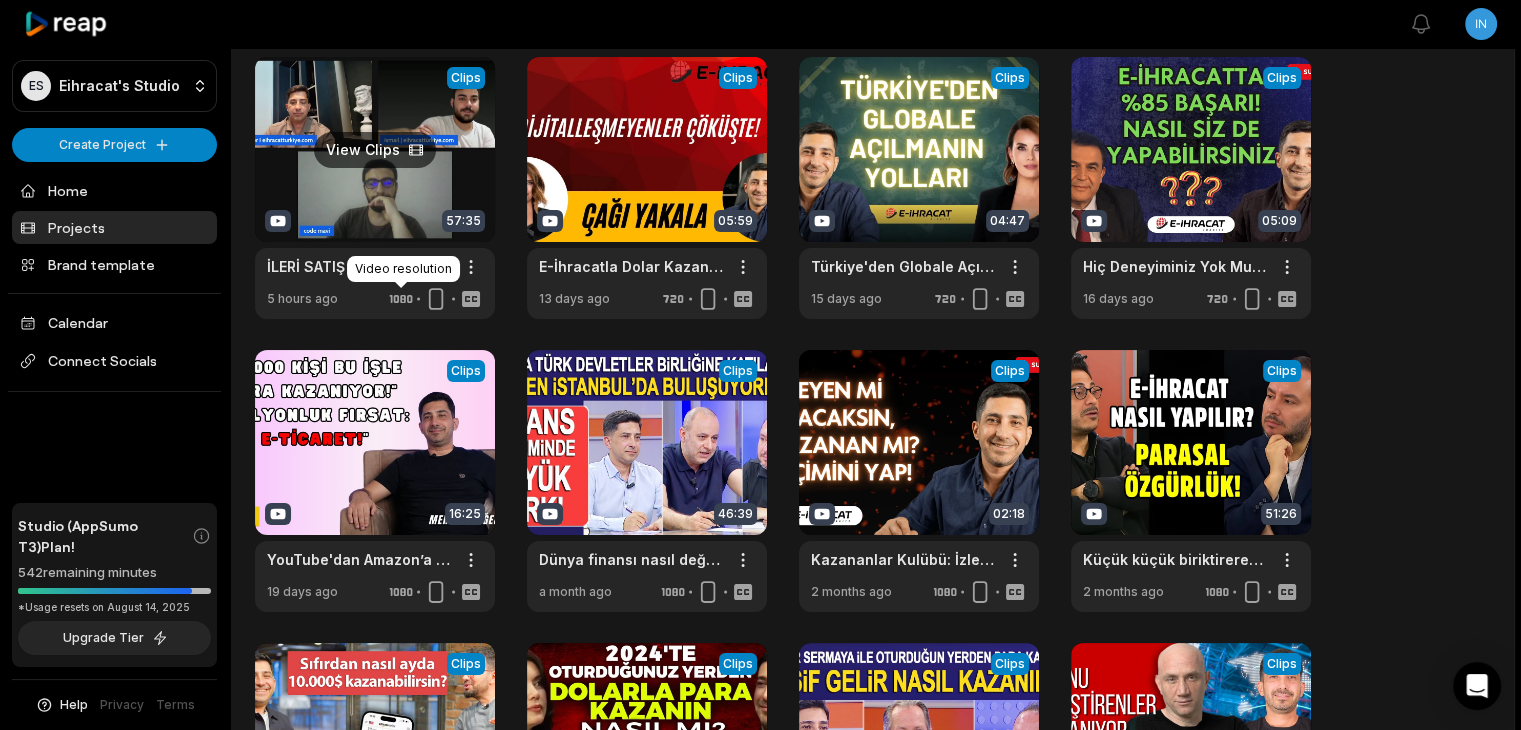click 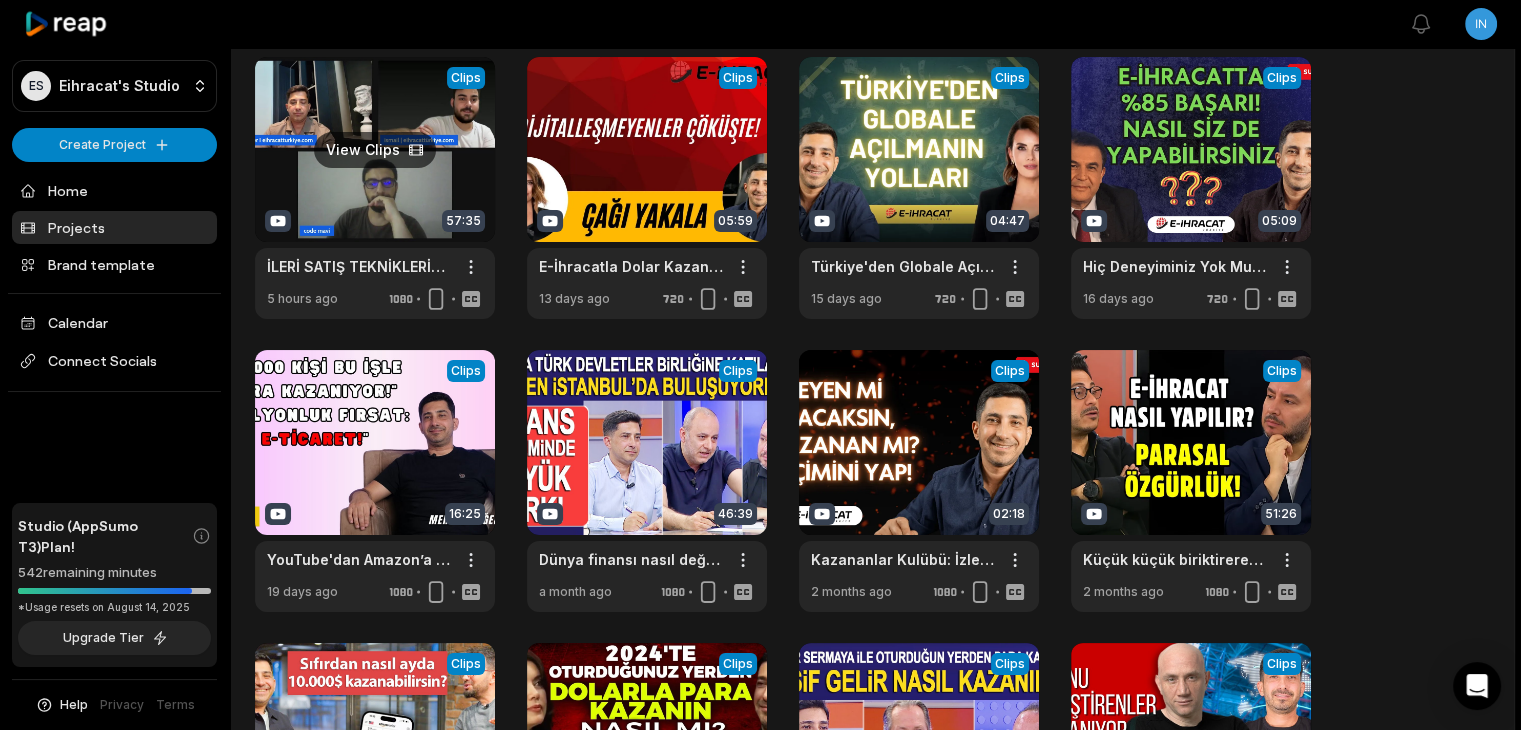 click at bounding box center [375, 188] 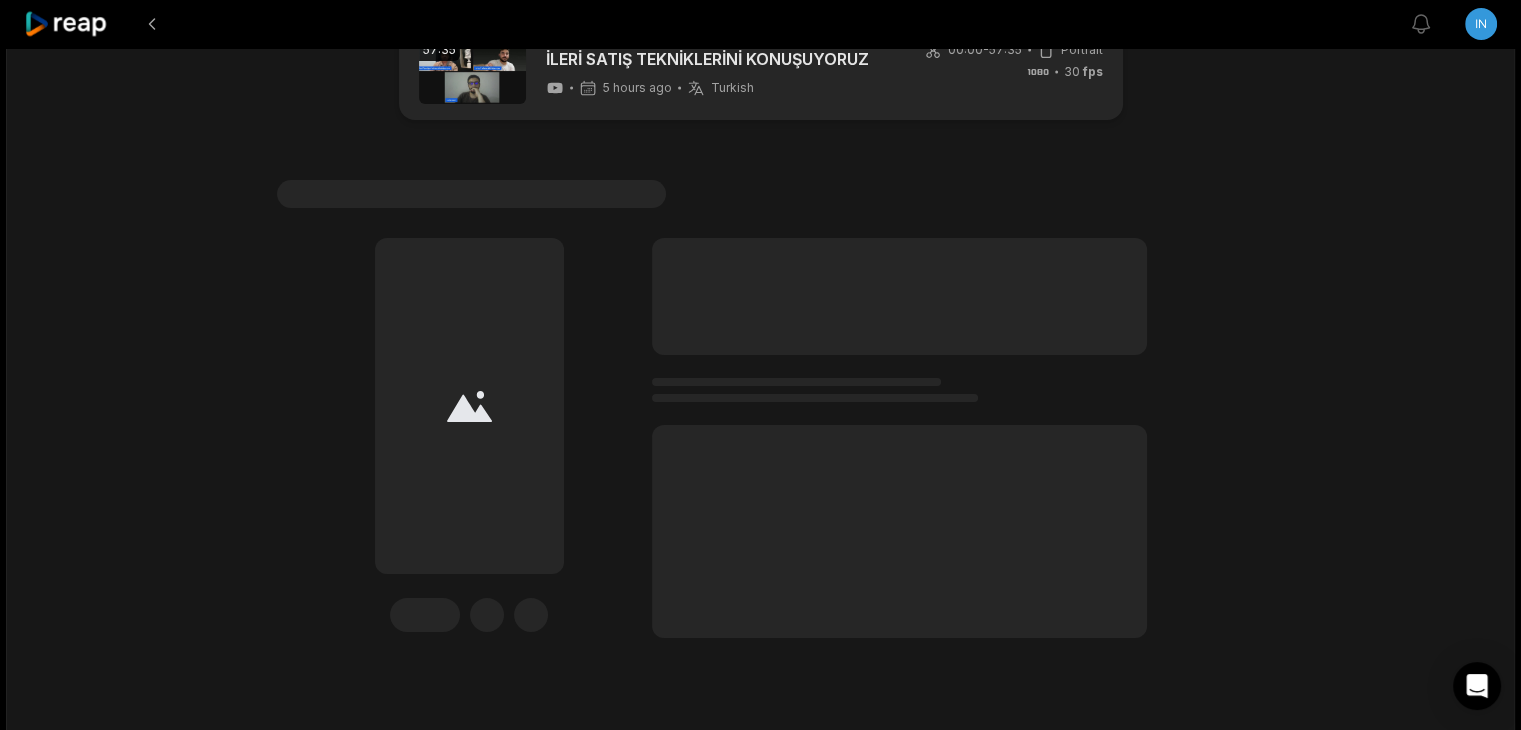 scroll, scrollTop: 60, scrollLeft: 0, axis: vertical 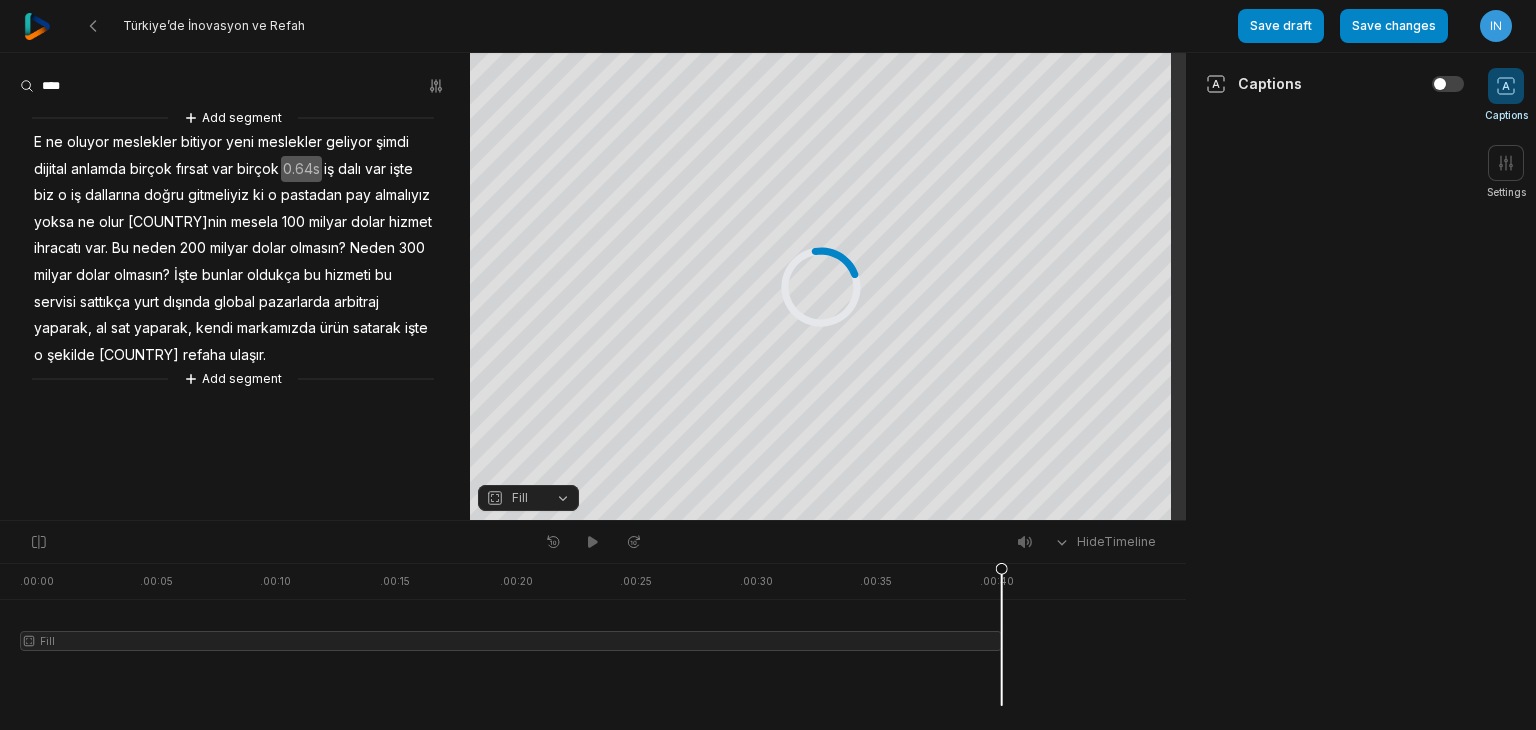 click on "Fill" at bounding box center (528, 498) 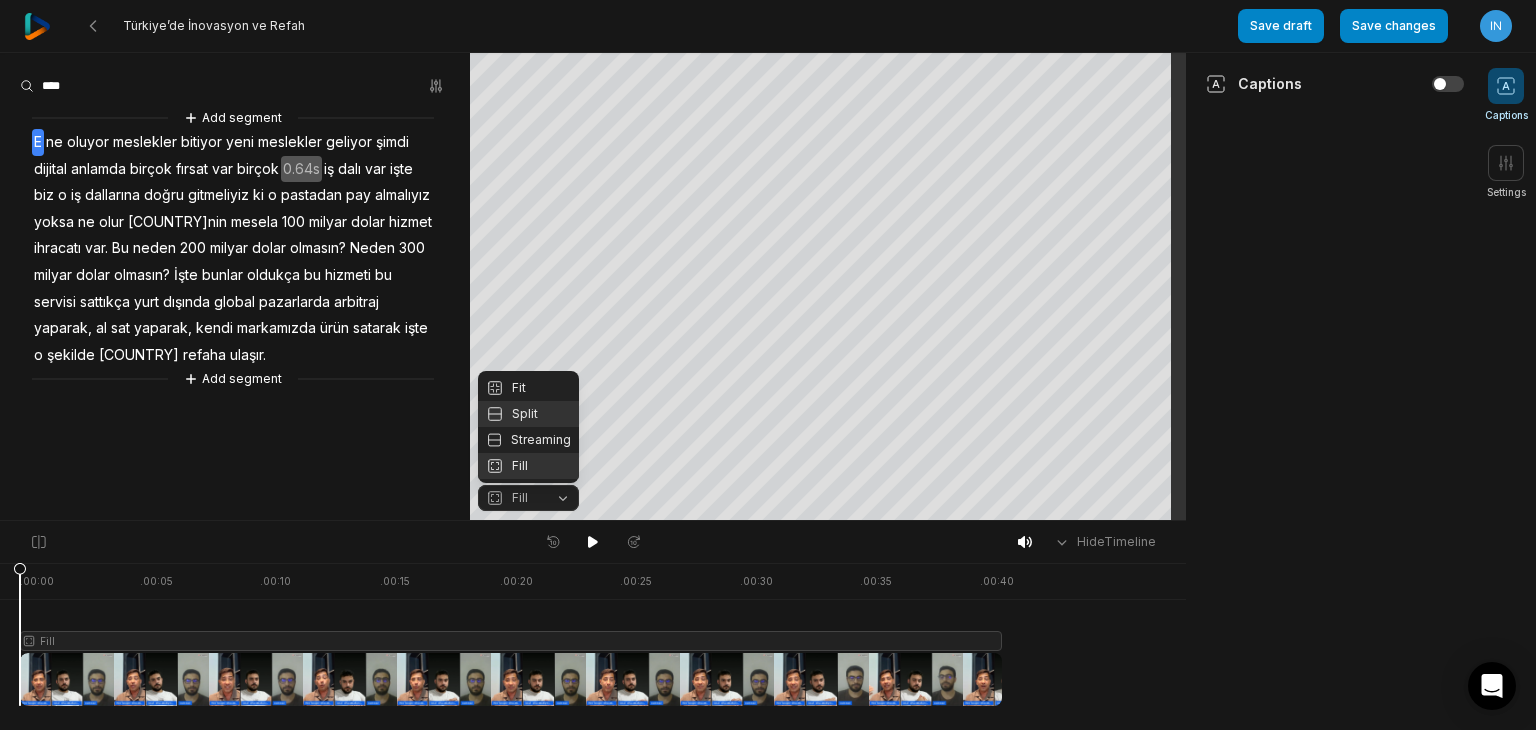 click on "Split" at bounding box center (528, 414) 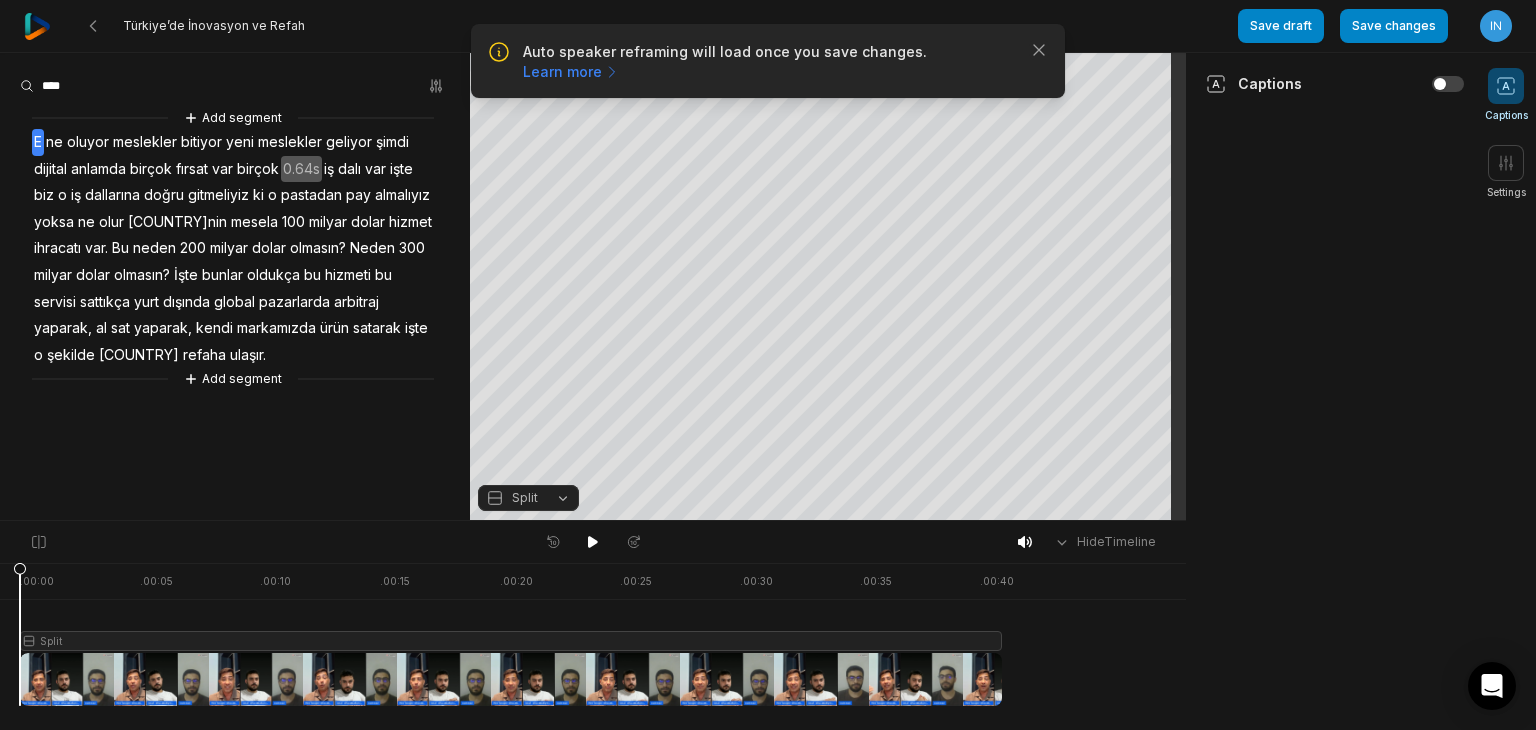 click on "Split" at bounding box center [528, 498] 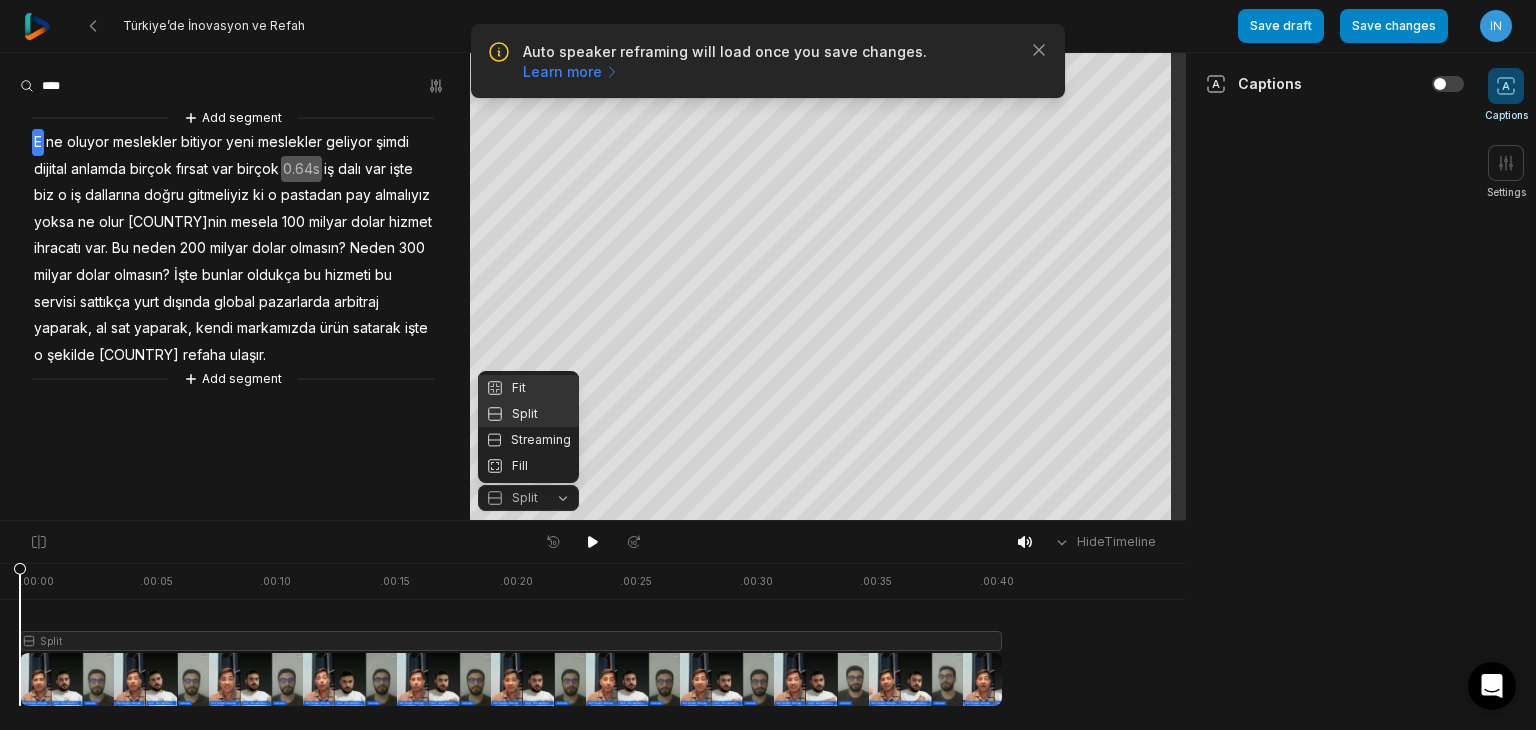 click on "Fit" at bounding box center (528, 388) 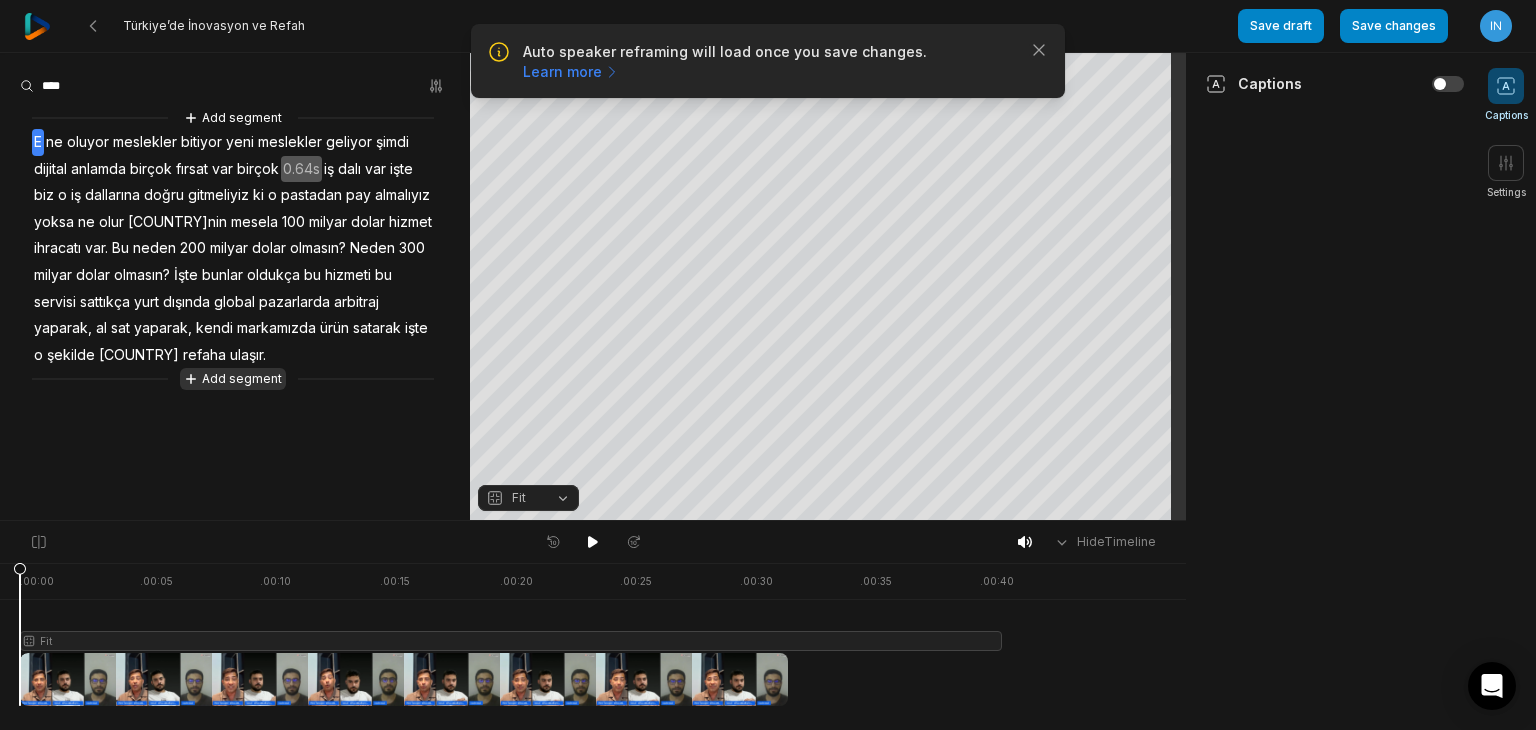 click at bounding box center (511, 634) 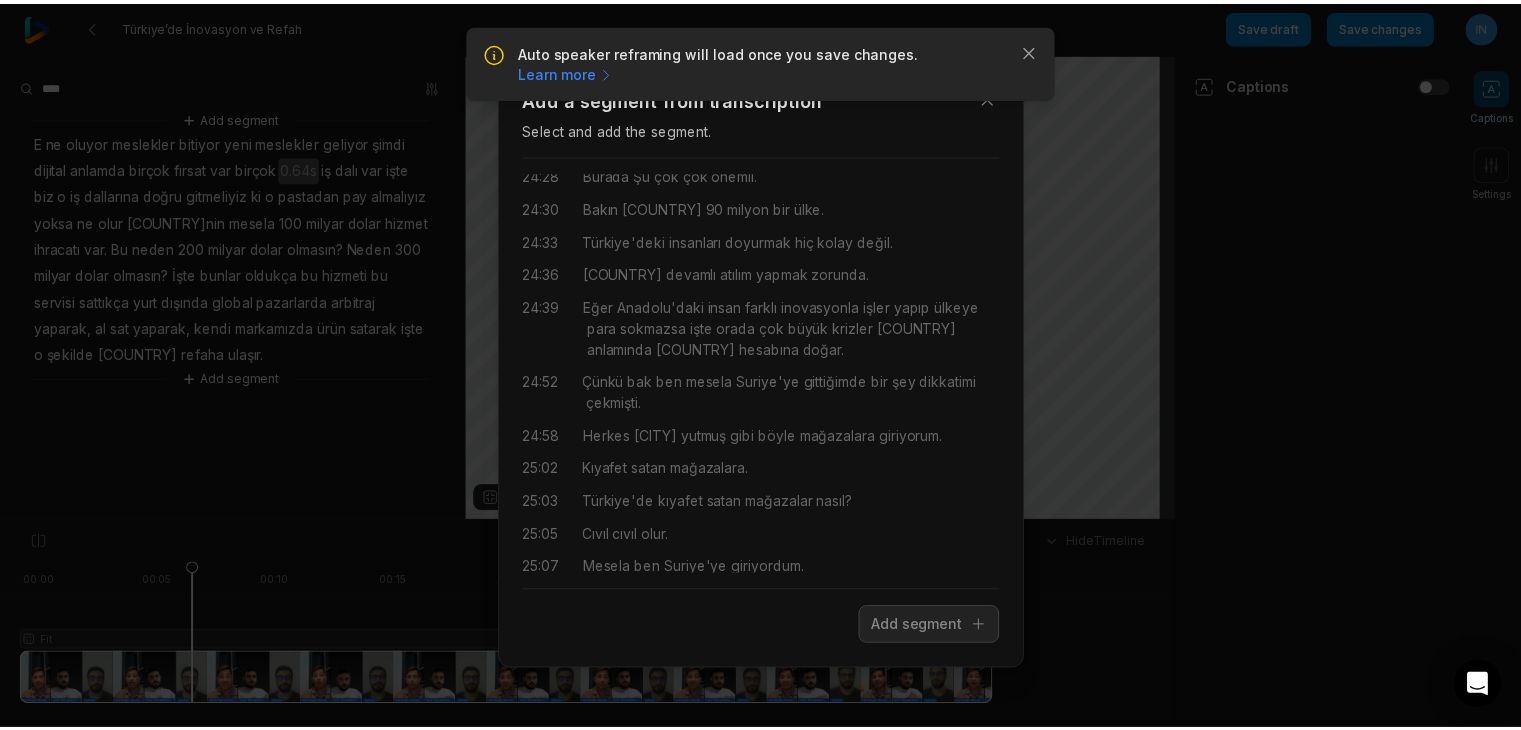 scroll, scrollTop: 0, scrollLeft: 0, axis: both 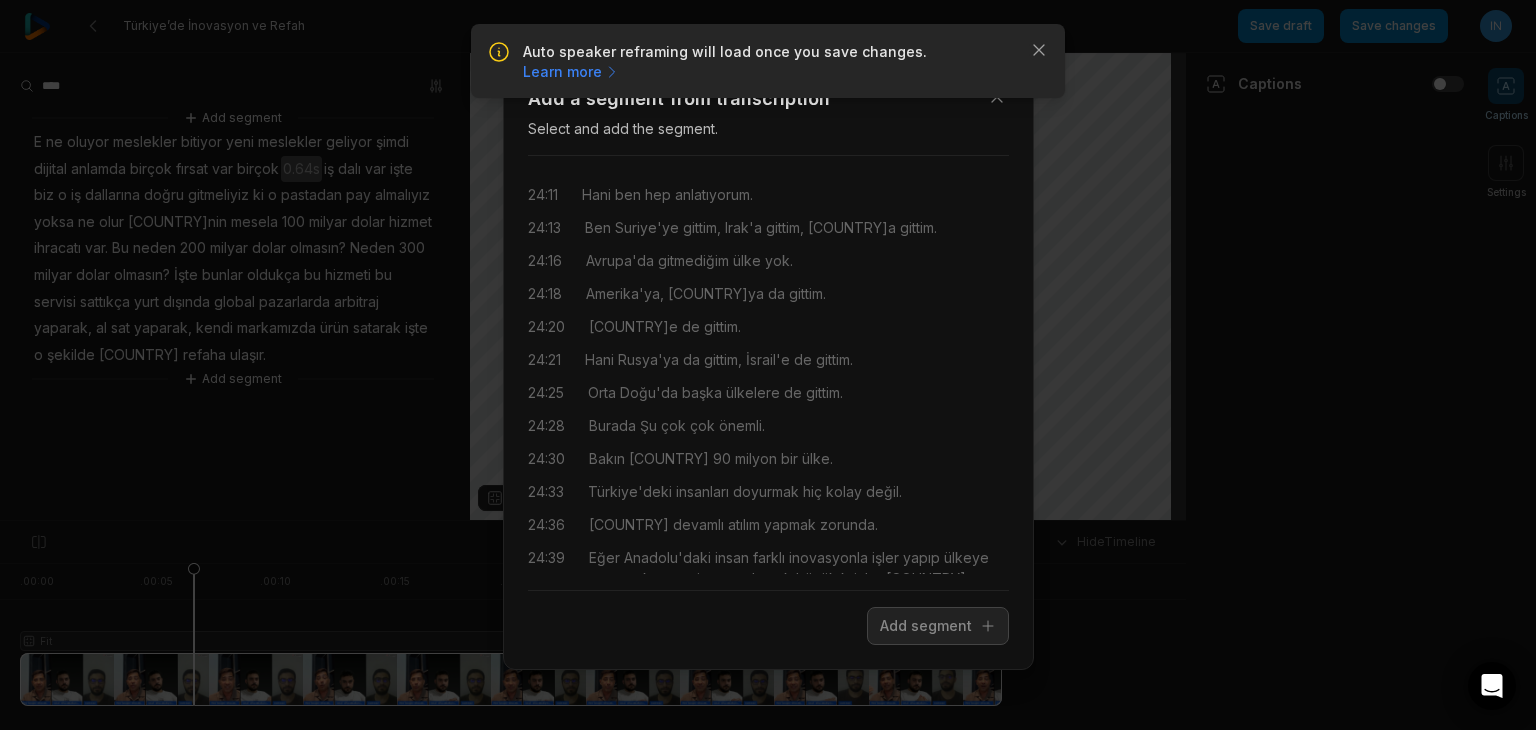 click on "Close Add a segment from transcription Select and add the segment. 24:11 Hani   ben   hep   anlatıyorum. 24:13 Ben   Suriye'ye   gittim,   Irak'a   gittim,   İran'a   gittim. 24:16 Avrupa'da   gitmediğim   ülke   yok. 24:18 Amerika'ya,   Kanada'ya   da   gittim. 24:20 Çin'e   de   gittim. 24:21 Hani   Rusya'ya   da   gittim,   İsrail'e   de   gittim. 24:25 Orta   Doğu'da   başka   ülkelere   de   gittim. 24:28 Burada   Şu   çok   çok   önemli. 24:30 Bakın   Türkiye   90   milyon   bir   ülke. 24:33 Türkiye'deki   insanları   doyurmak   hiç   kolay   değil. 24:36 Türkiye   devamlı   atılım   yapmak   zorunda. 24:39 Eğer   Anadolu'daki   insan   farklı   inovasyonla   işler   yapıp   ülkeye   para   sokmazsa   işte   orada   çok   büyük   krizler   Türkiye   anlamında   Türkiye   hesabına   doğar. 24:52 Çünkü   bak   ben   mesela   Suriye'ye   gittiğimde   bir   şey   dikkatimi   çekmişti.   O" at bounding box center (768, 365) 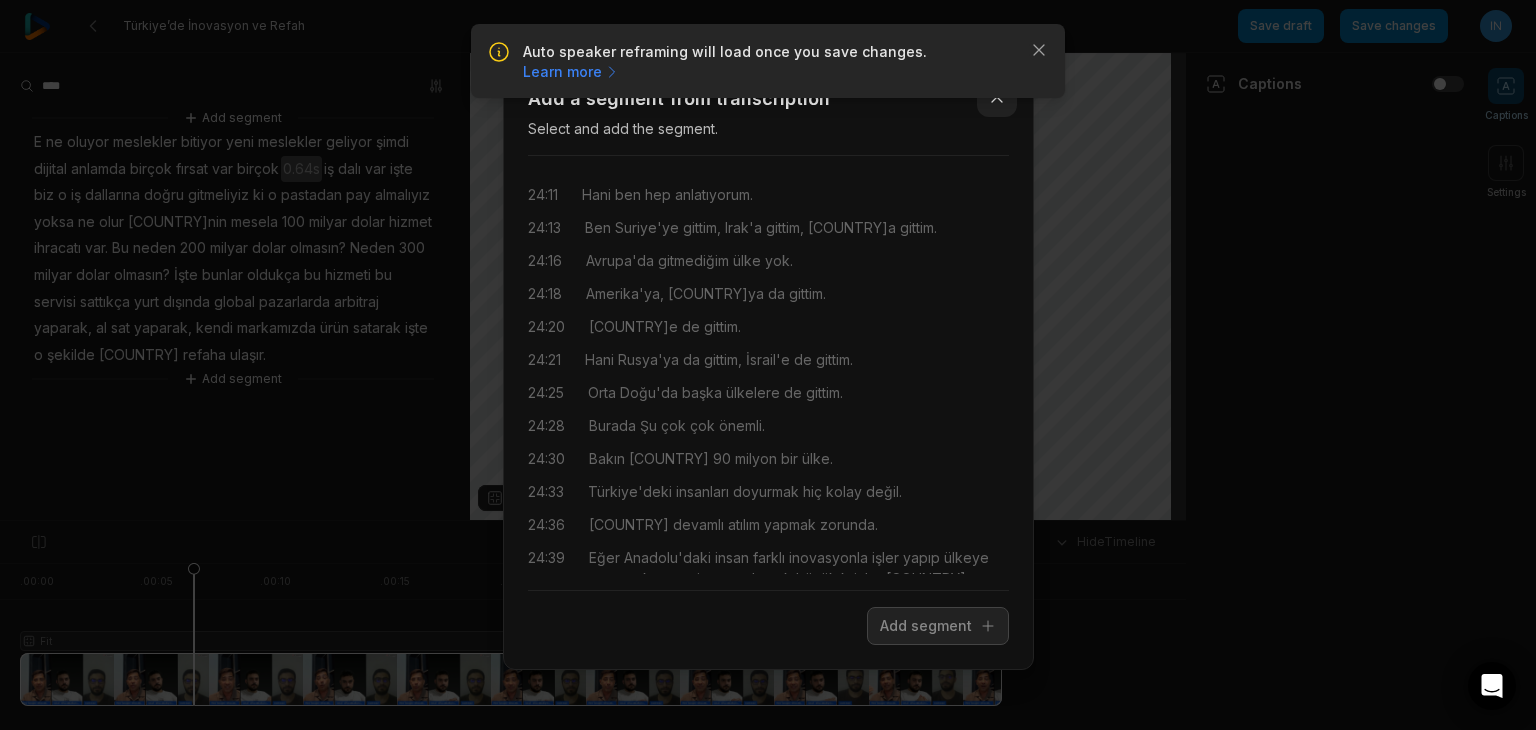 click on "Close" at bounding box center [997, 97] 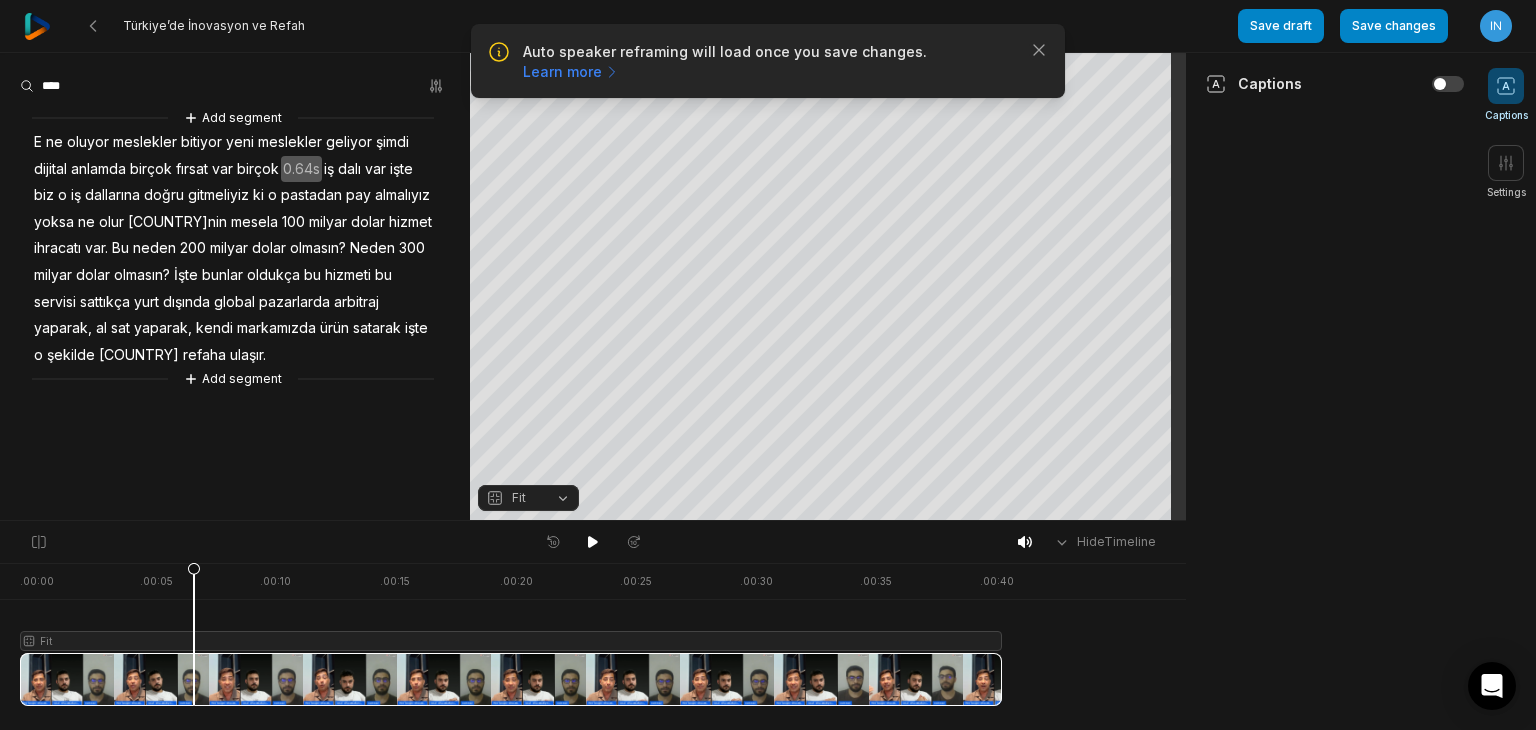 click on "Fit" at bounding box center (528, 498) 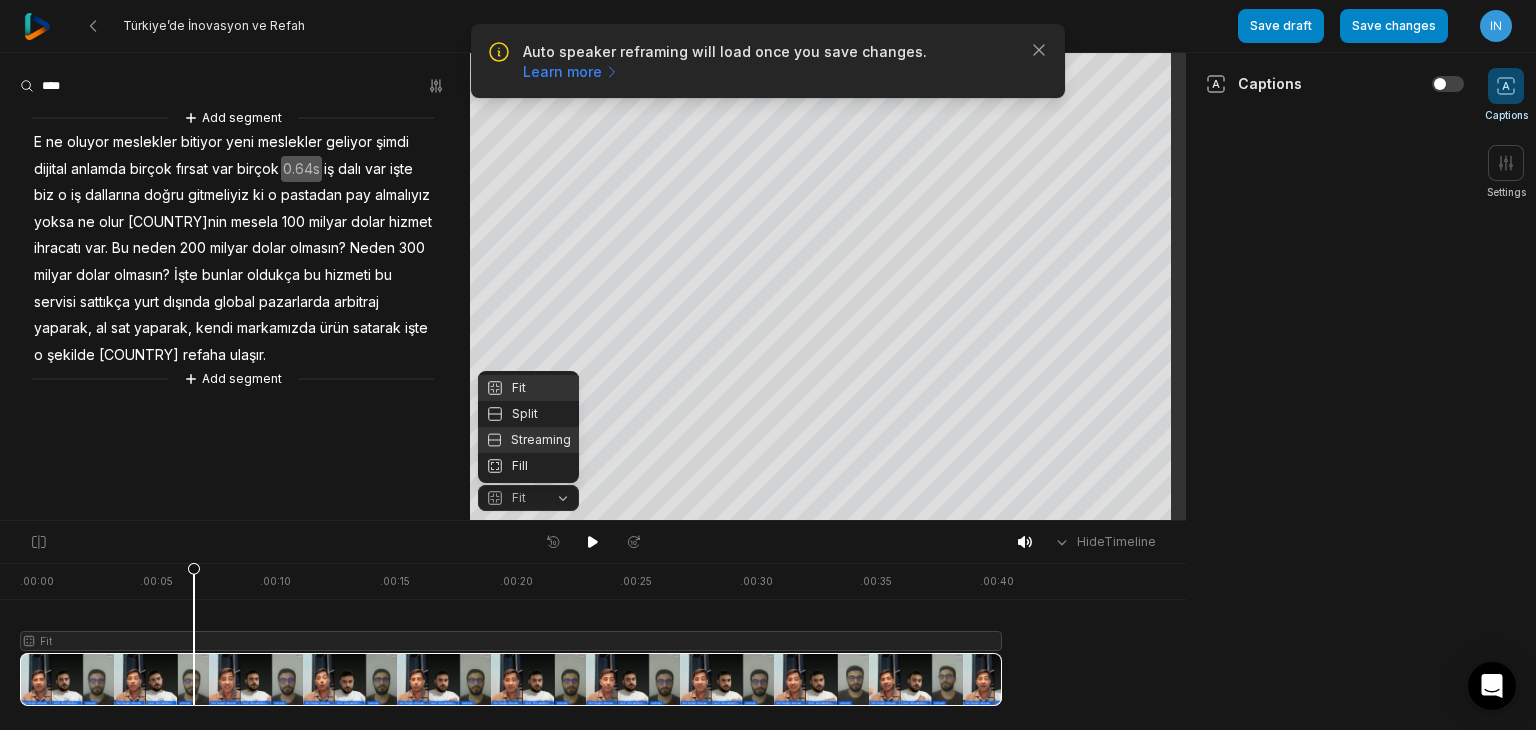 click on "Streaming" at bounding box center (528, 440) 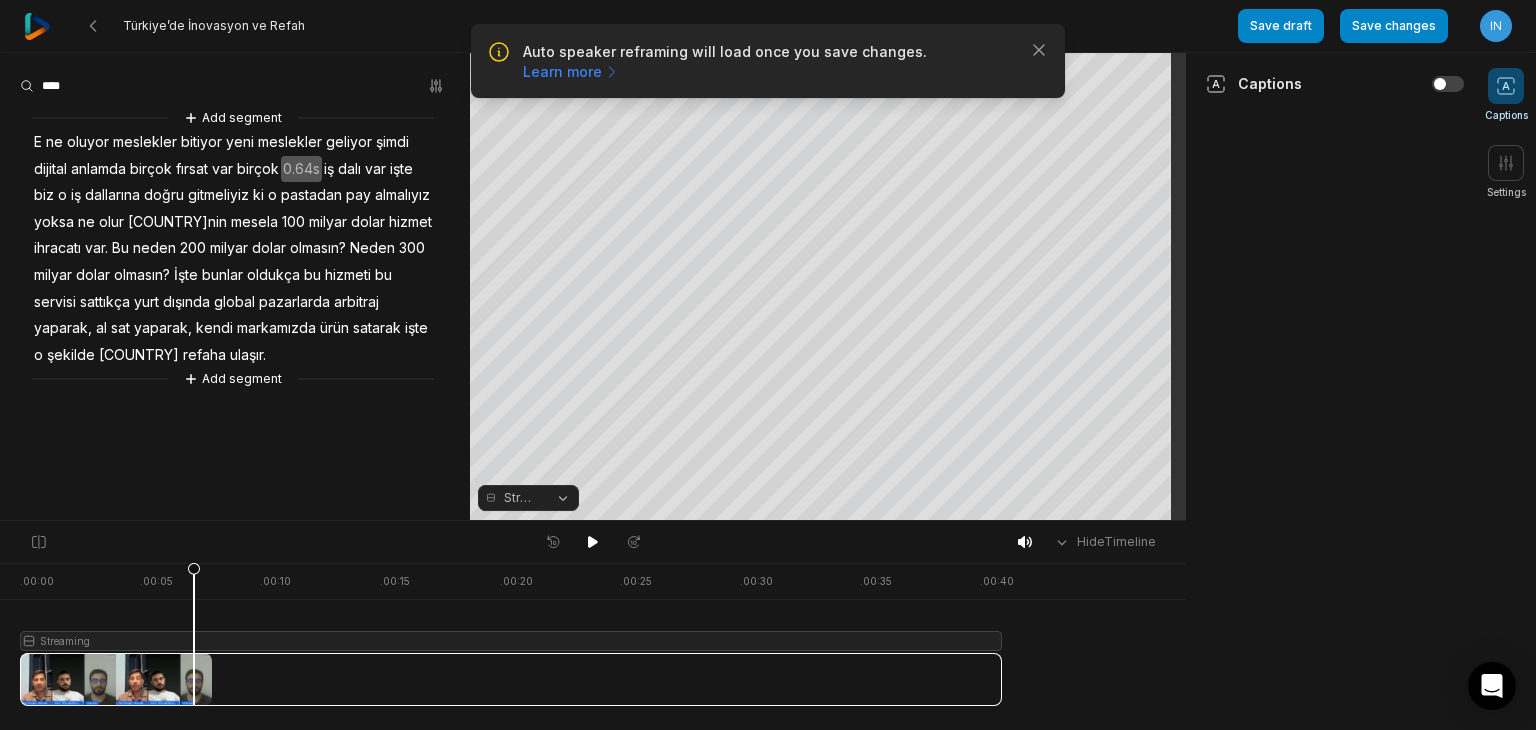 click at bounding box center [235, 86] 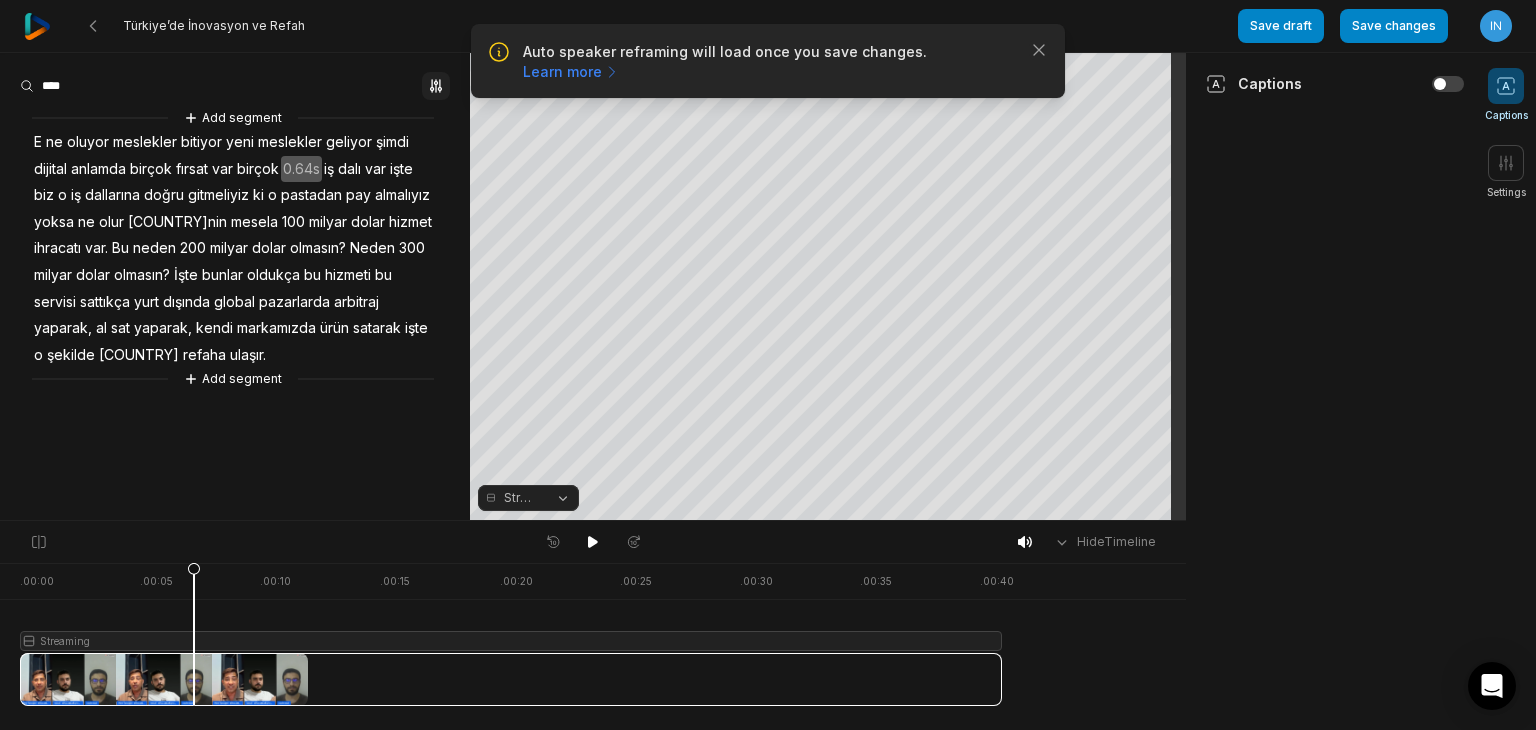 click at bounding box center (436, 86) 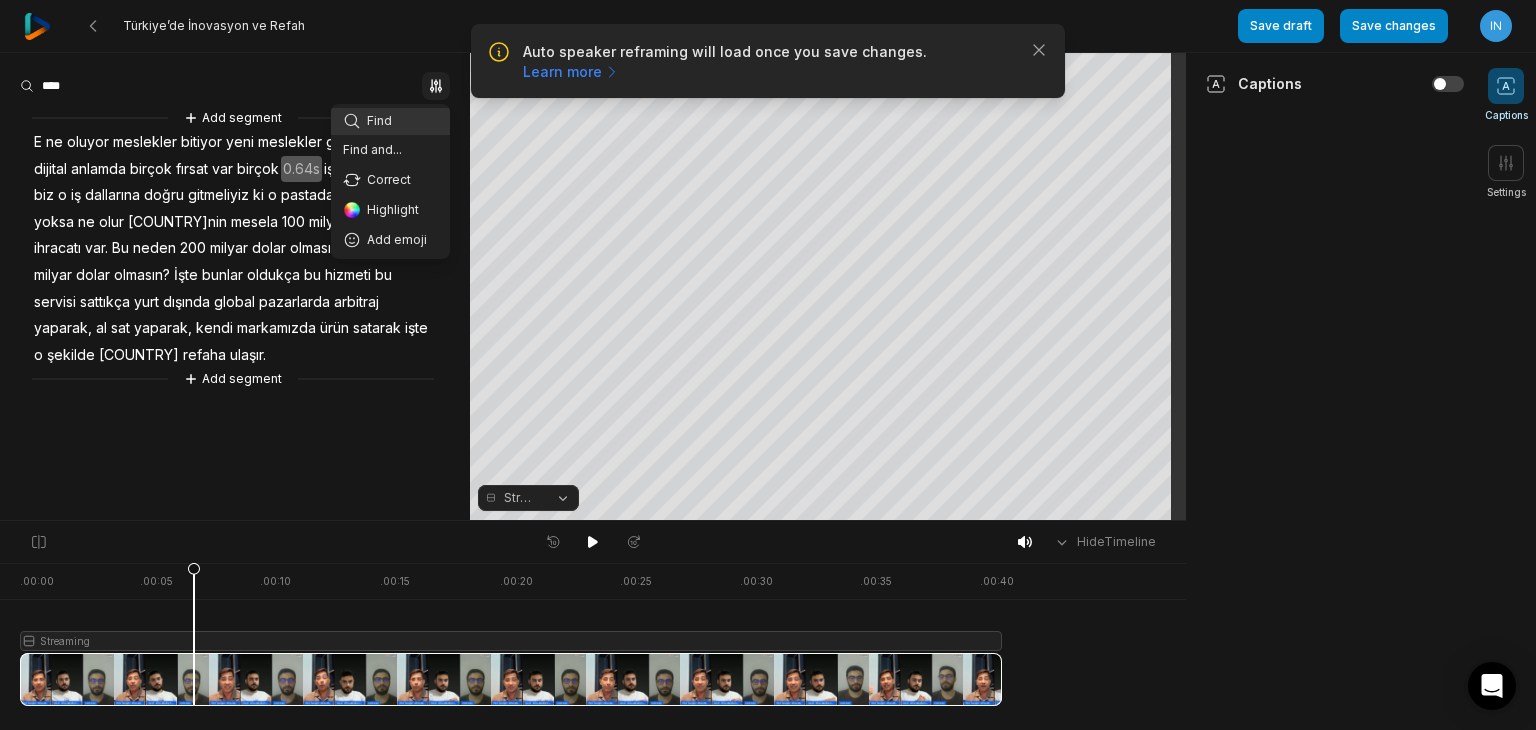 click on "Auto speaker reframing will load once you save changes.  Learn more  Close Türkiye’de İnovasyon ve Refah Save draft Save changes Open user menu Captions Settings Your browser does not support mp4 format. Your browser does not support mp4 format. Crop Hex ********* * % Streaming Hide  Timeline .  00:00 .  00:05 .  00:10 .  00:15 .  00:20 .  00:25 .  00:30 .  00:35 .  00:40 Streaming Find Find and... Correct Highlight Add emoji   Add segment E ne oluyor meslekler bitiyor yeni meslekler geliyor şimdi dijital anlamda birçok fırsat var birçok 0.64s iş dalı var işte biz o iş dallarına doğru gitmeliyiz ki o pastadan pay almalıyız yoksa ne olur Türkiye'nin mesela 100 milyar dolar hizmet ihracatı var. Bu neden 200 milyar dolar olmasın? Neden 300 milyar dolar olmasın? İşte bunlar oldukça bu hizmeti bu servisi sattıkça yurt dışında global pazarlarda arbitraj yaparak, al sat yaparak, kendi markamızda ürün satarak işte o şekilde Türkiye refaha ulaşır.   Add segment Captions Settings" at bounding box center [768, 260] 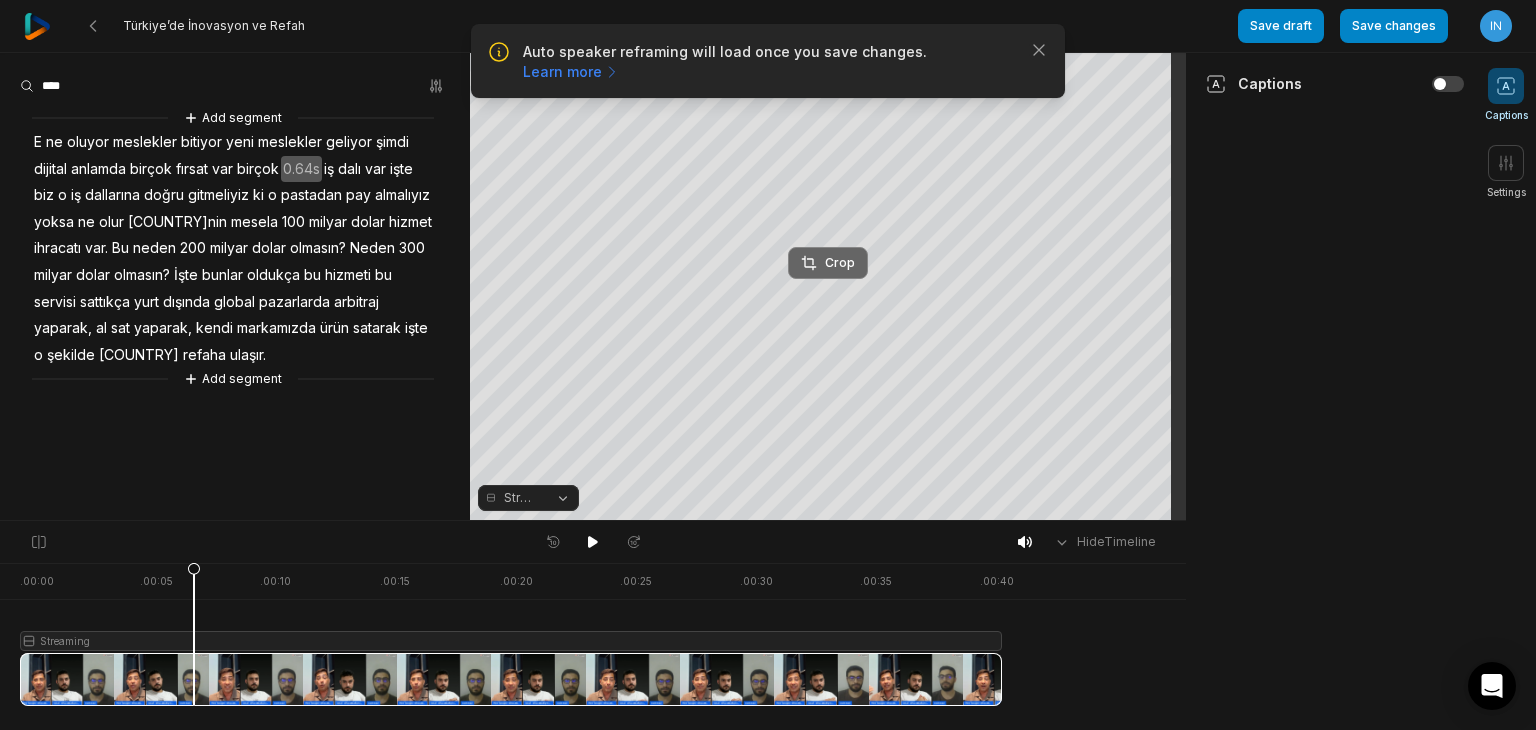 click on "Crop" at bounding box center (828, 263) 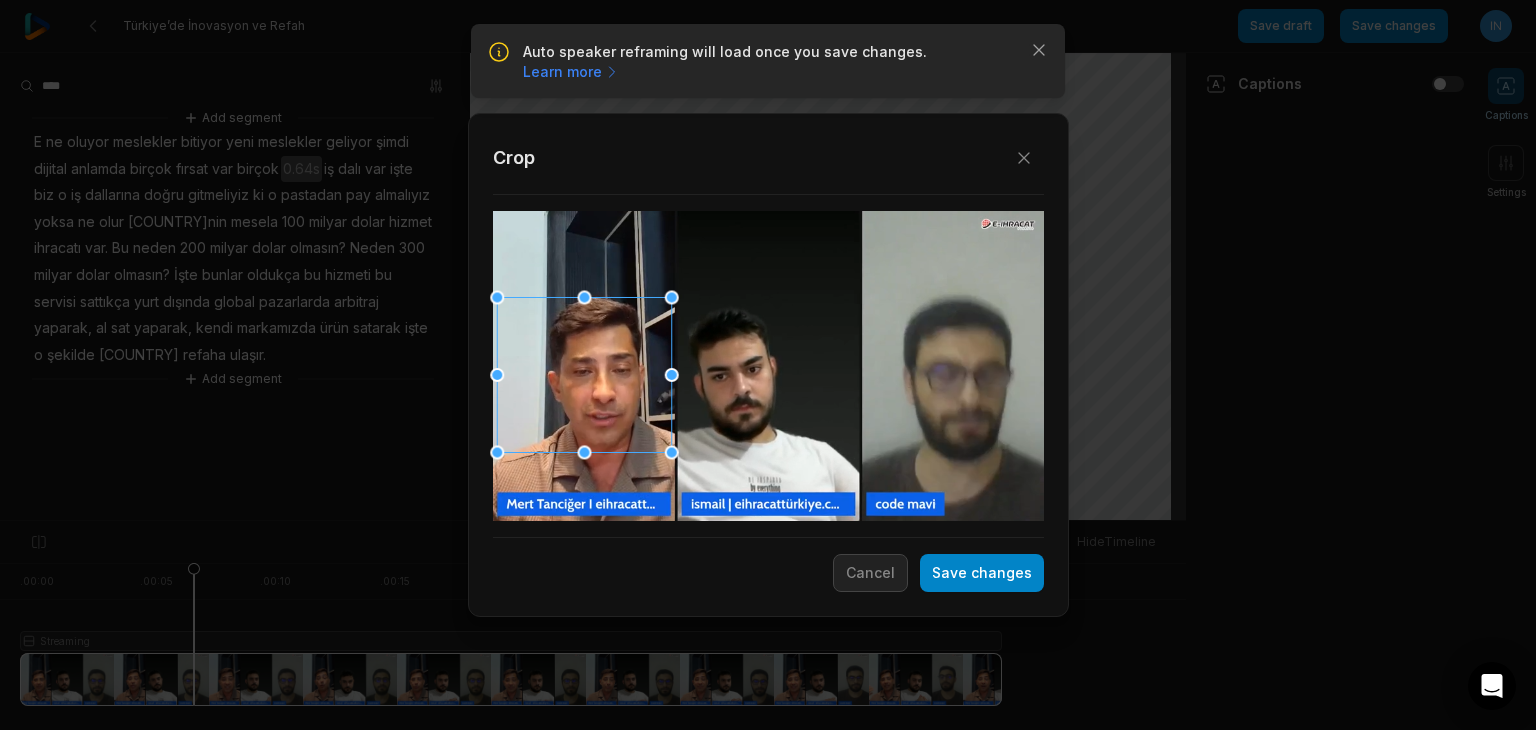 drag, startPoint x: 788, startPoint y: 346, endPoint x: 578, endPoint y: 353, distance: 210.11664 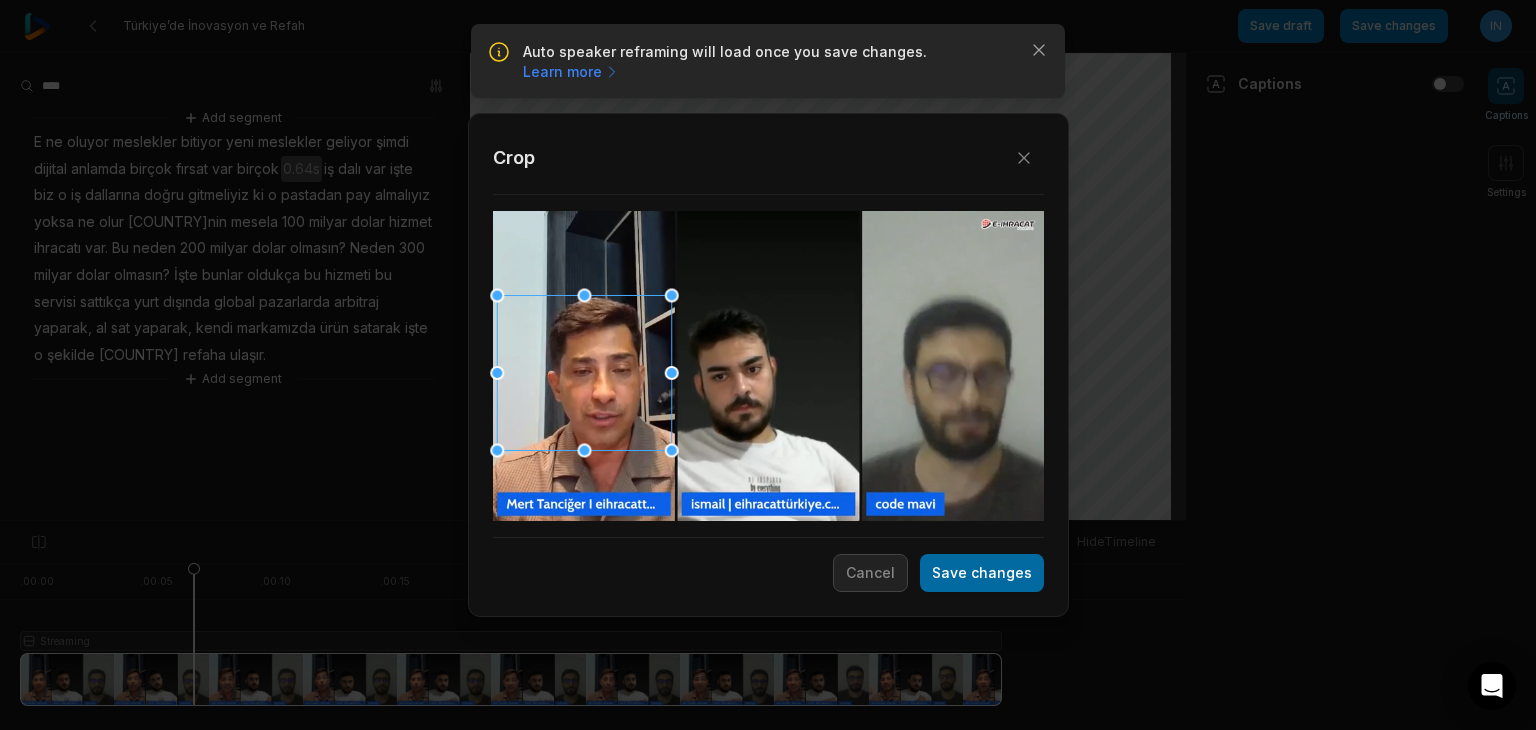 click on "Save changes" at bounding box center (982, 573) 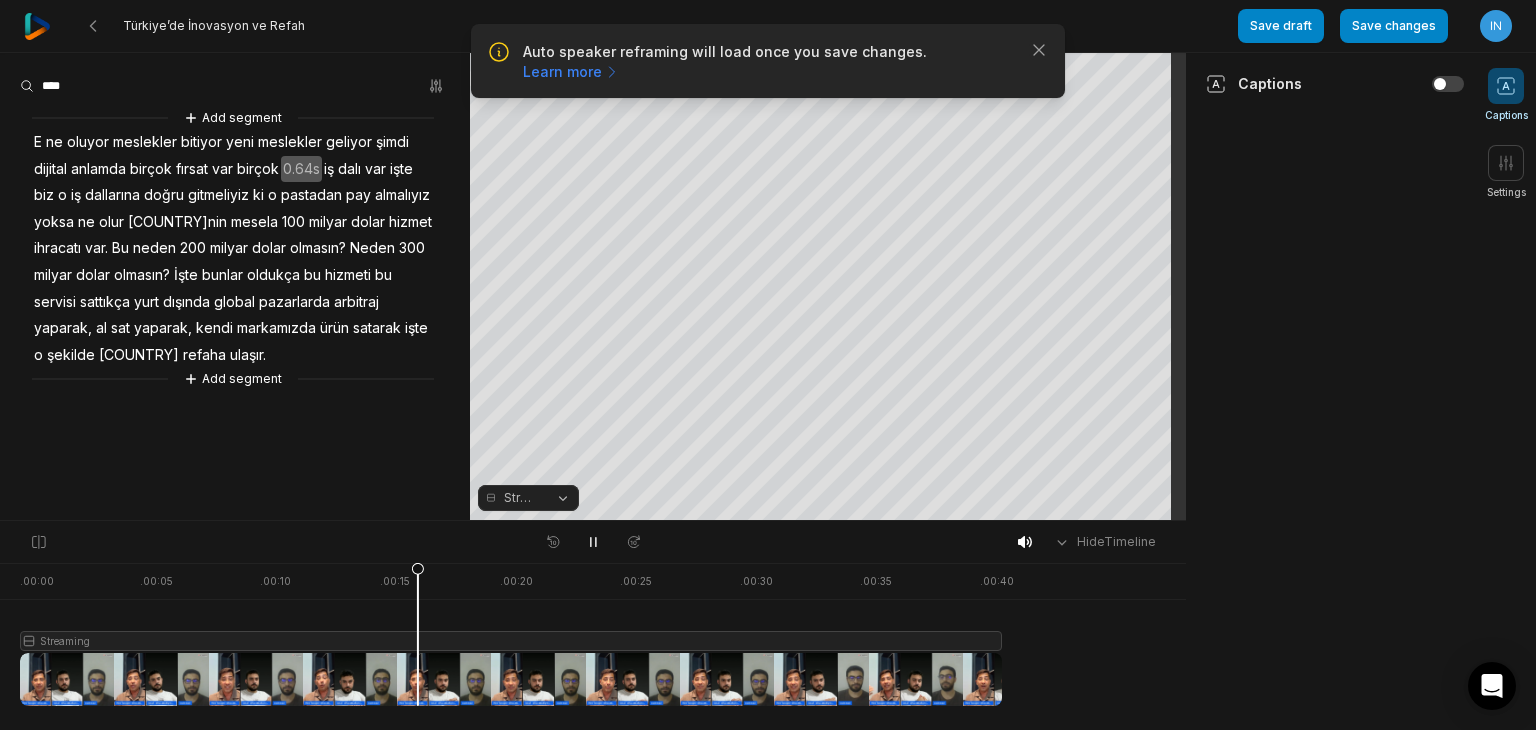 click at bounding box center [511, 634] 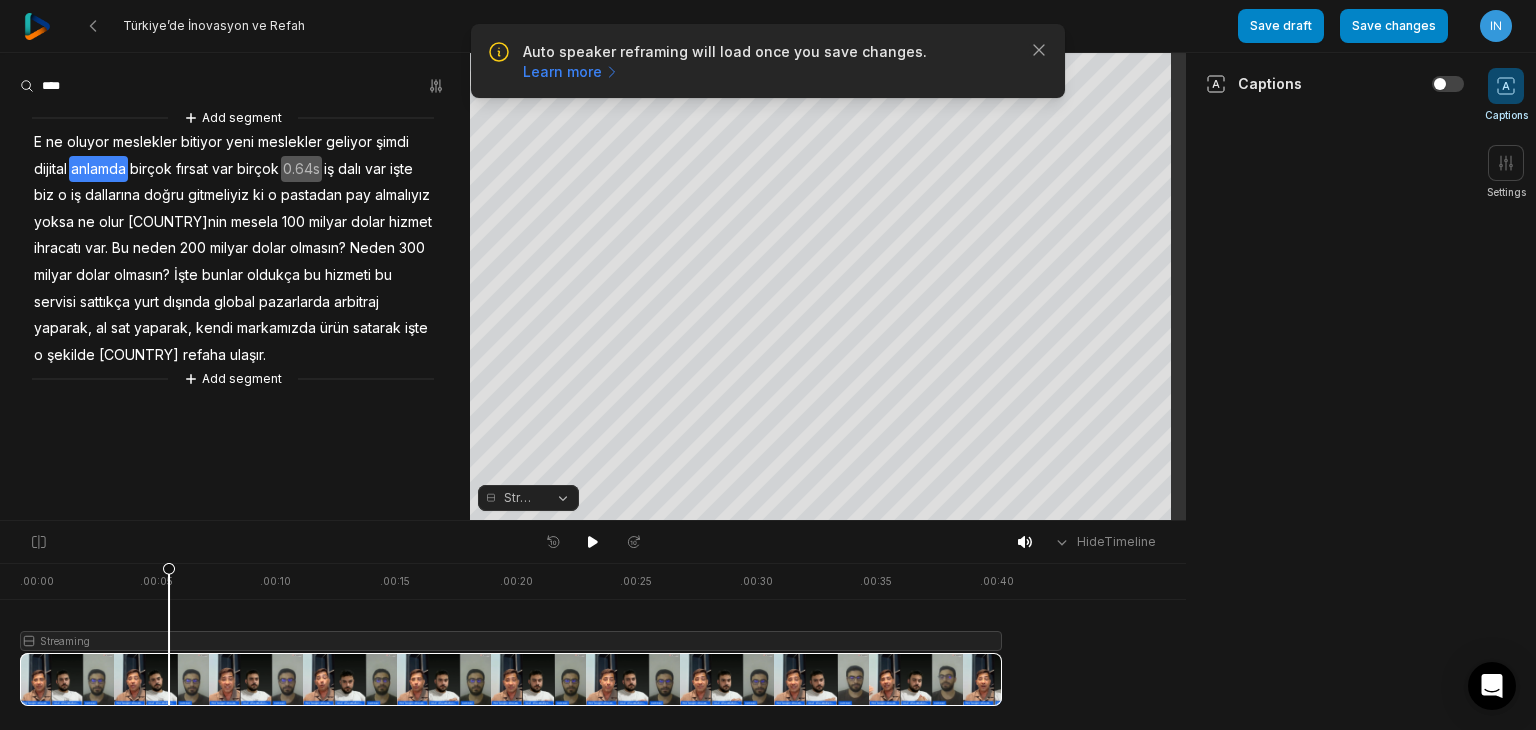 drag, startPoint x: 169, startPoint y: 672, endPoint x: 1180, endPoint y: 329, distance: 1067.6001 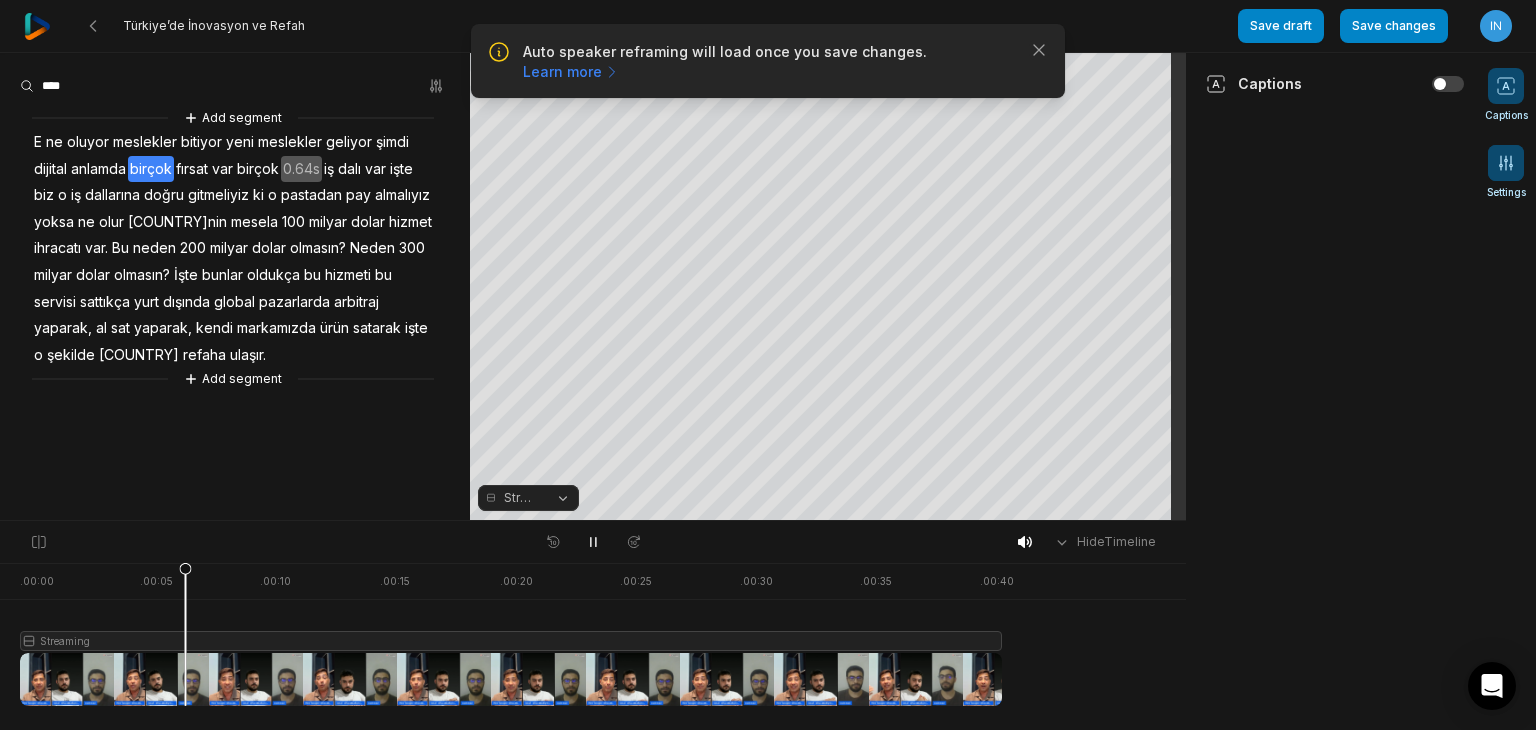 click 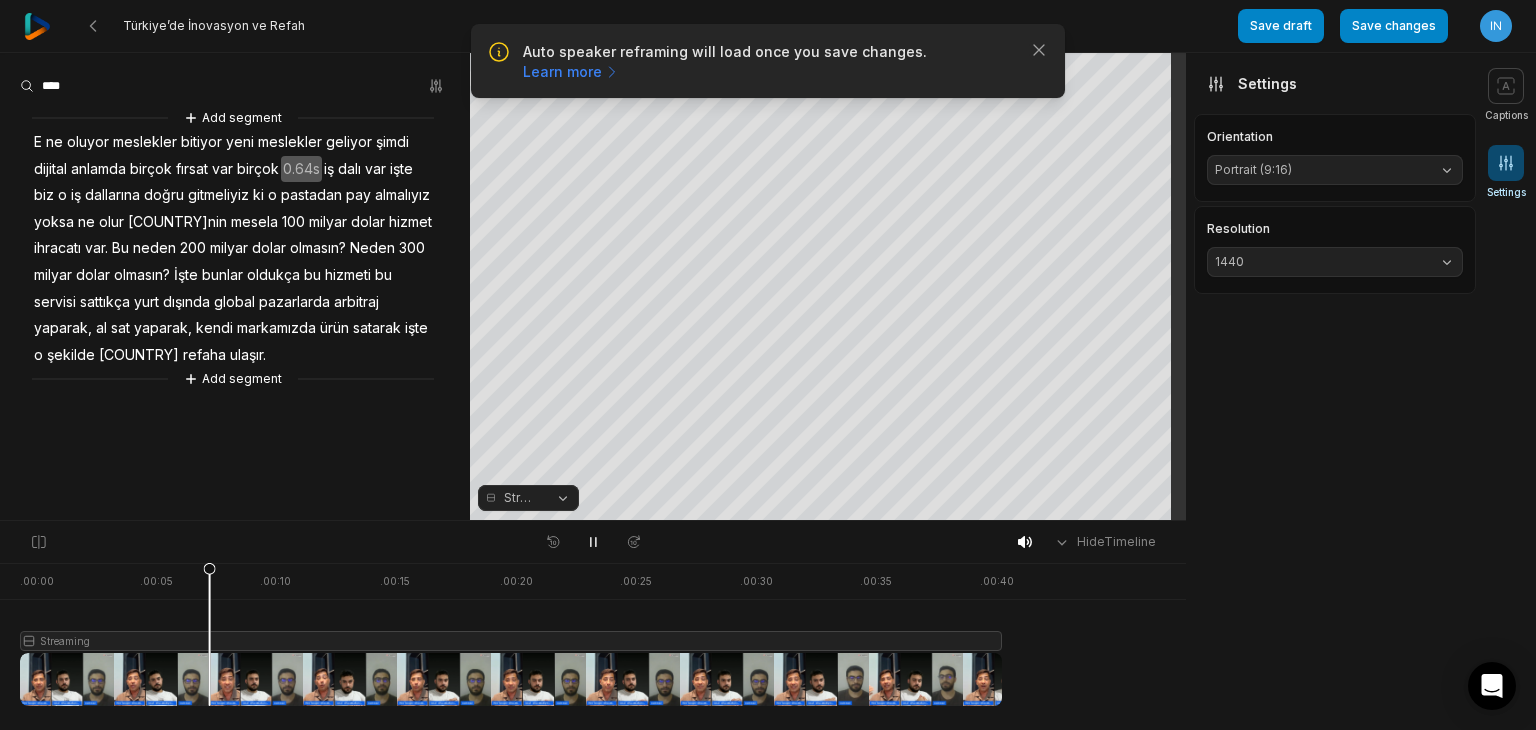click on "Portrait (9:16)" at bounding box center (1319, 170) 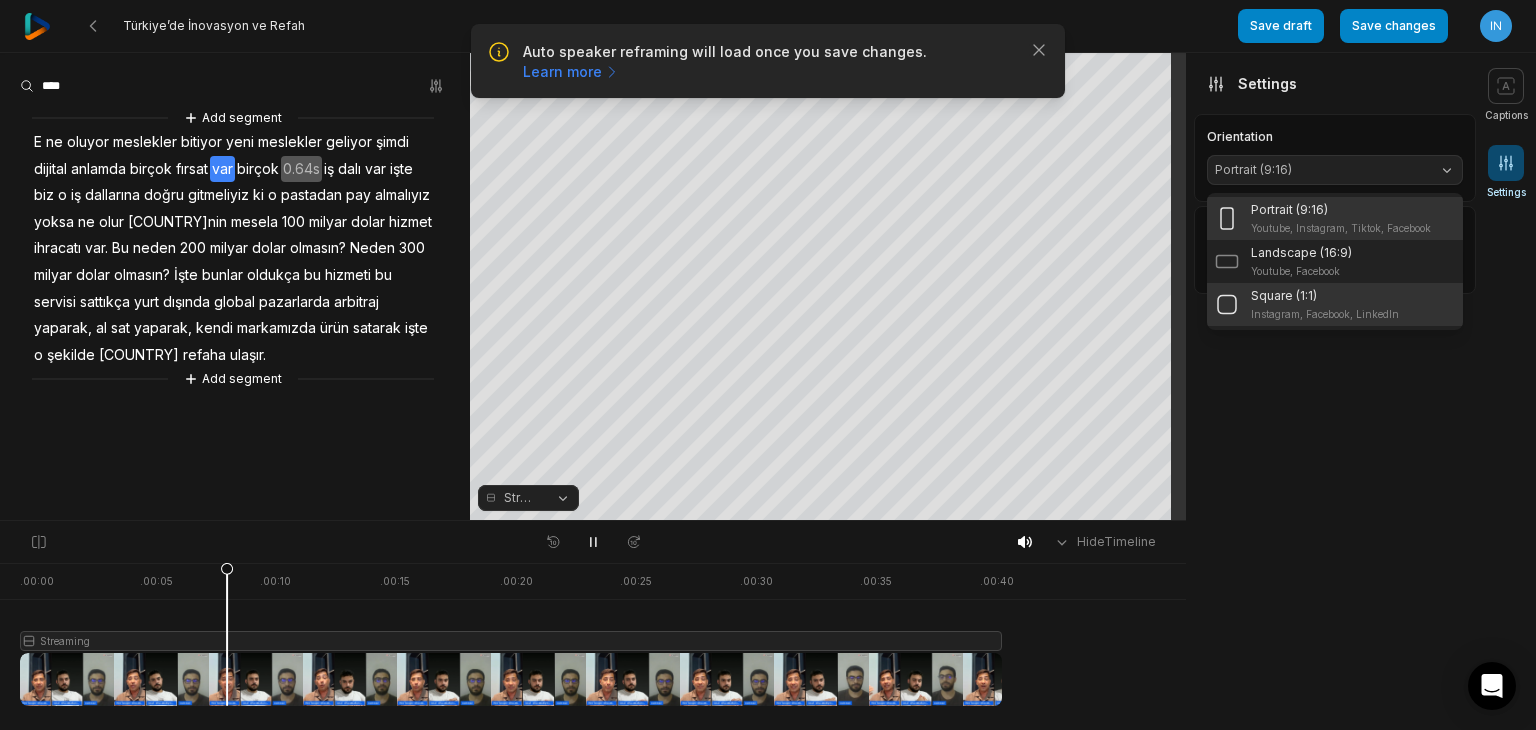 click on "Square (1:1)" at bounding box center (1325, 296) 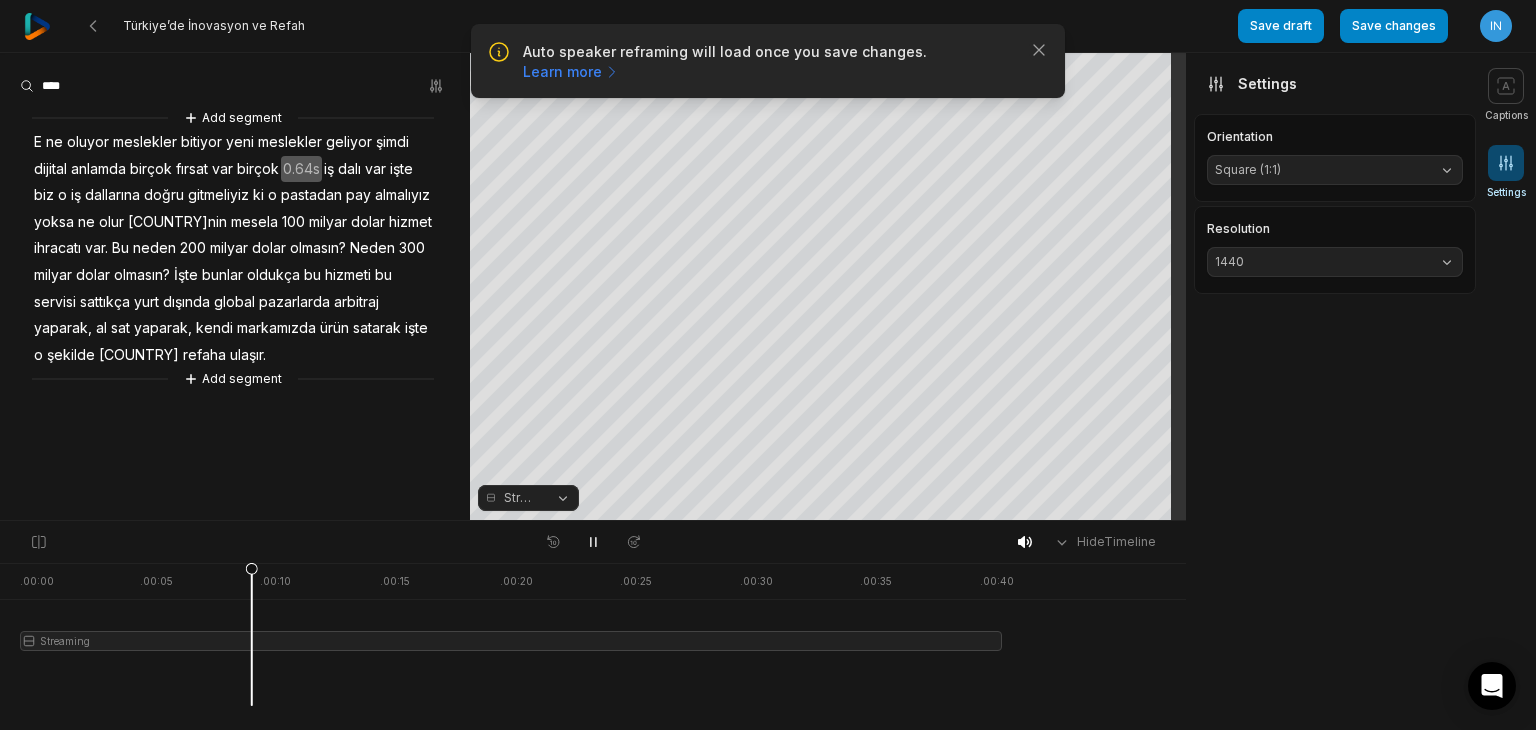 click on "Orientation Square (1:1)" at bounding box center (1335, 158) 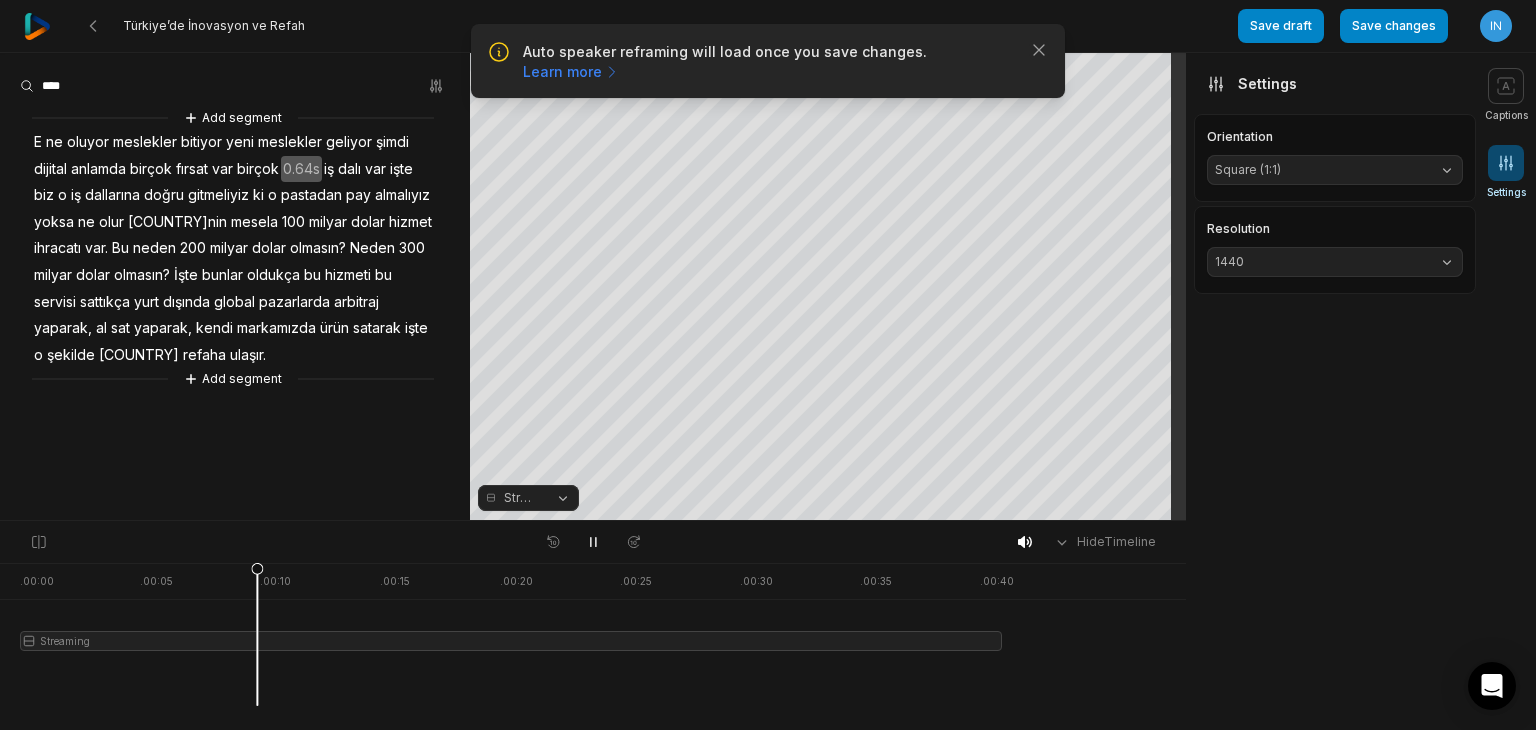 click on "Square (1:1)" at bounding box center [1319, 170] 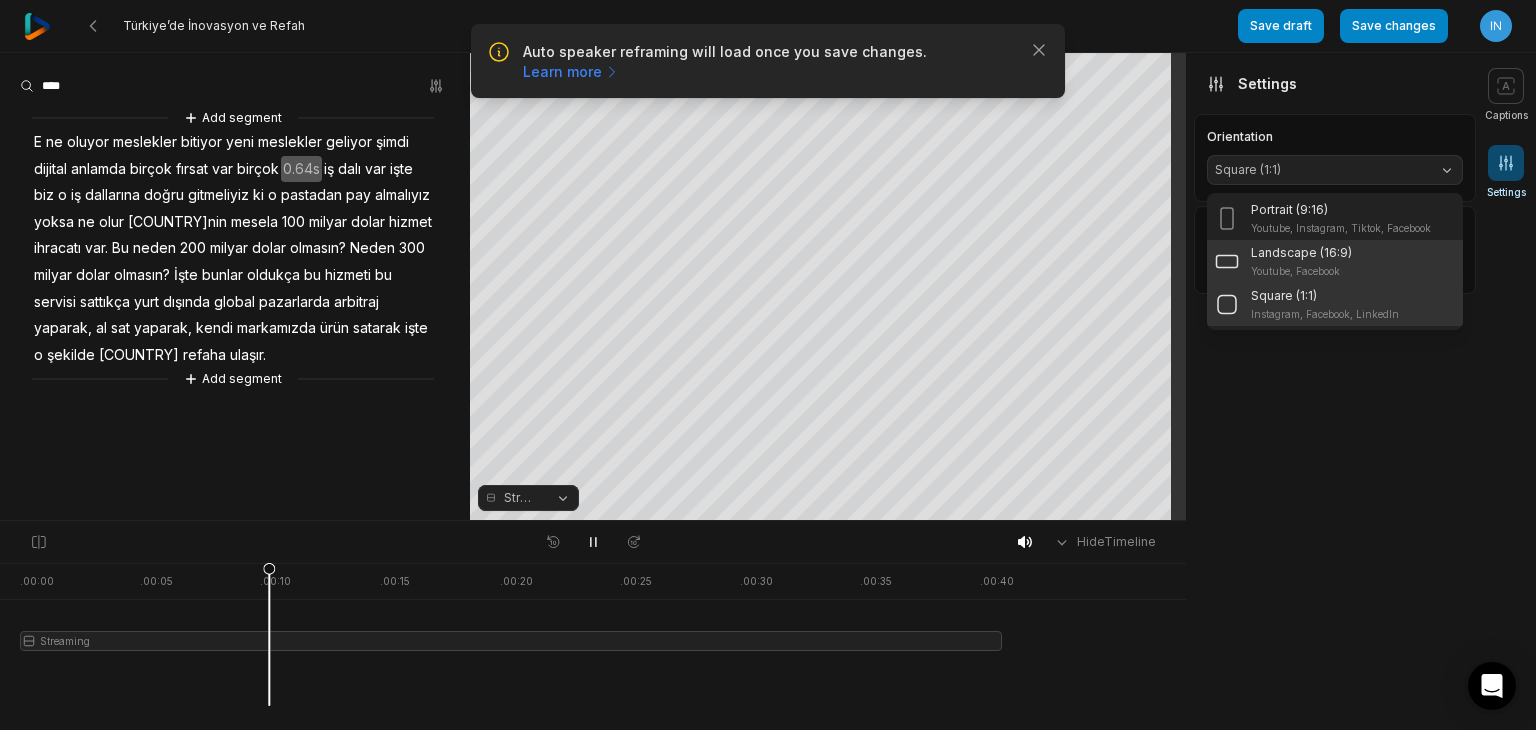 click on "Landscape (16:9)" at bounding box center [1301, 253] 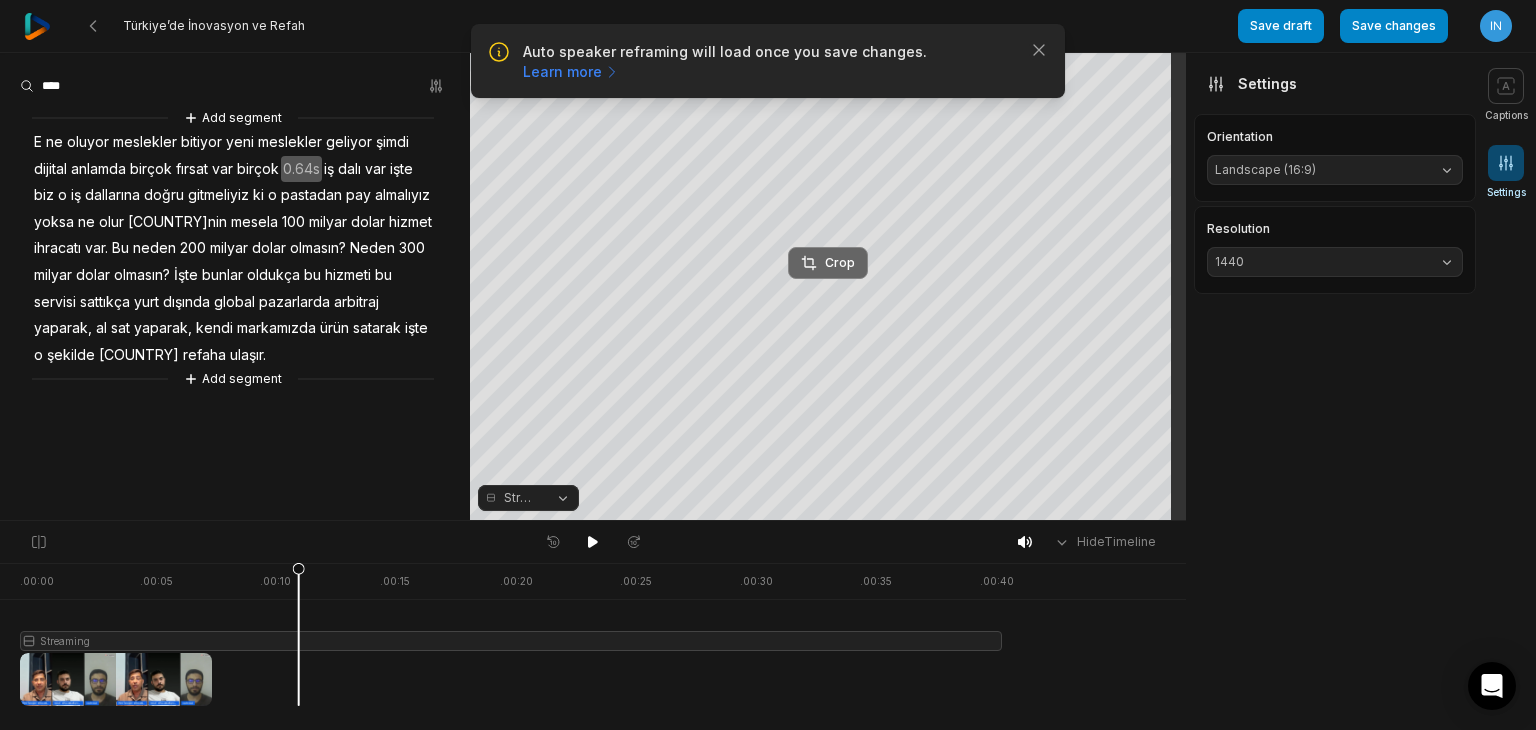 click on "Crop" at bounding box center [828, 263] 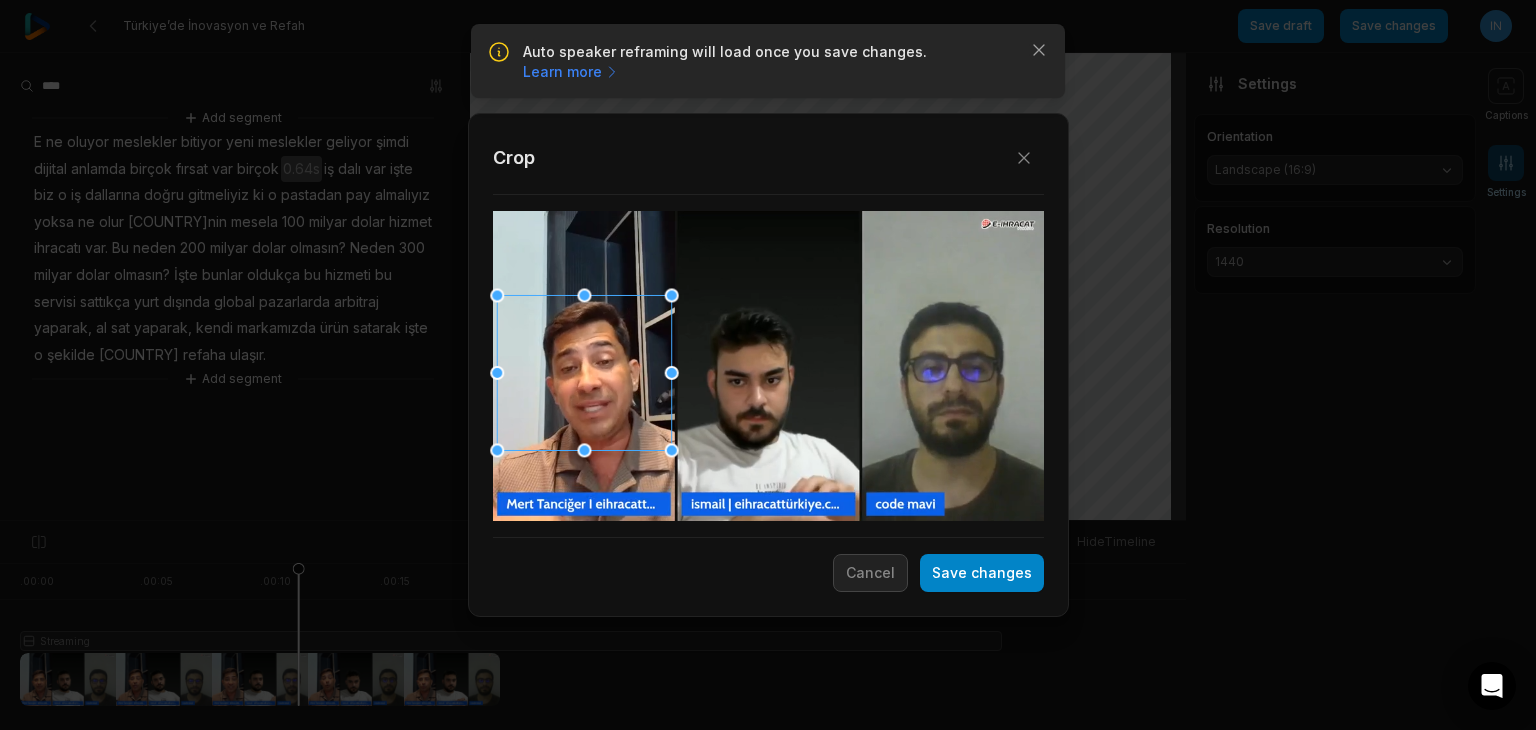 click at bounding box center [584, 373] 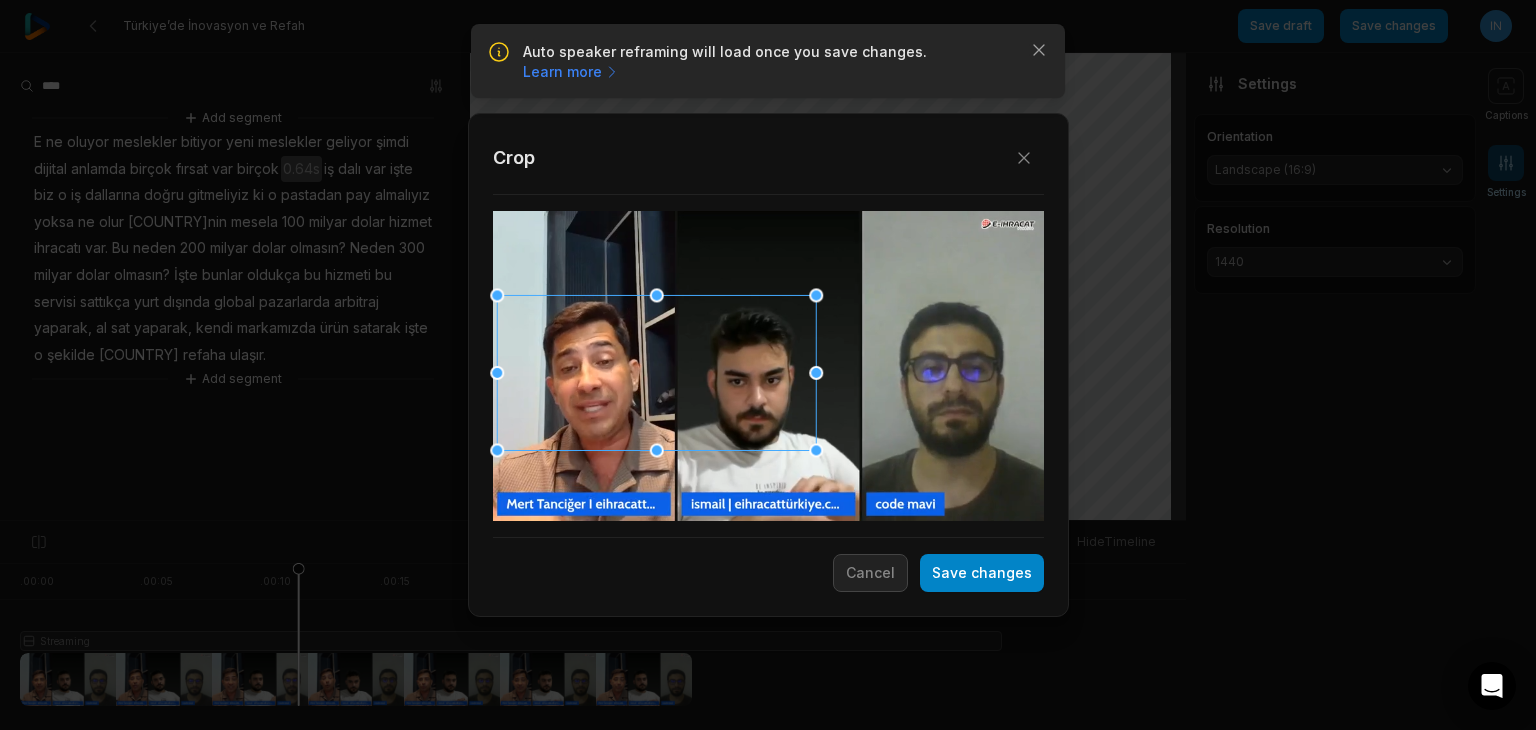 drag, startPoint x: 672, startPoint y: 372, endPoint x: 1535, endPoint y: 301, distance: 865.9157 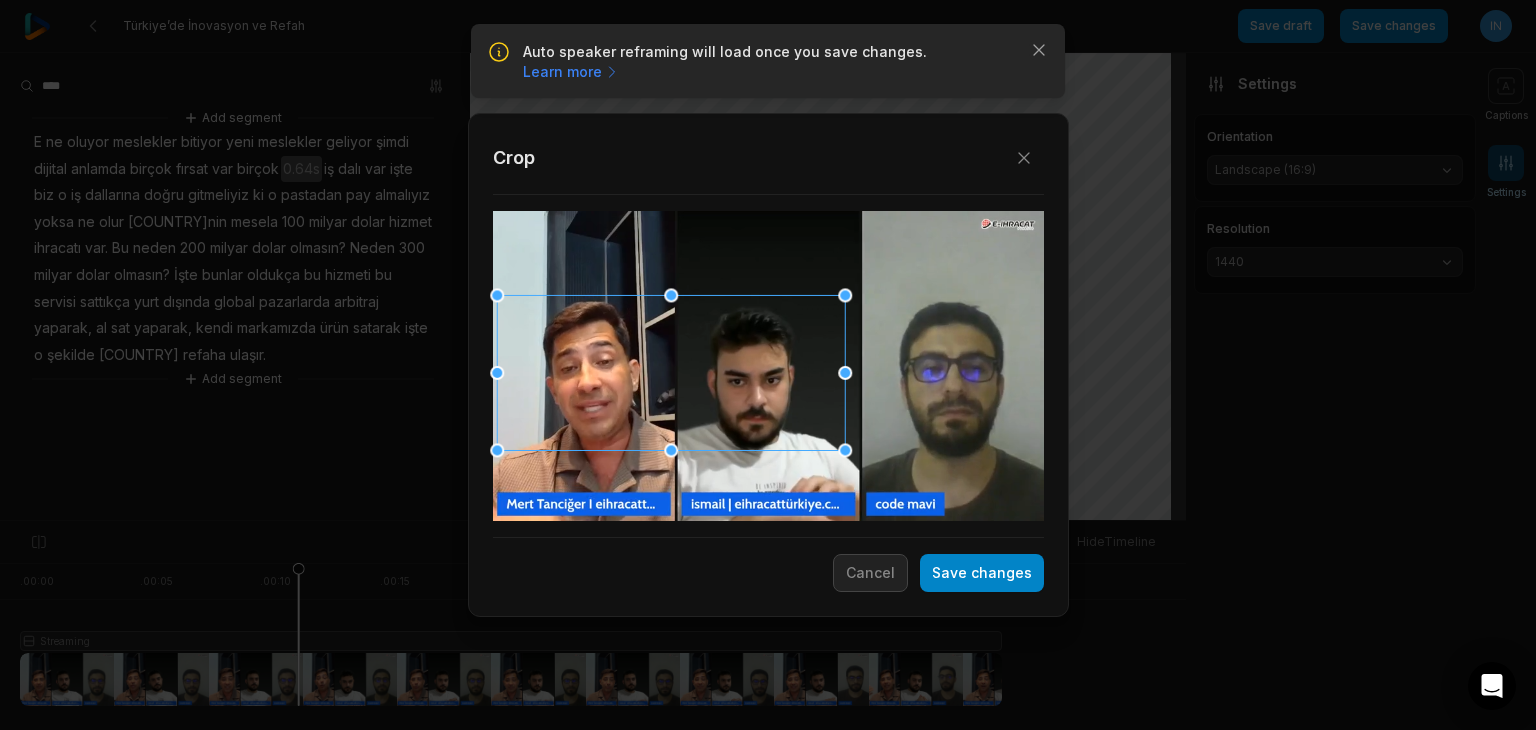 drag, startPoint x: 815, startPoint y: 373, endPoint x: 1535, endPoint y: 431, distance: 722.33234 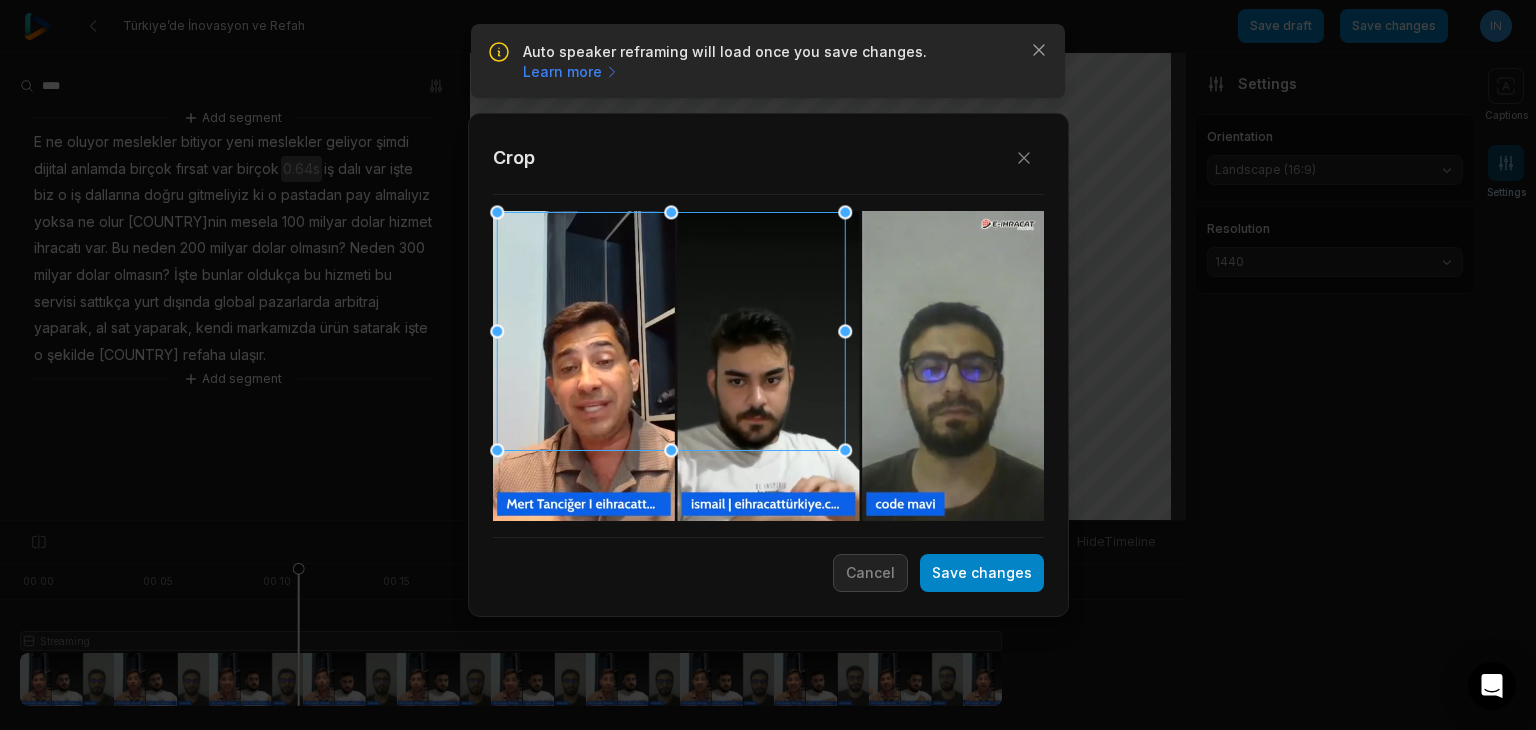 drag, startPoint x: 669, startPoint y: 294, endPoint x: 696, endPoint y: 173, distance: 123.97581 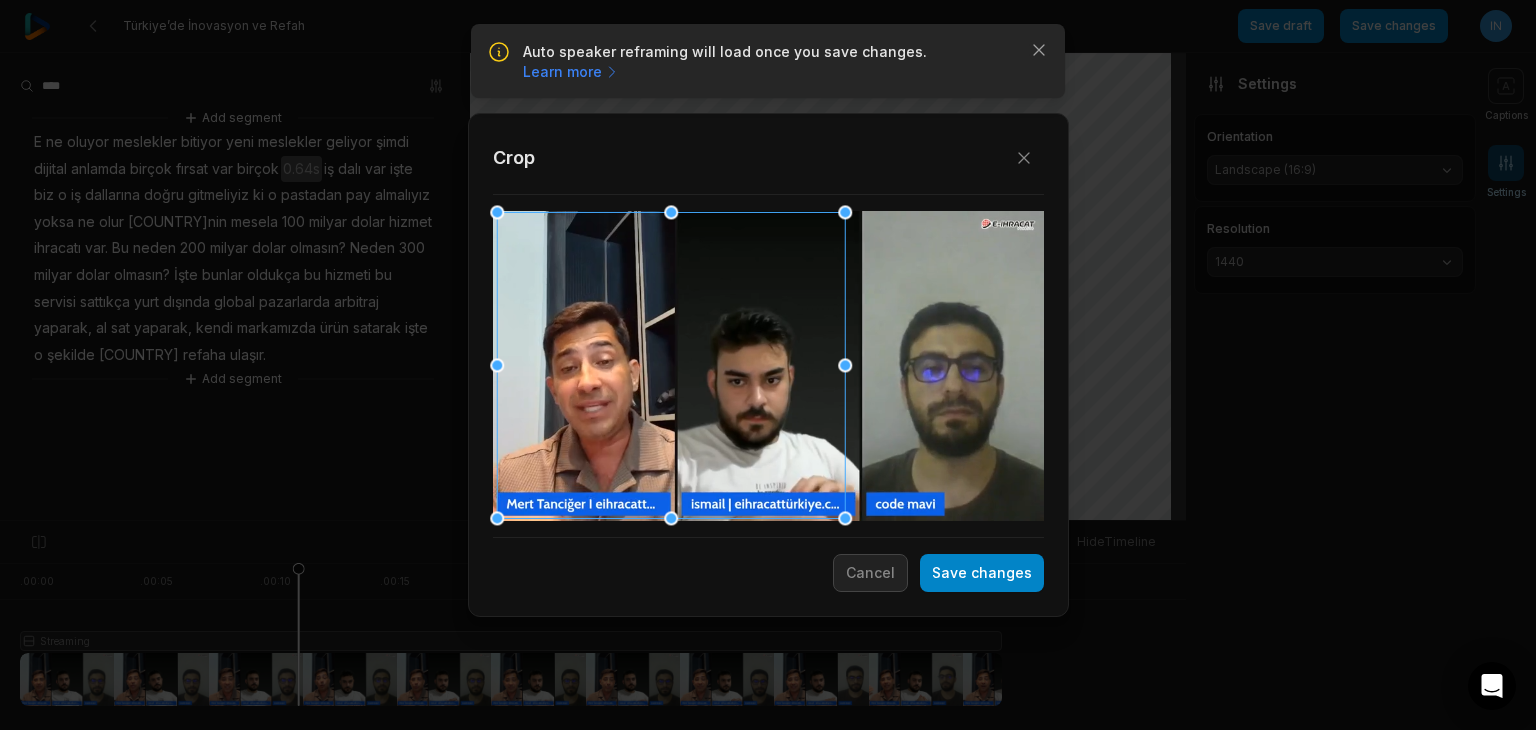 drag, startPoint x: 672, startPoint y: 448, endPoint x: 659, endPoint y: 541, distance: 93.904205 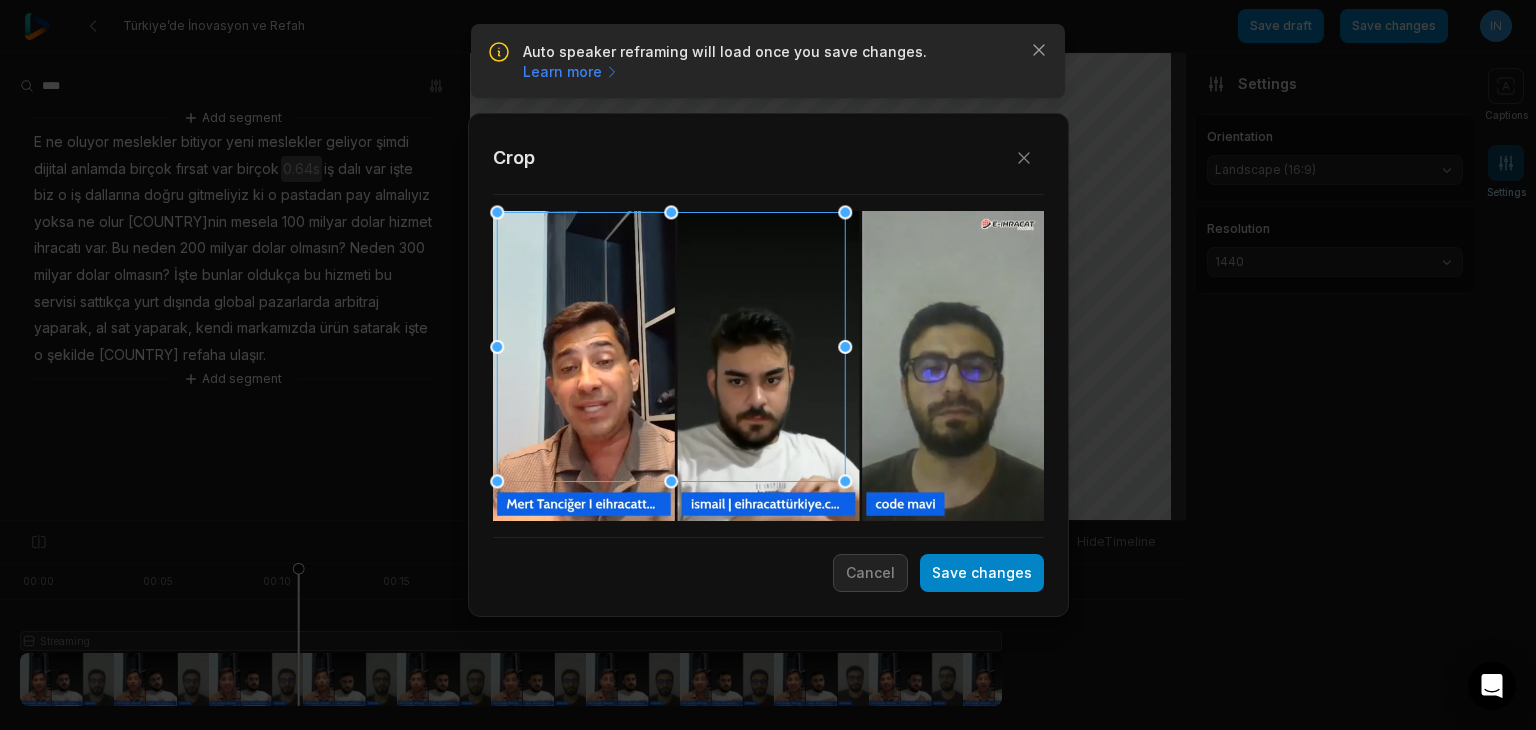 drag, startPoint x: 669, startPoint y: 521, endPoint x: 694, endPoint y: 490, distance: 39.824615 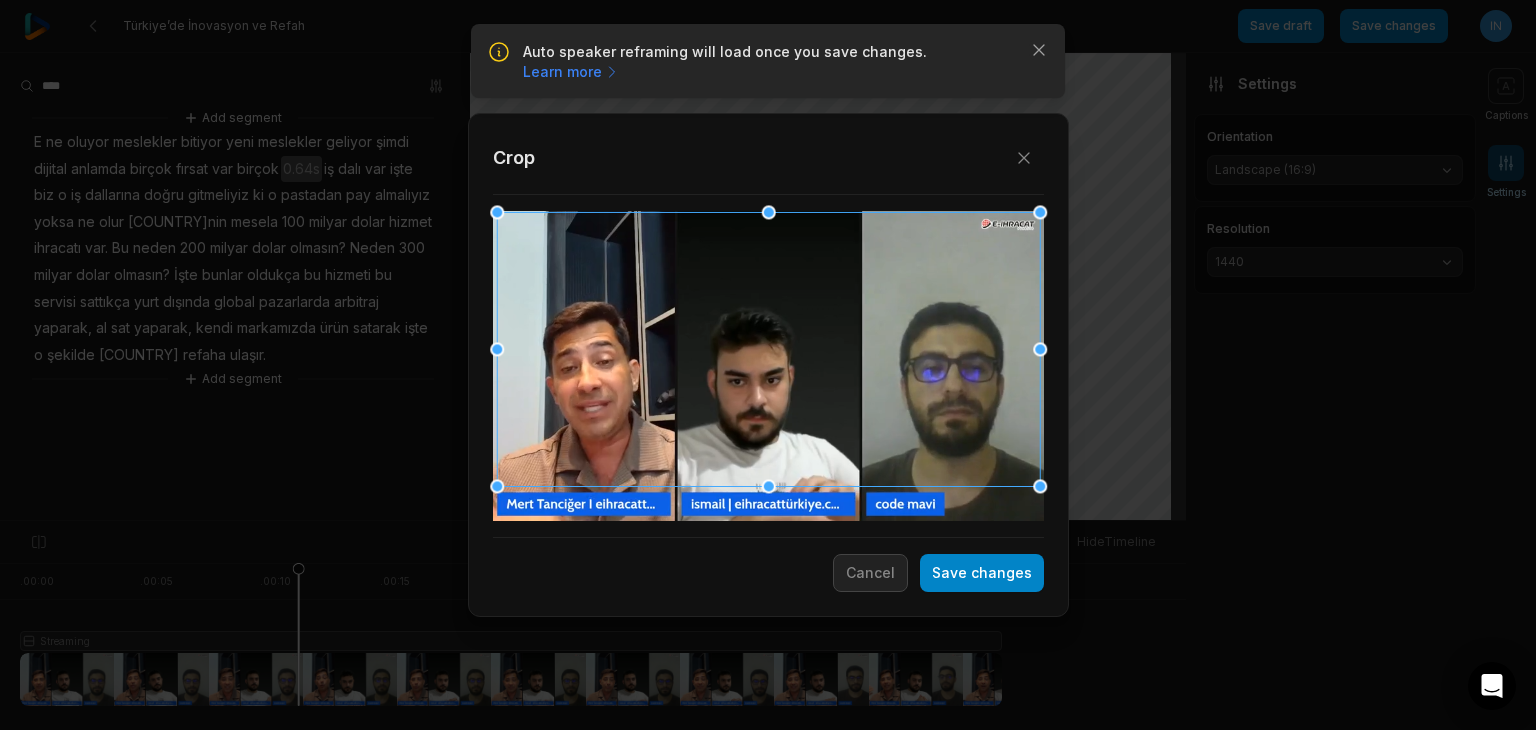 drag, startPoint x: 844, startPoint y: 349, endPoint x: 1220, endPoint y: 308, distance: 378.22876 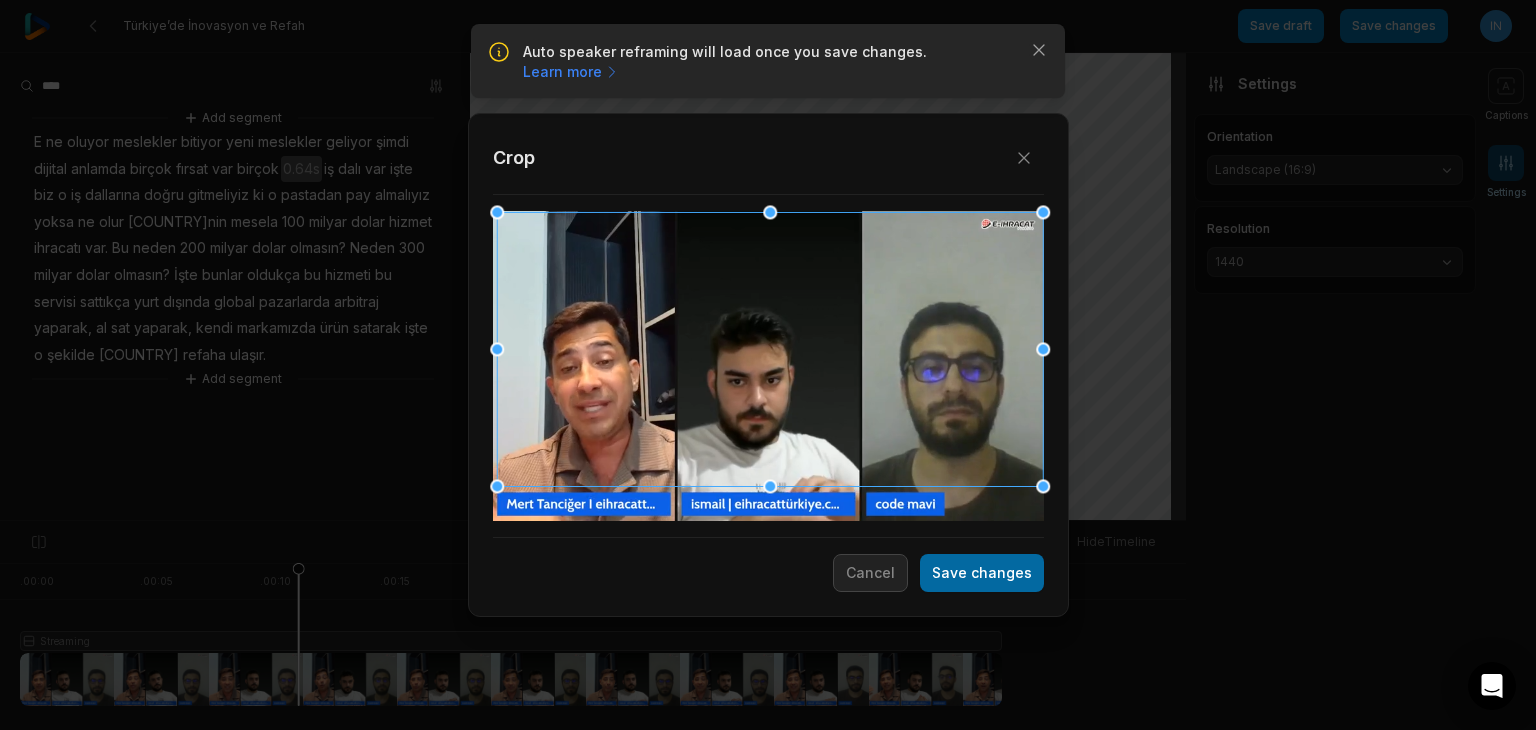 click on "Save changes" at bounding box center (982, 573) 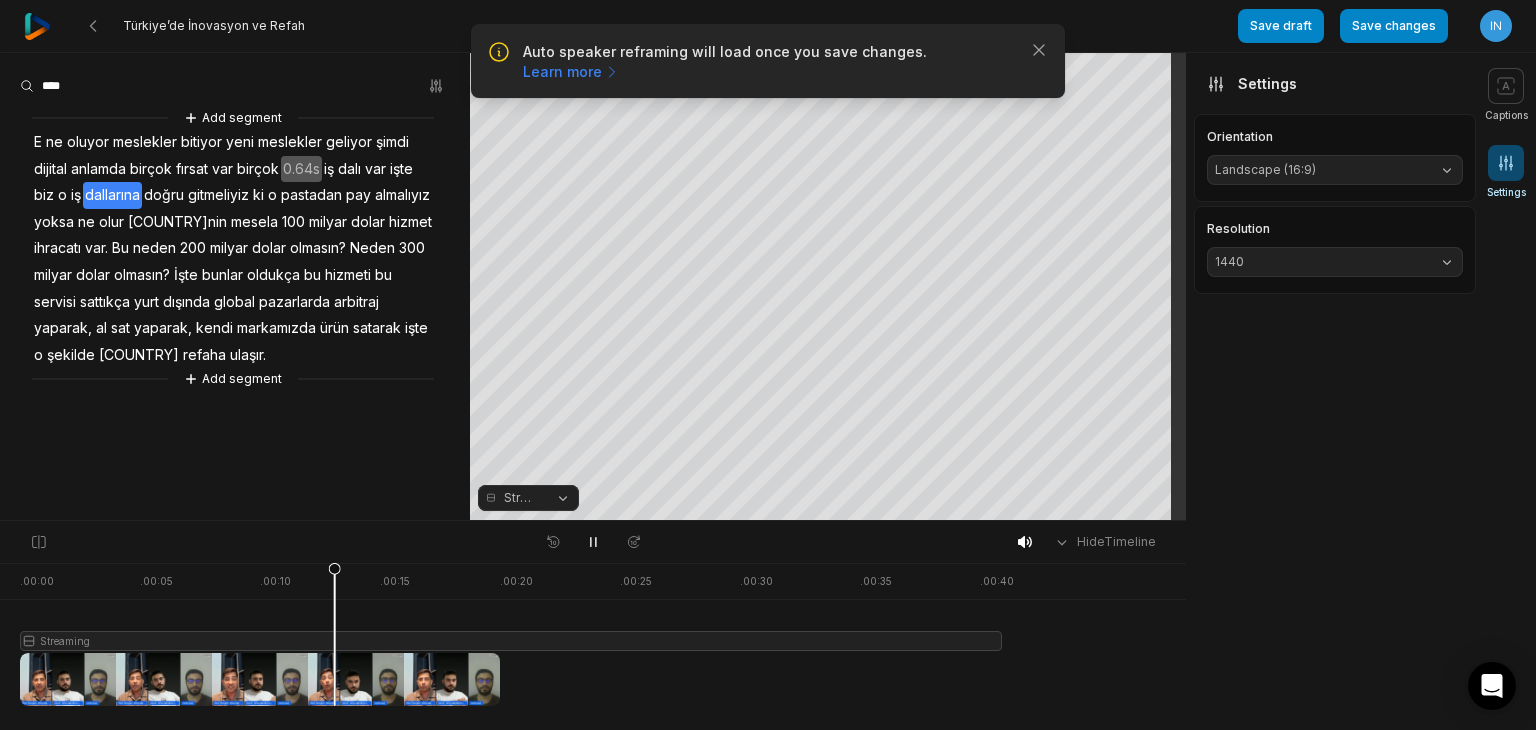 click on "Streaming" at bounding box center [528, 498] 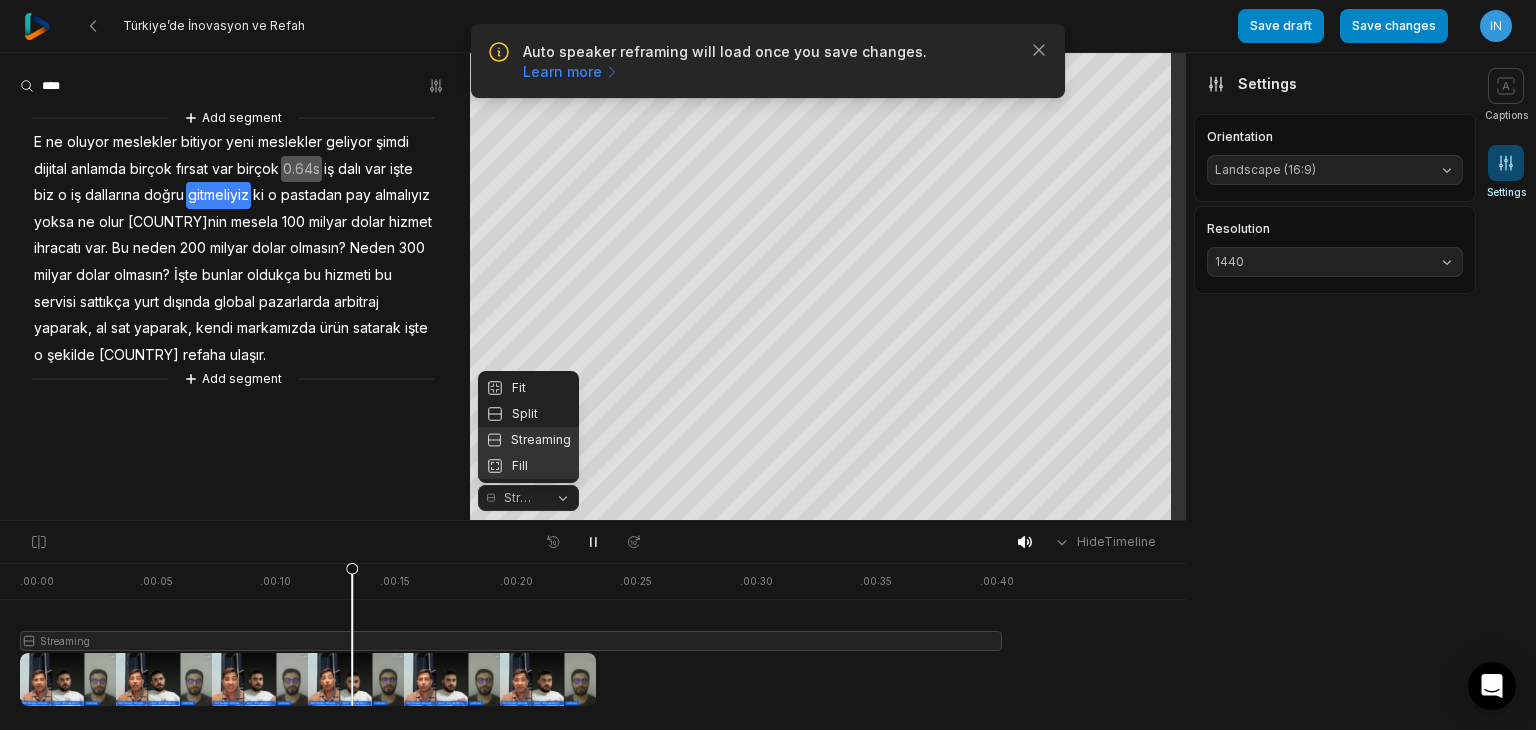 click on "Fill" at bounding box center [528, 466] 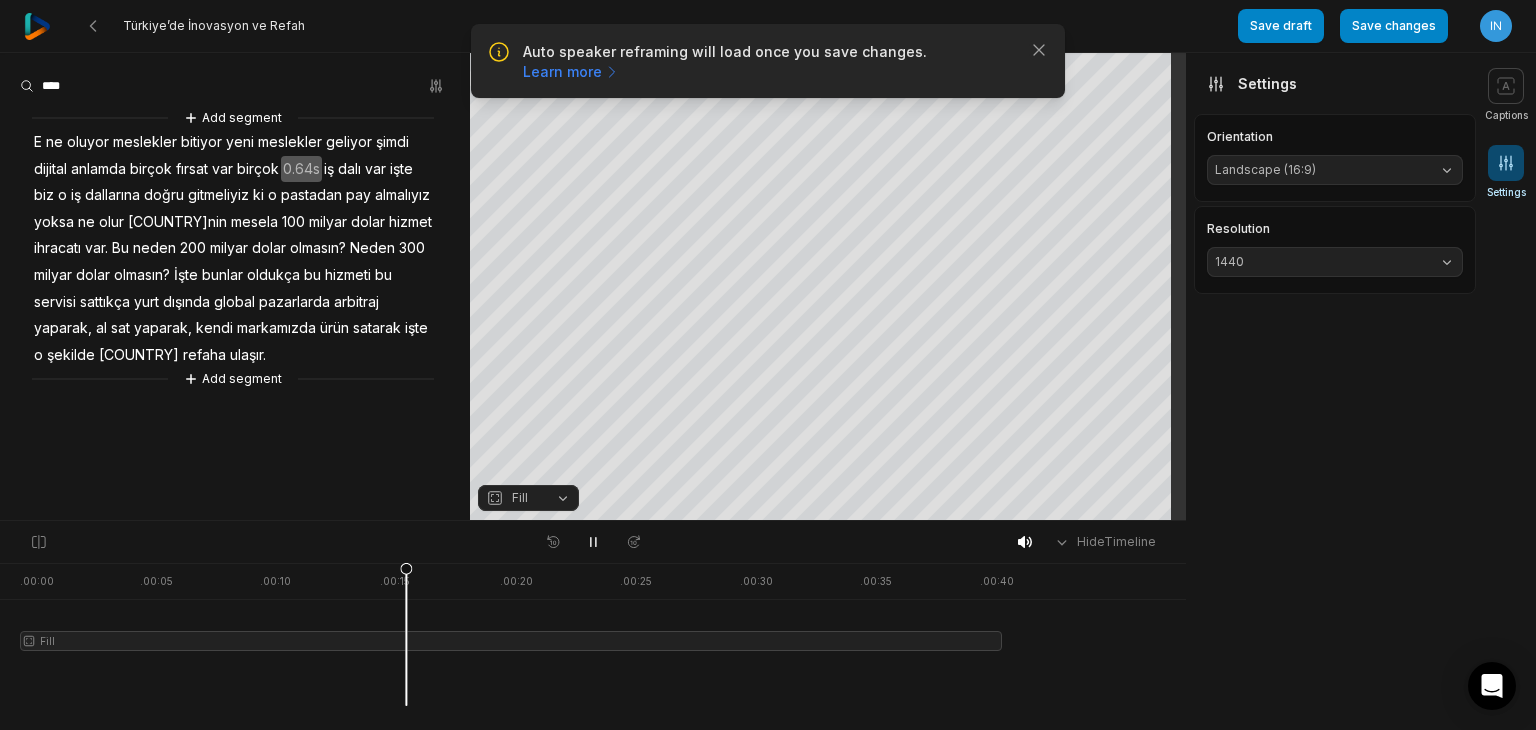 click on "Fill" at bounding box center [528, 498] 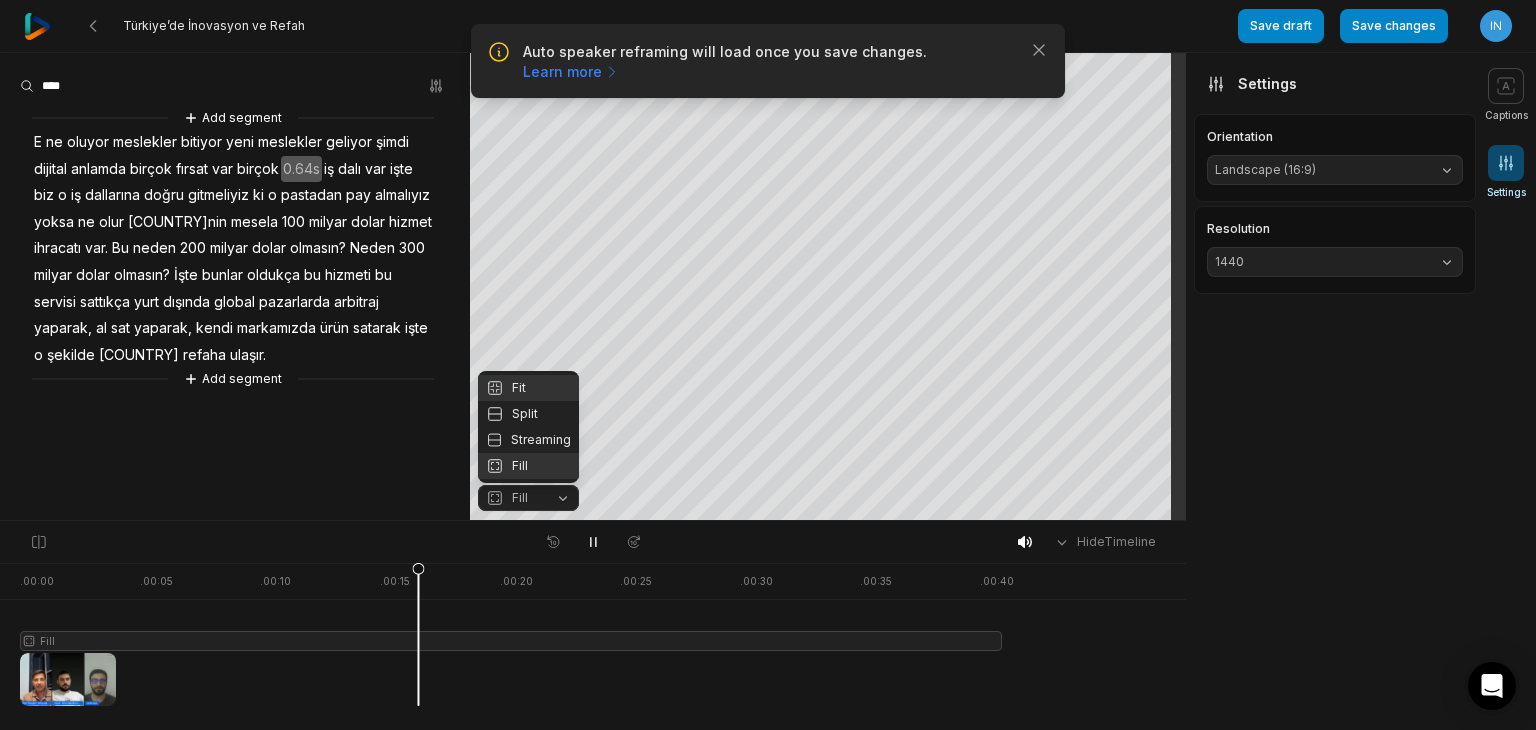 click on "Fit" at bounding box center [528, 388] 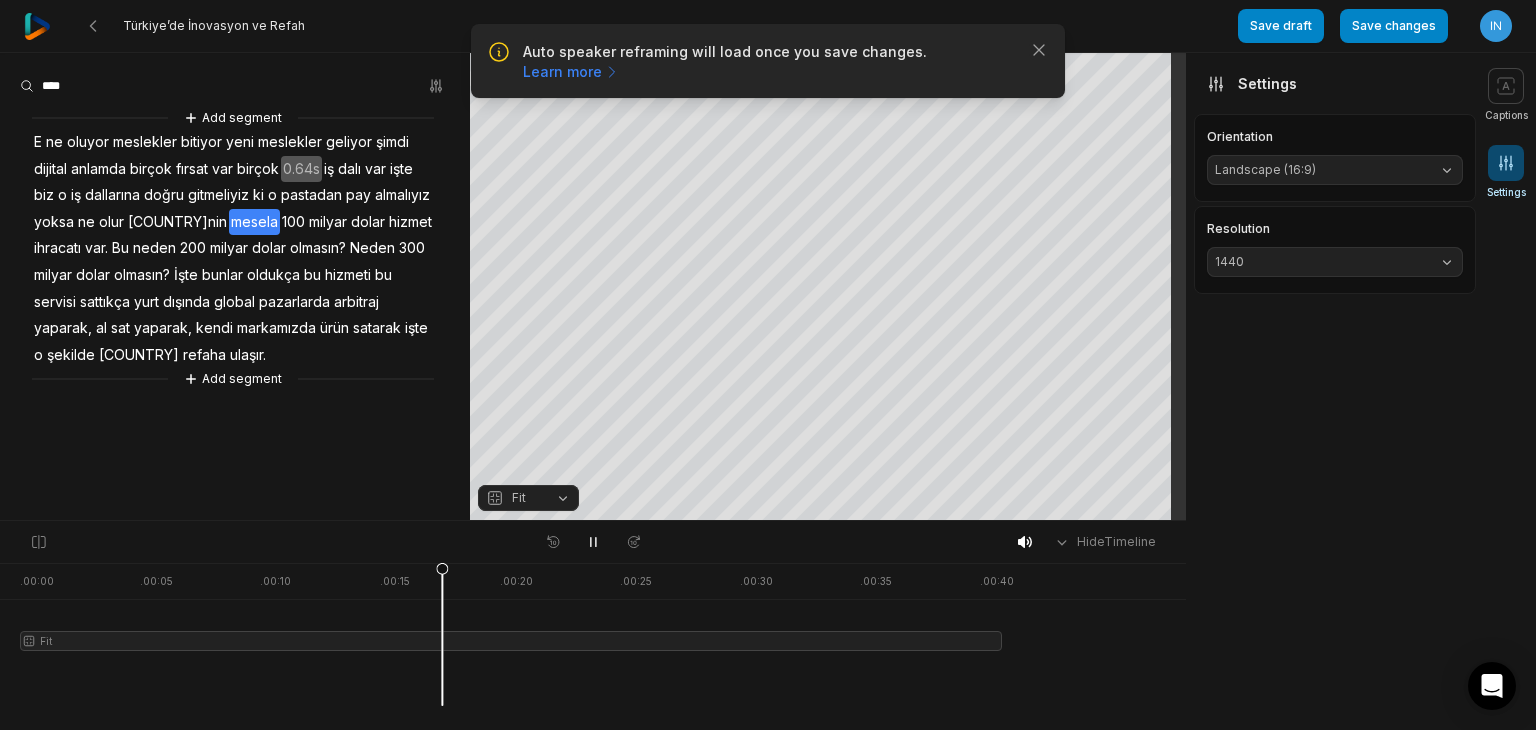 click on "Hide  Timeline" at bounding box center (593, 542) 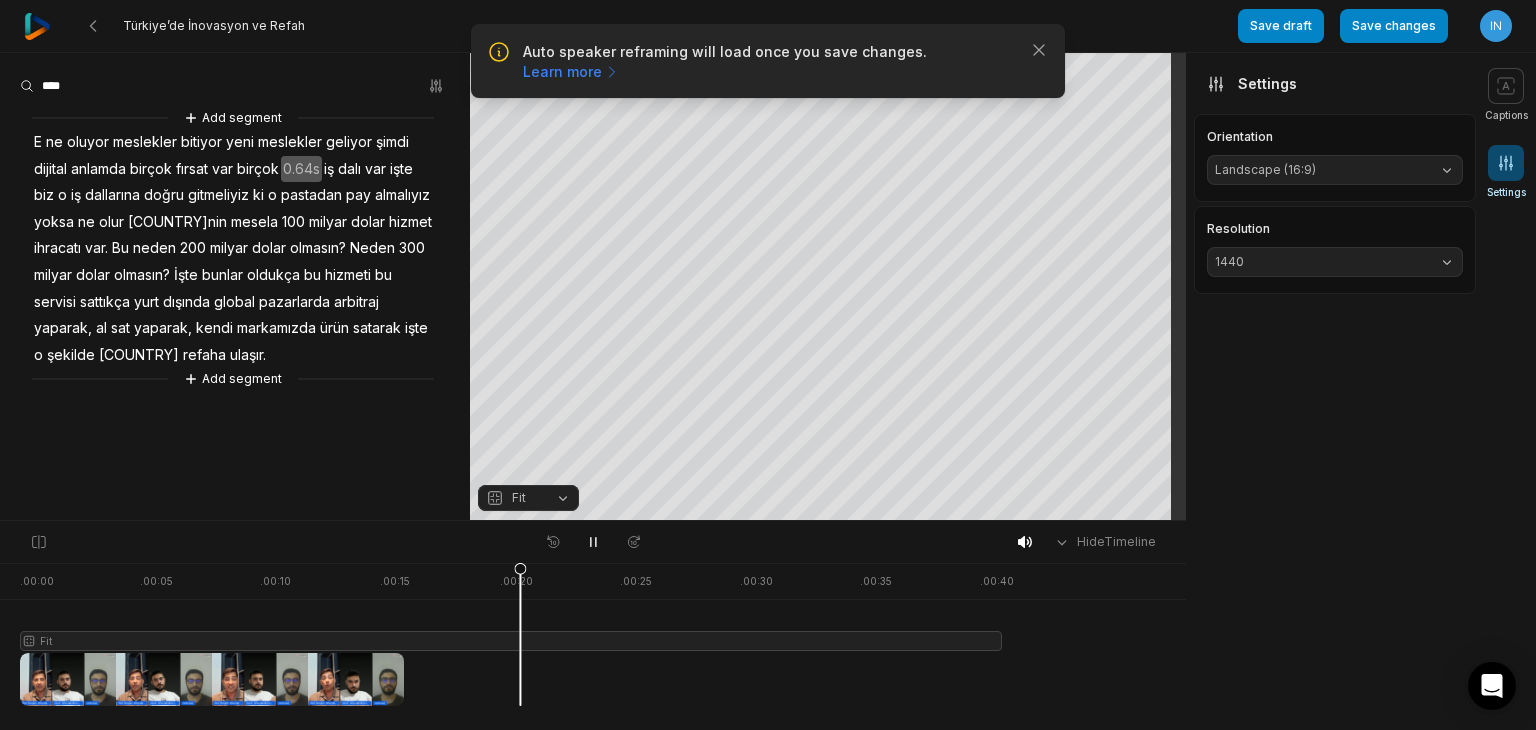 click 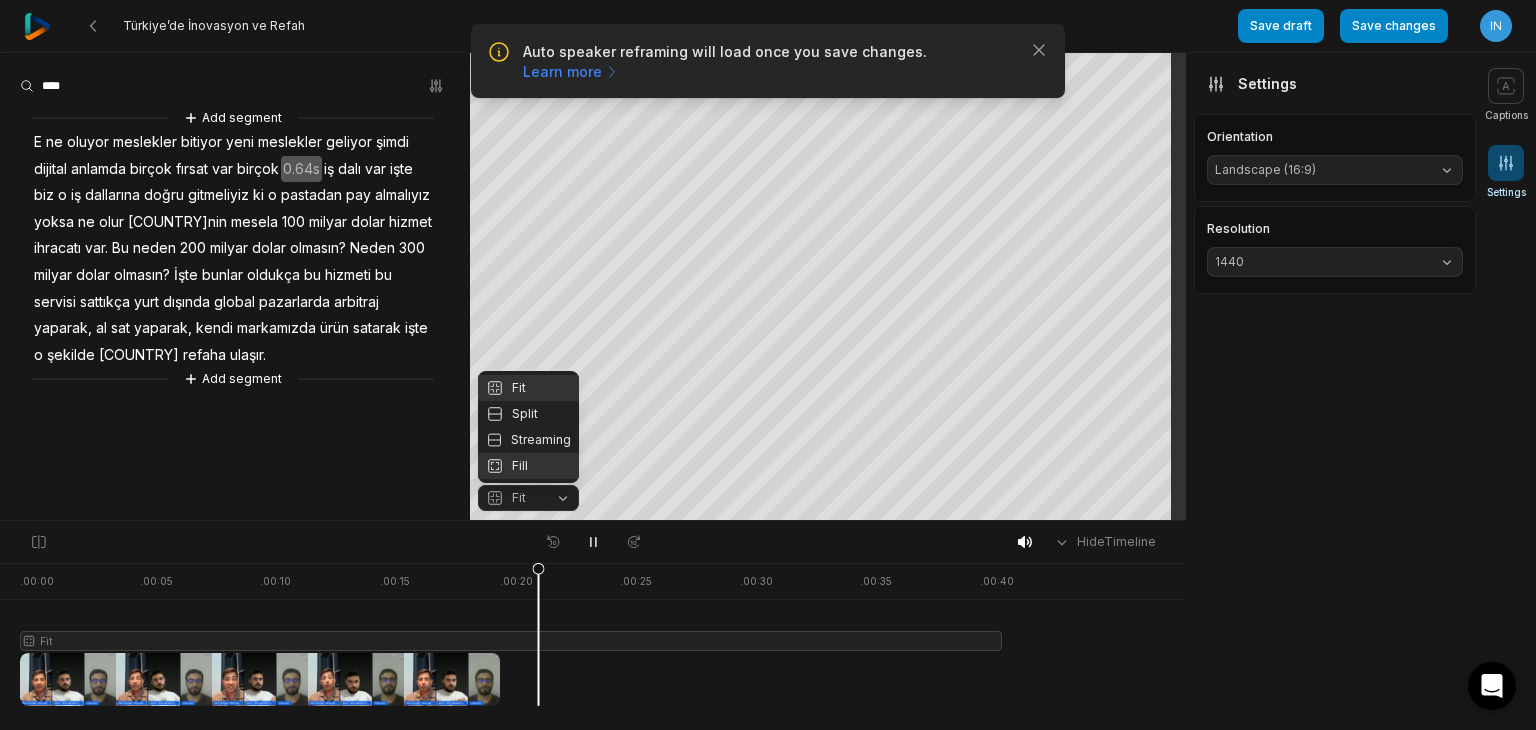 click on "Fill" at bounding box center [528, 466] 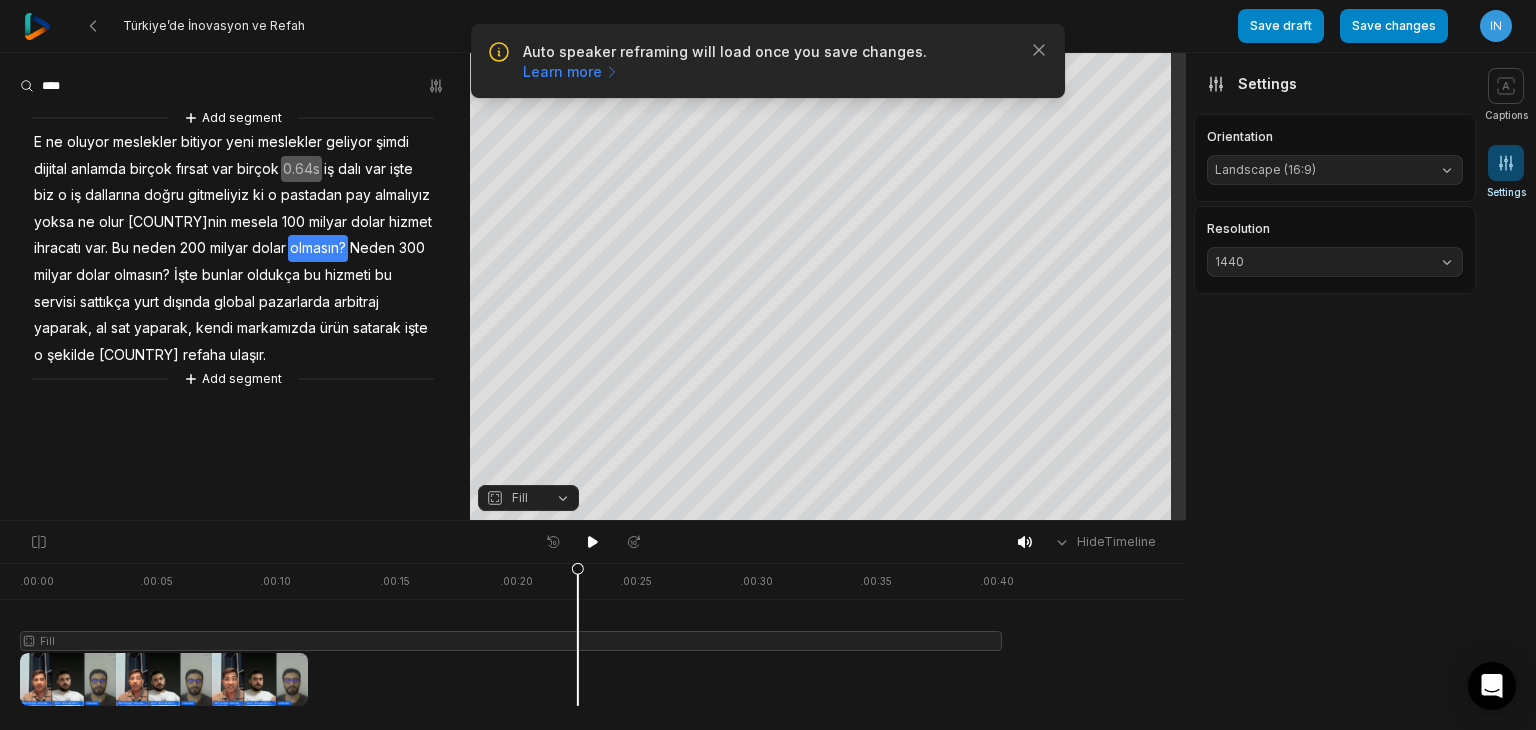 click on "Fill" at bounding box center [520, 498] 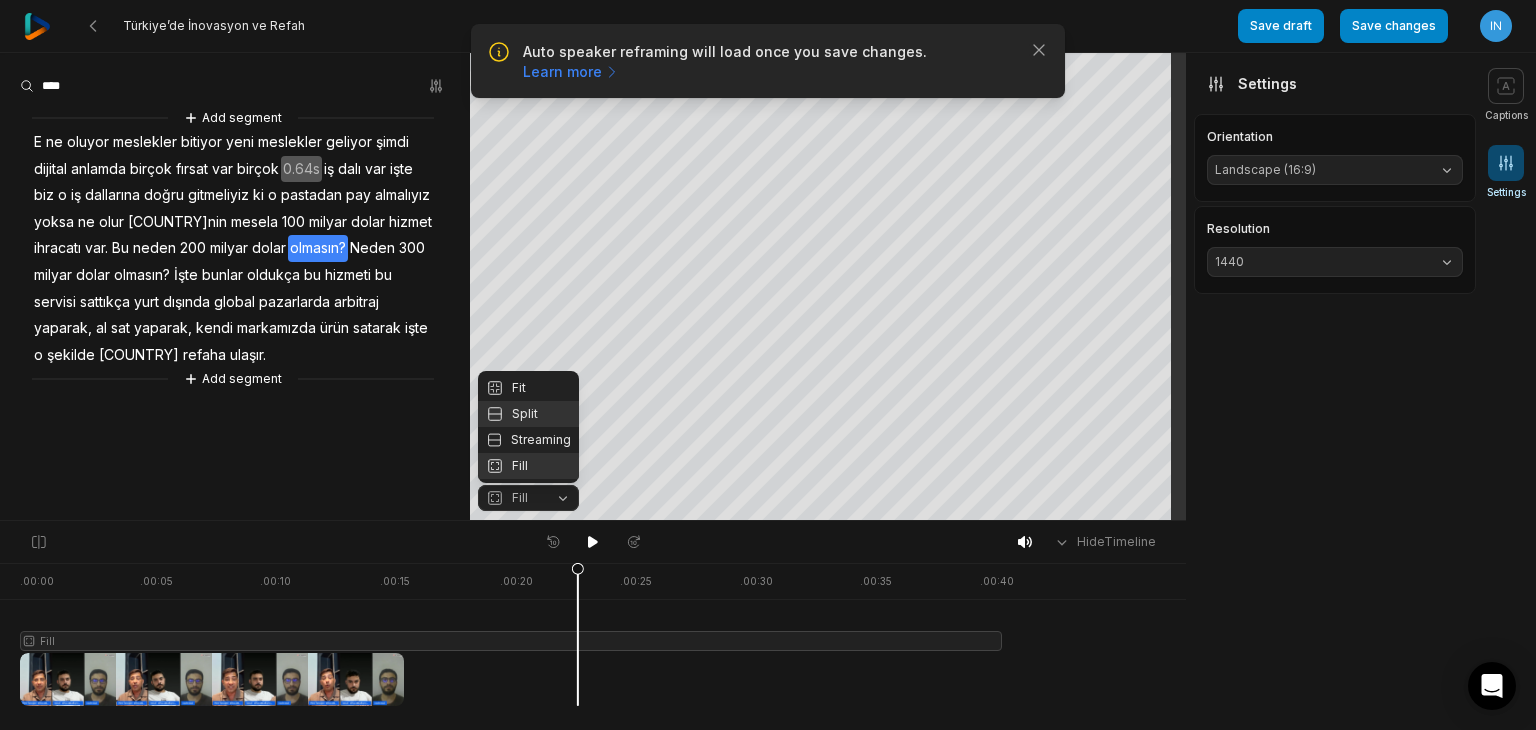 click on "Split" at bounding box center (528, 414) 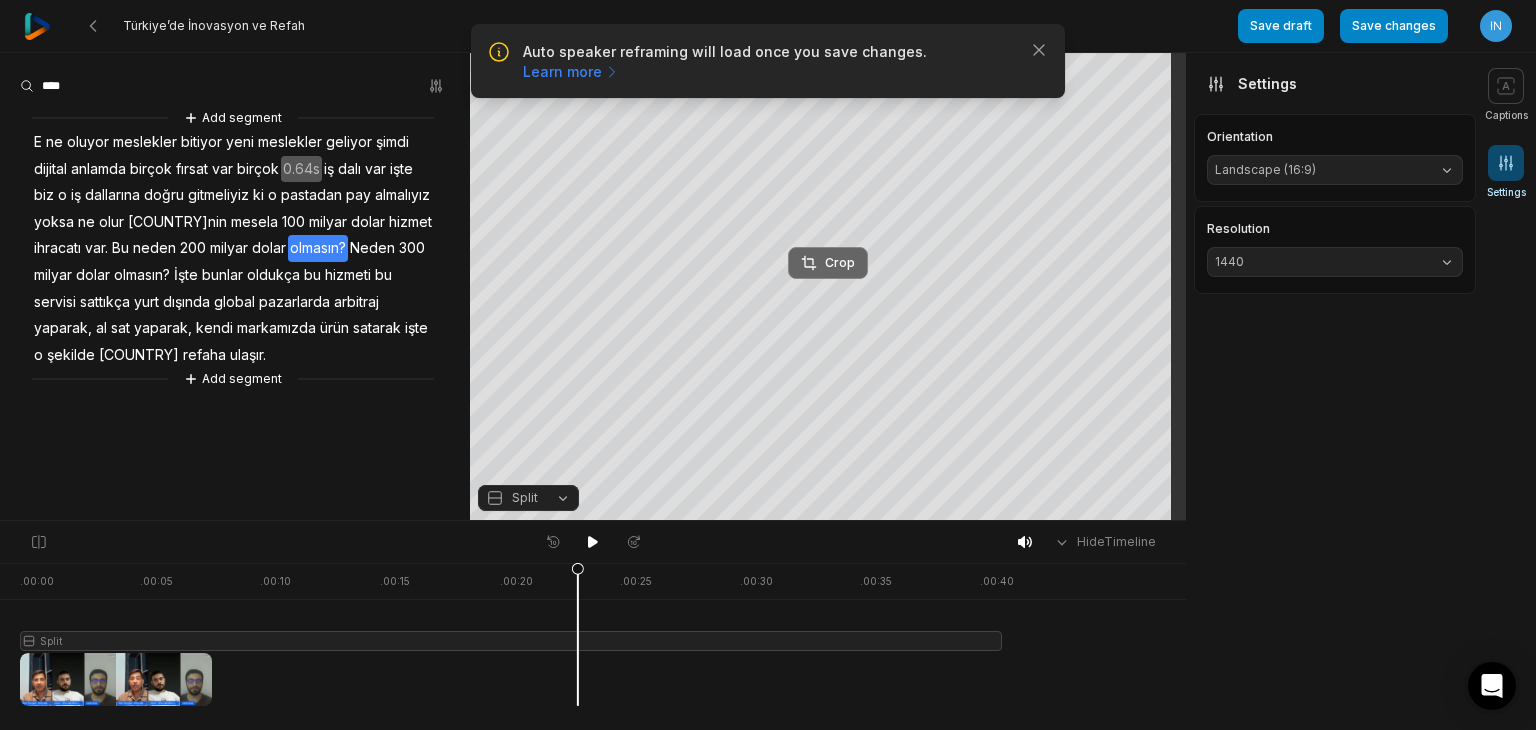 click on "Crop" at bounding box center (828, 263) 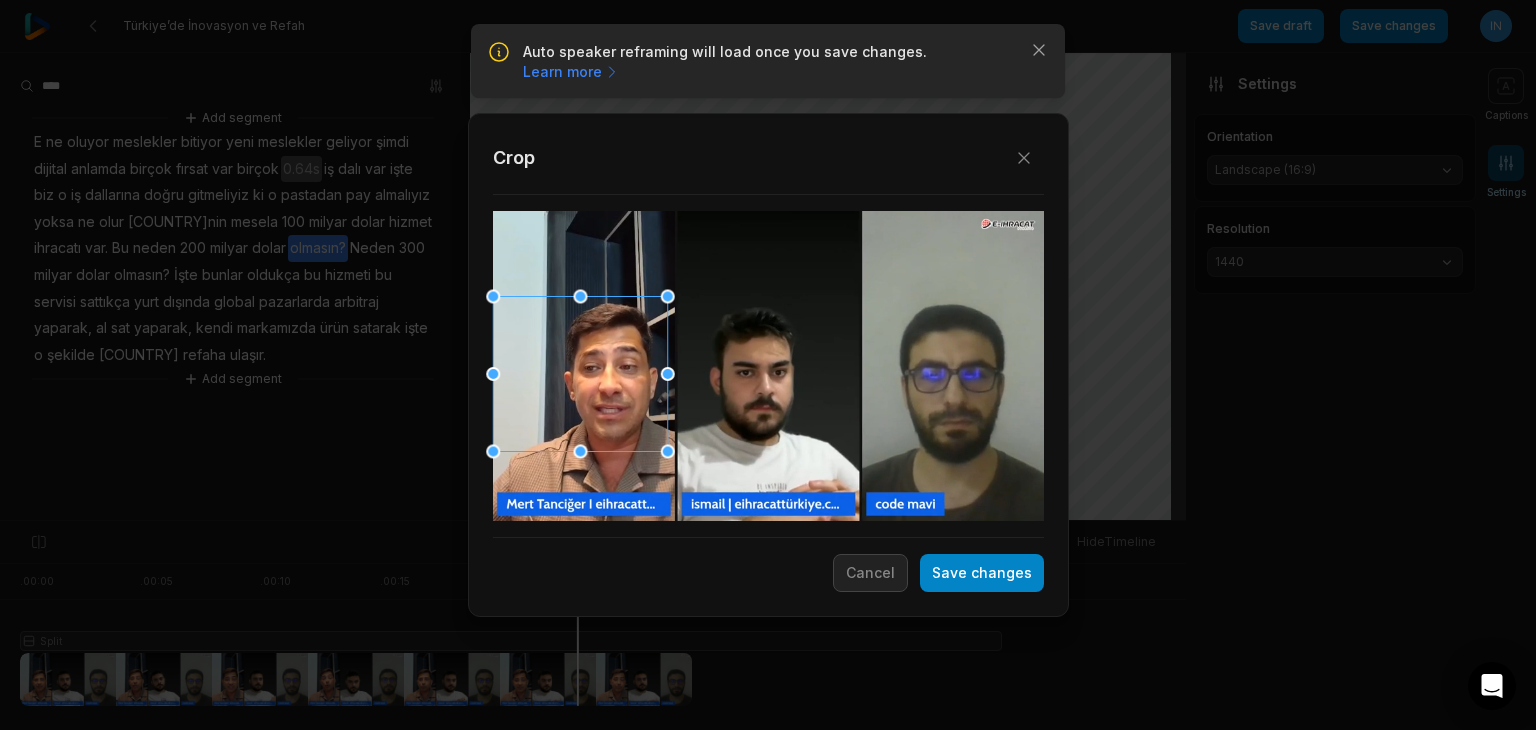 drag, startPoint x: 758, startPoint y: 349, endPoint x: 620, endPoint y: 346, distance: 138.03261 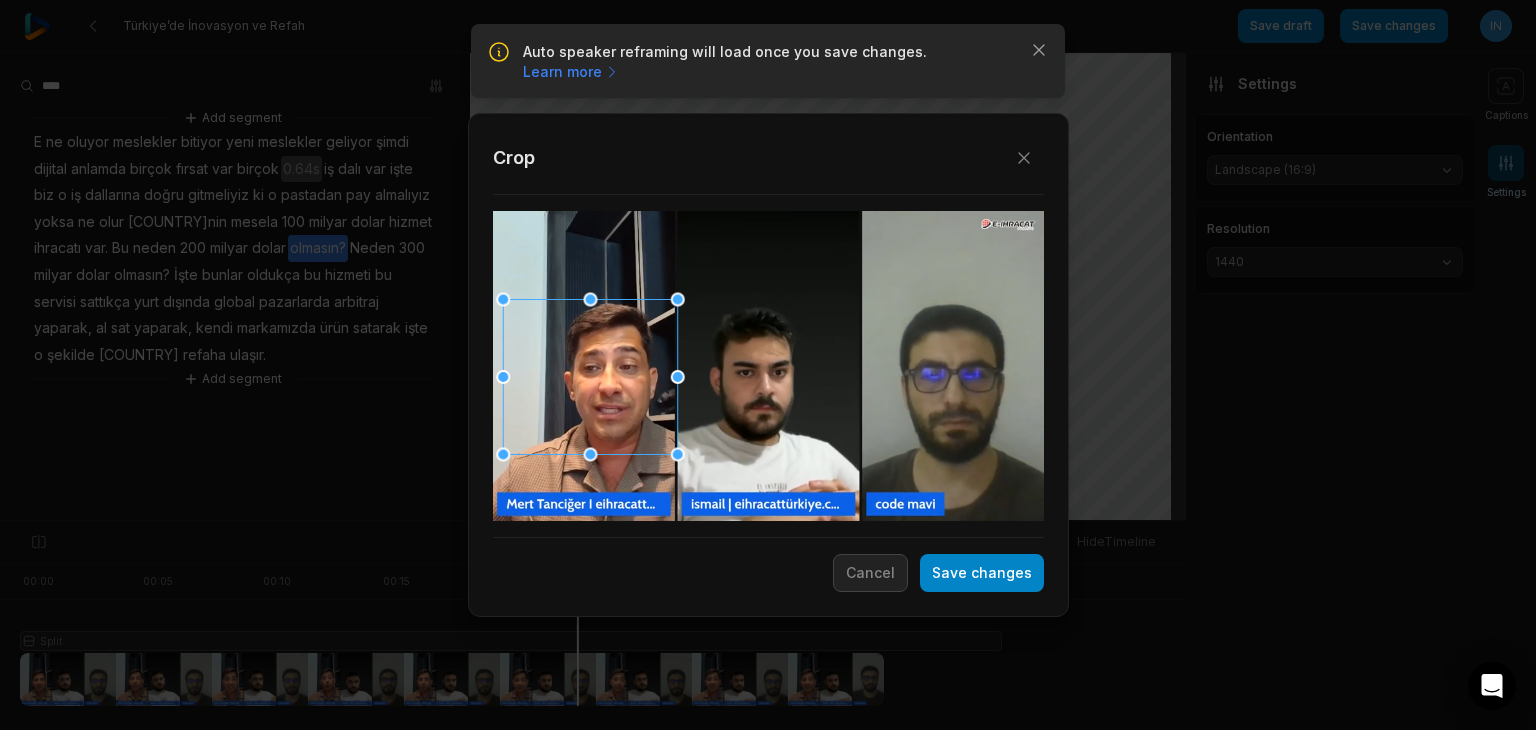 drag, startPoint x: 620, startPoint y: 346, endPoint x: 631, endPoint y: 349, distance: 11.401754 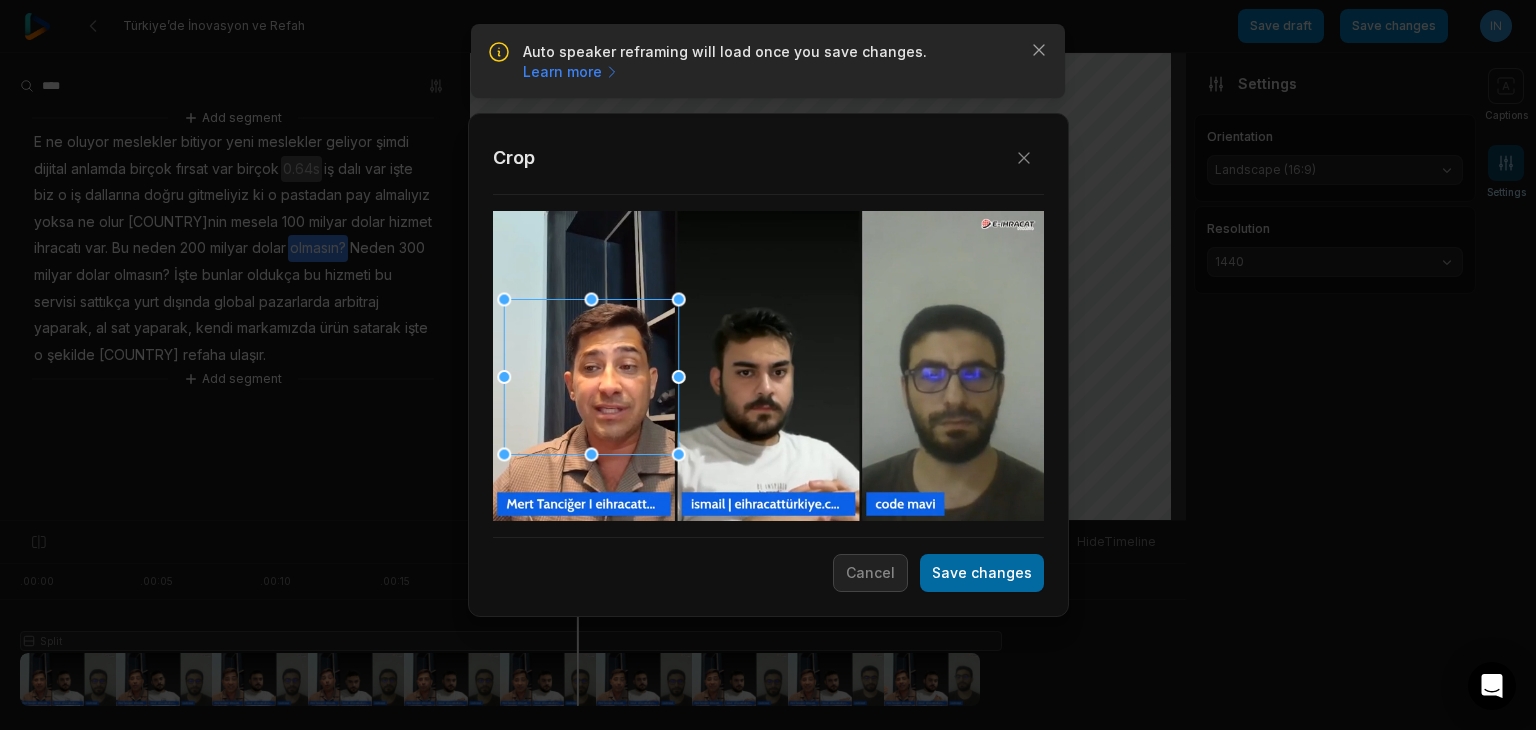 click on "Save changes" at bounding box center [982, 573] 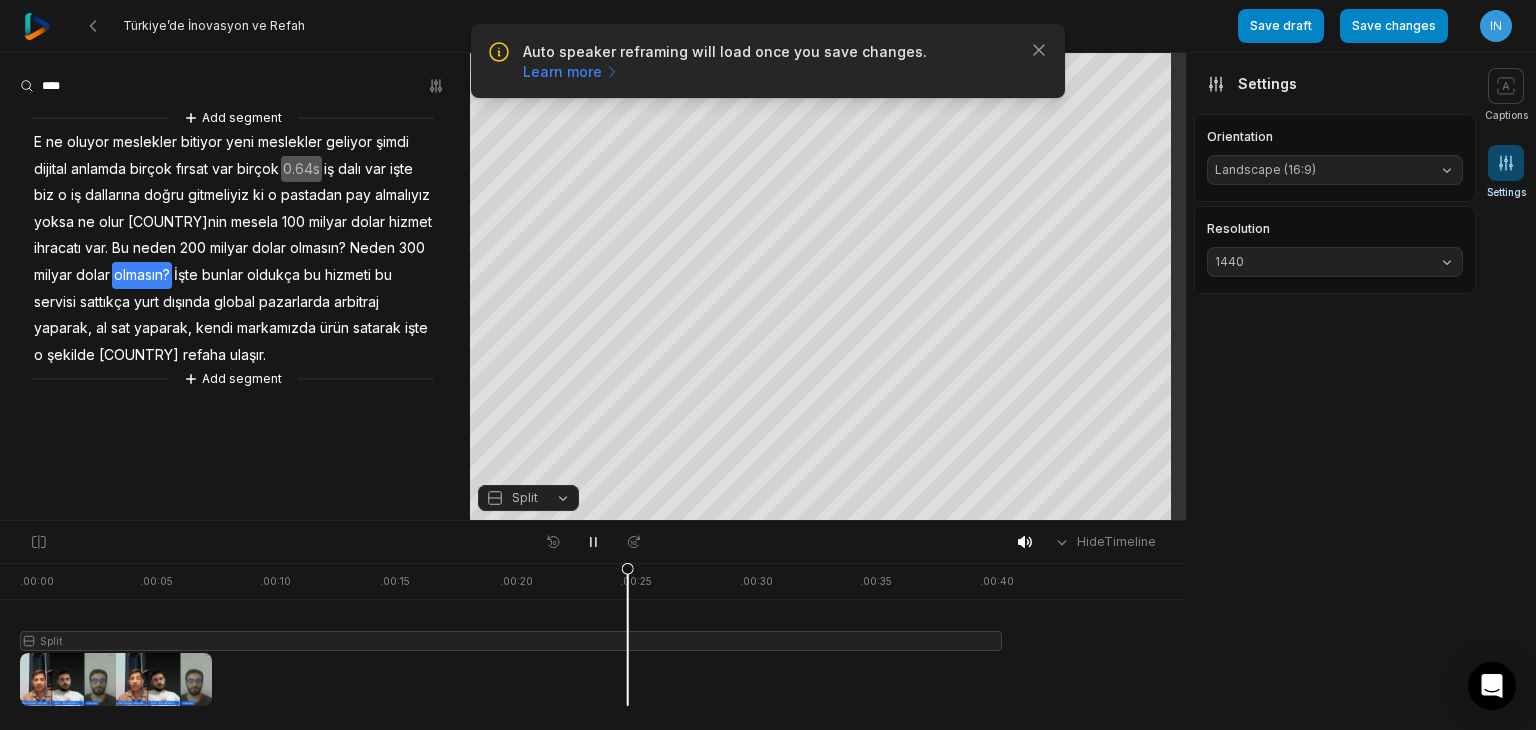 click on "Resolution 1440" at bounding box center [1335, 250] 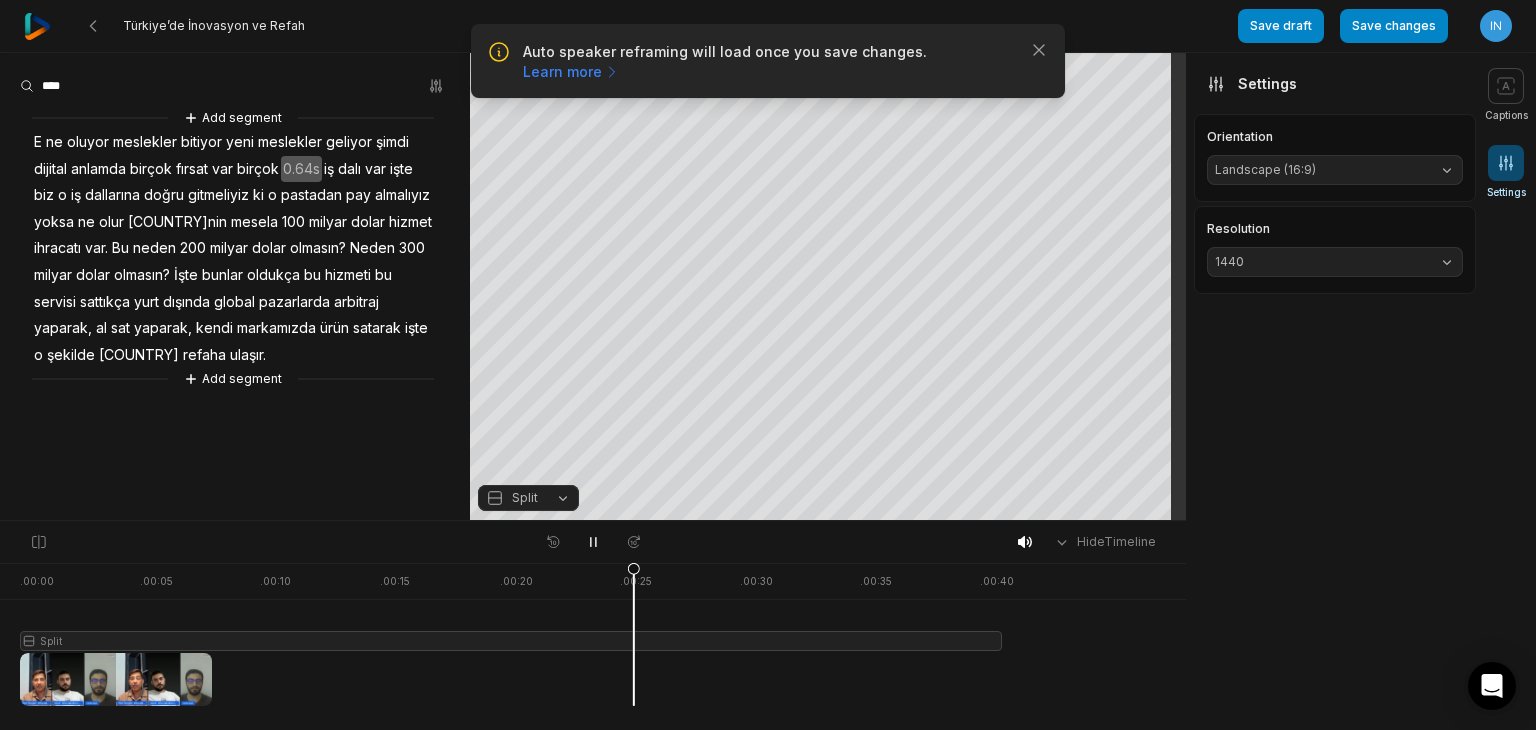 click on "Orientation Landscape (16:9)" at bounding box center [1335, 158] 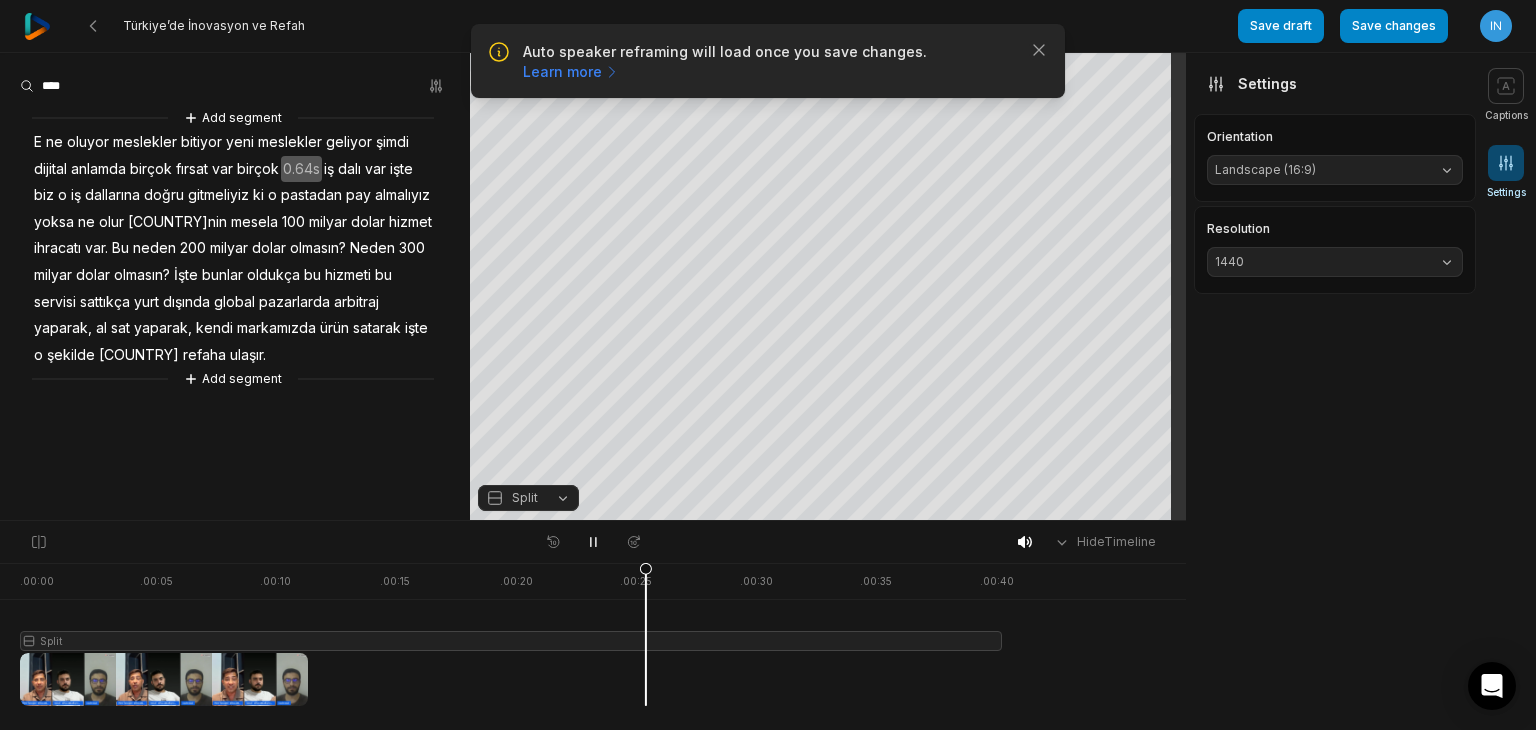 click on "Landscape (16:9)" at bounding box center (1319, 170) 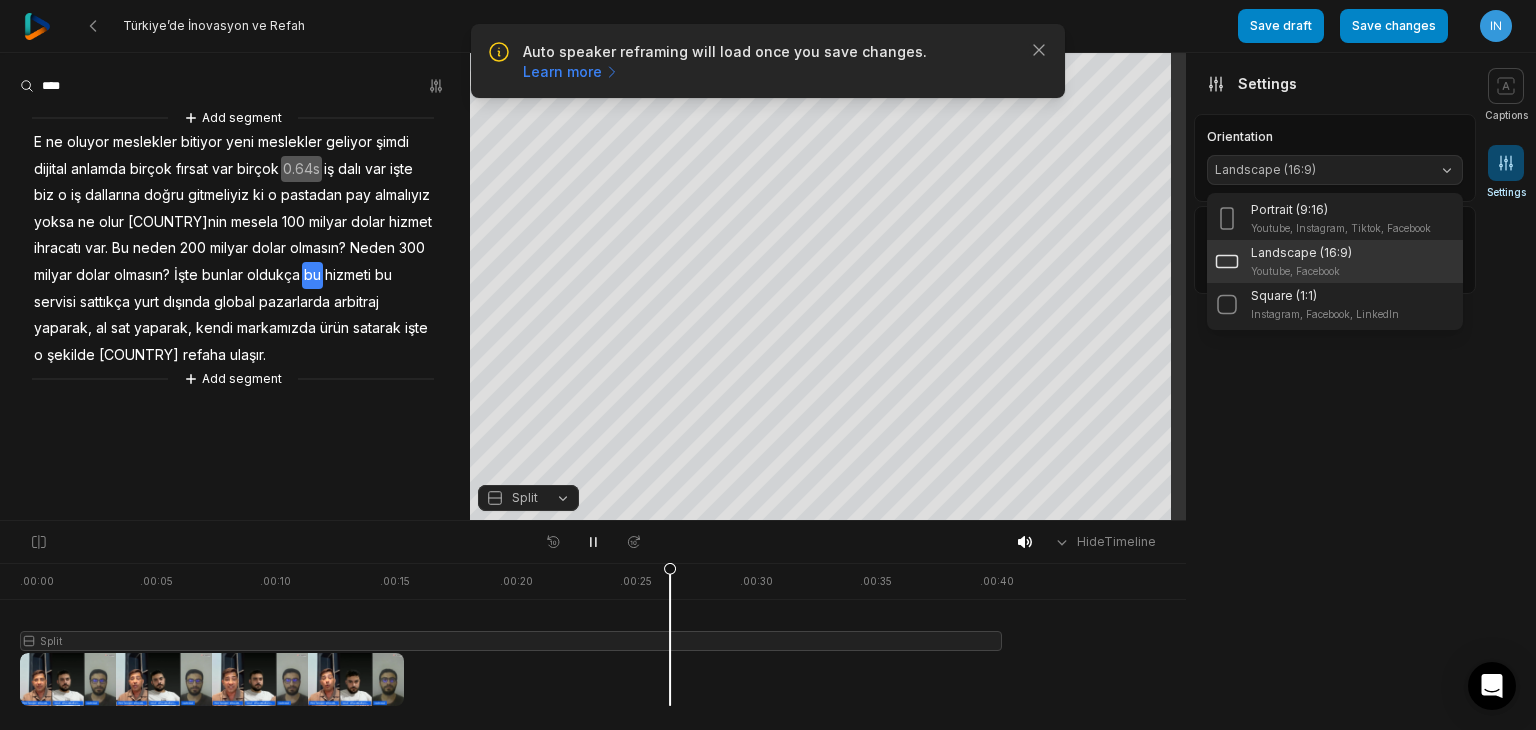 click on "Orientation Landscape (16:9) Portrait (9:16) Youtube, Instagram, Tiktok, Facebook Landscape (16:9) Youtube, Facebook Square (1:1) Instagram, Facebook, LinkedIn" at bounding box center (1335, 158) 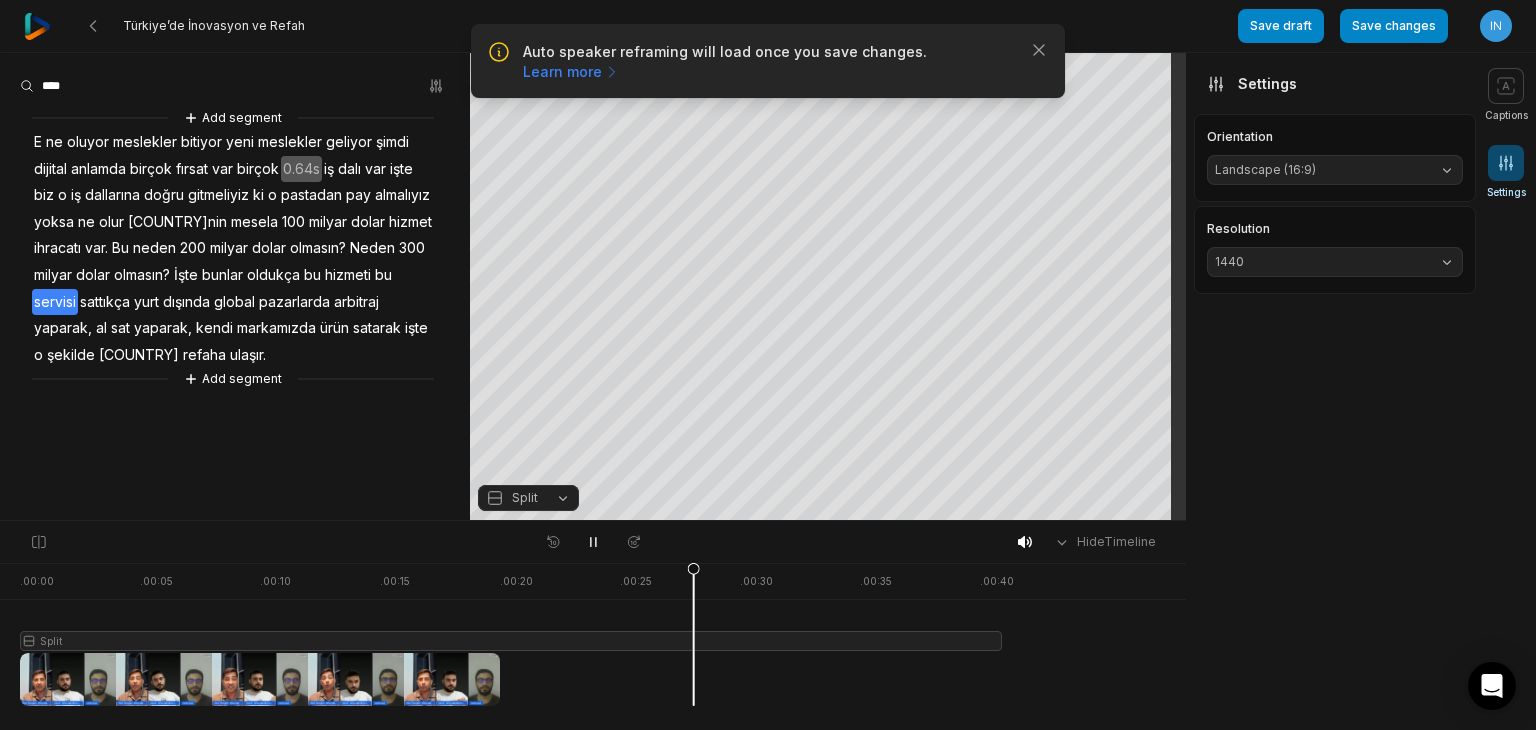 click on "Orientation Landscape (16:9)" at bounding box center (1335, 158) 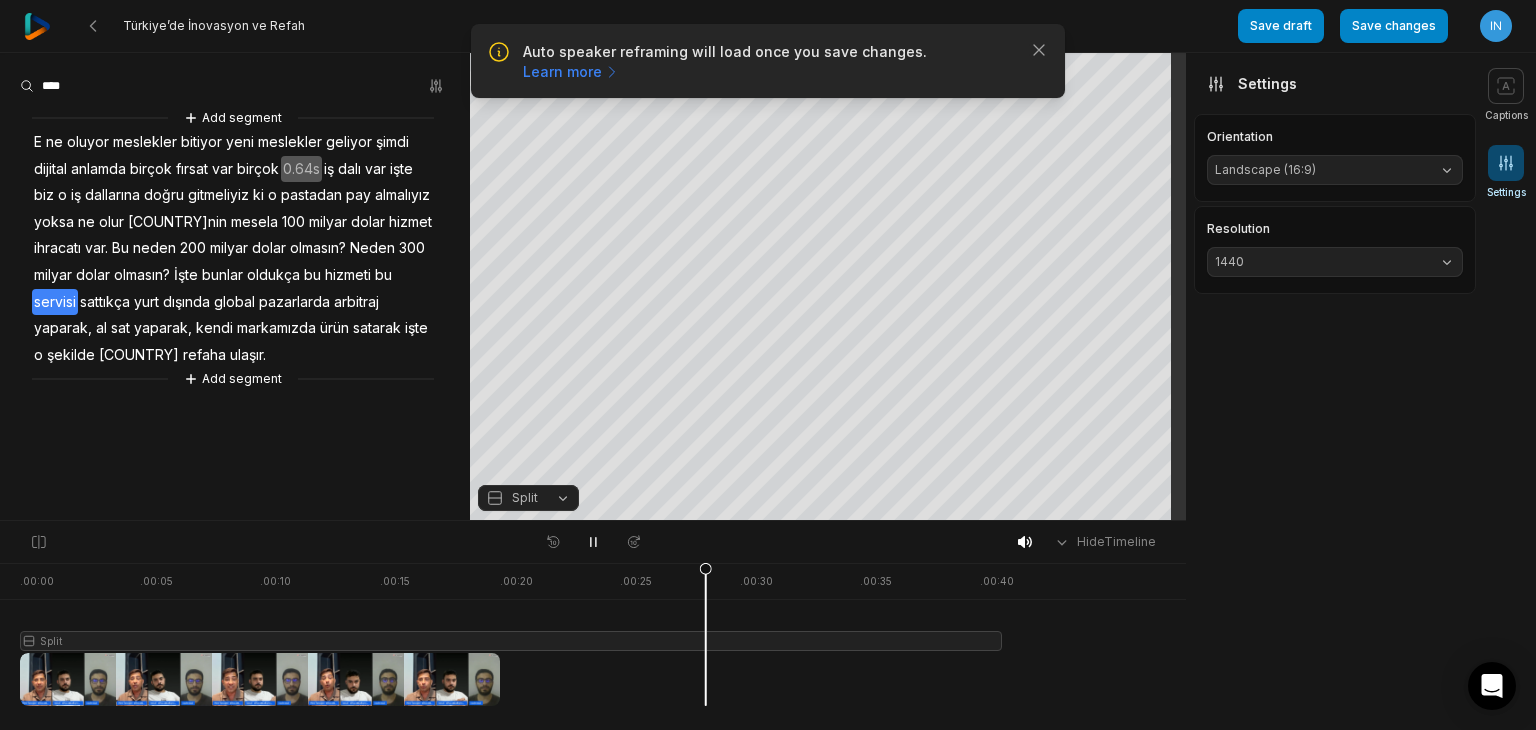 click on "Orientation Landscape (16:9)" at bounding box center [1335, 158] 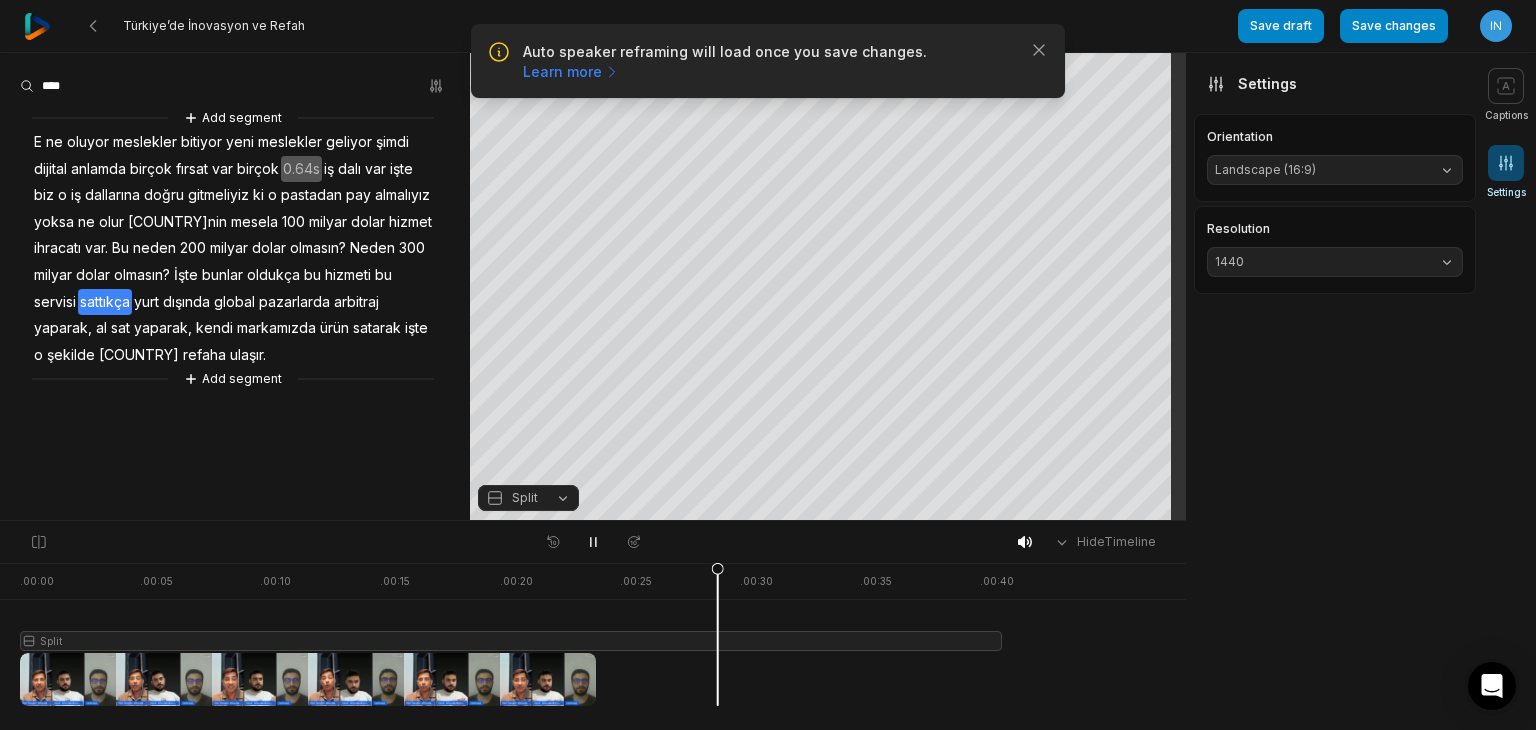 click on "Landscape (16:9)" at bounding box center [1319, 170] 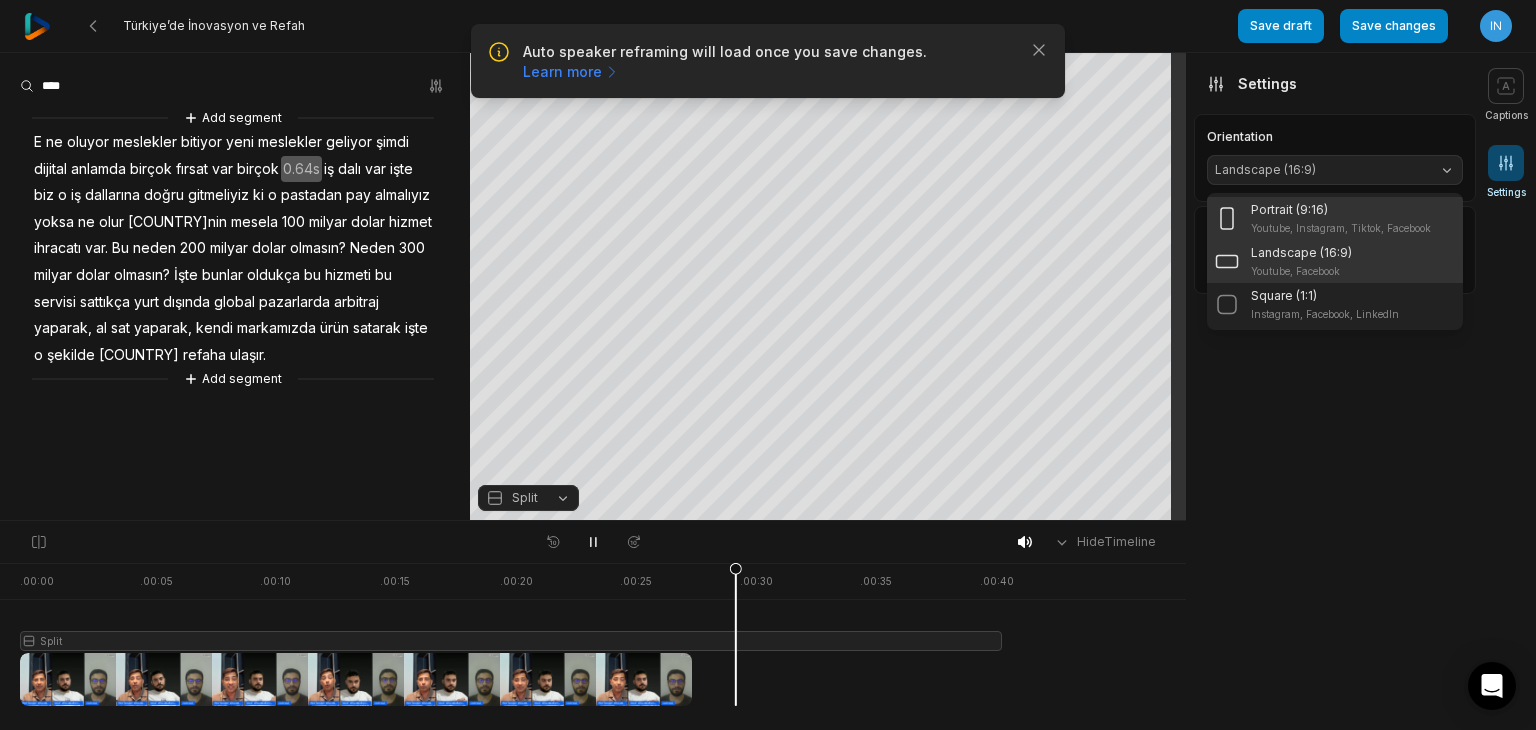click on "Youtube, Instagram, Tiktok, Facebook" at bounding box center (1341, 228) 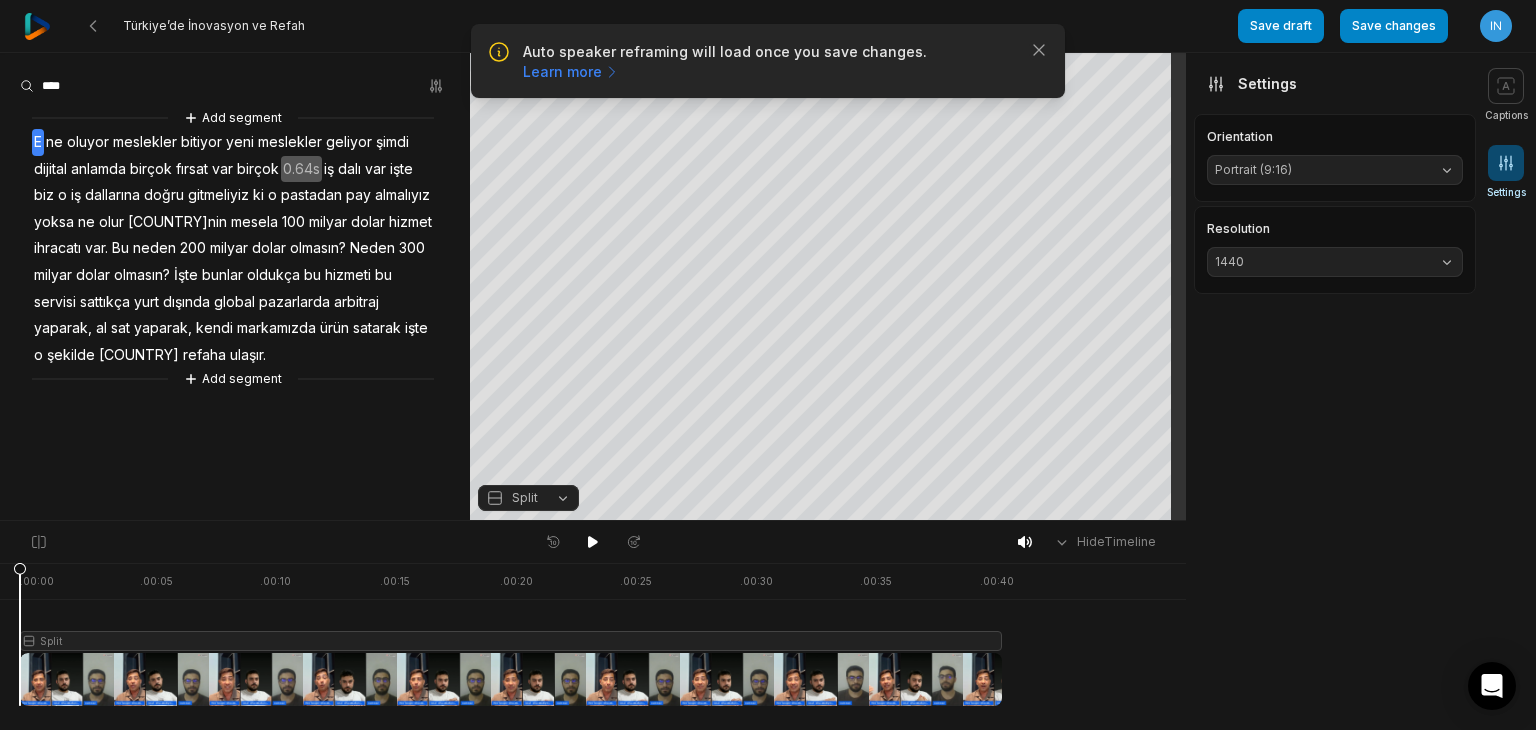 type 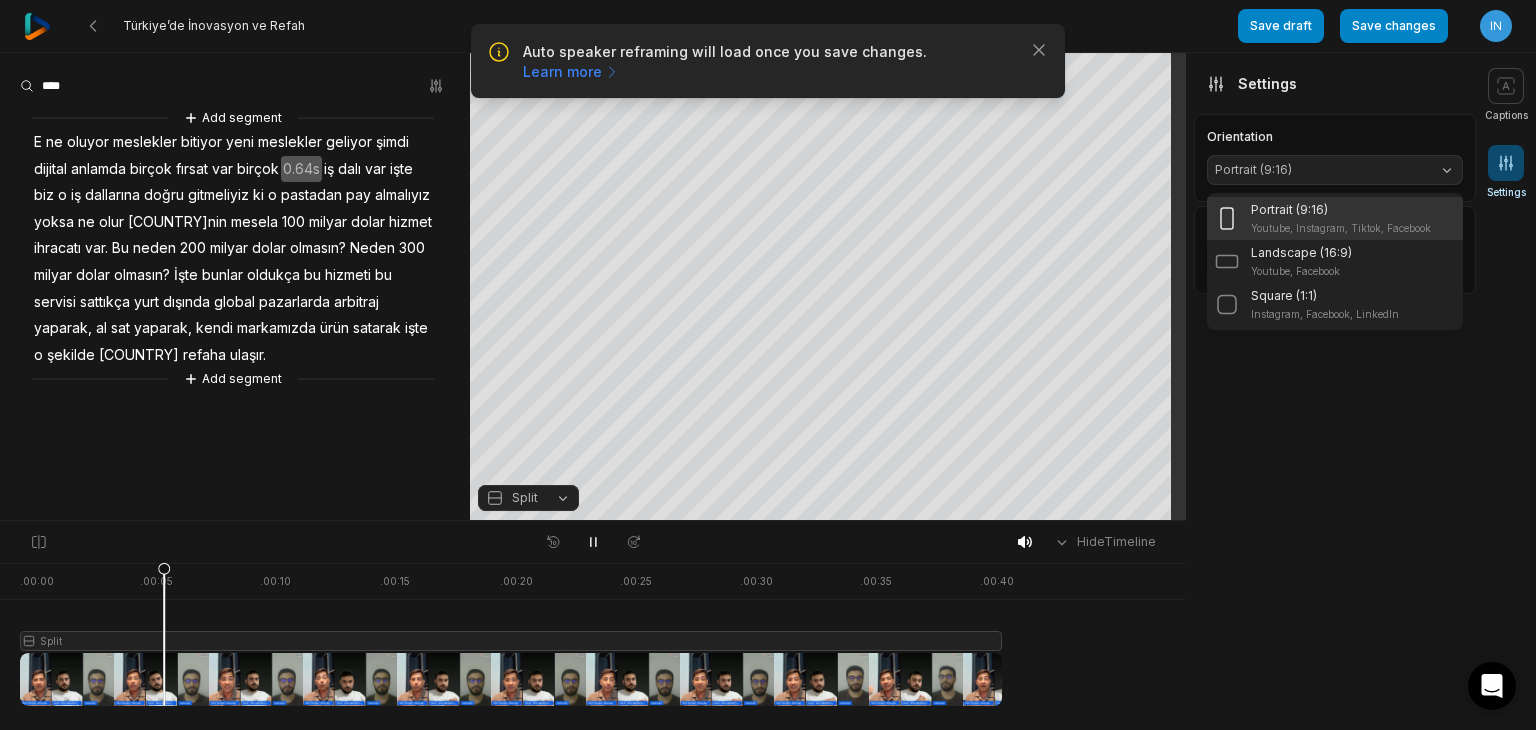 click on "Auto speaker reframing will load once you save changes.  Learn more  Close Türkiye’de İnovasyon ve Refah Save draft Save changes Open user menu Captions Settings Your browser does not support mp4 format. Your browser does not support mp4 format. Crop Hex ********* * % Split Hide  Timeline .  00:00 .  00:05 .  00:10 .  00:15 .  00:20 .  00:25 .  00:30 .  00:35 .  00:40 Split   Add segment E ne oluyor meslekler bitiyor yeni meslekler geliyor şimdi dijital anlamda birçok fırsat var birçok 0.64s iş dalı var işte biz o iş dallarına doğru gitmeliyiz ki o pastadan pay almalıyız yoksa ne olur Türkiye'nin mesela 100 milyar dolar hizmet ihracatı var. Bu neden 200 milyar dolar olmasın? Neden 300 milyar dolar olmasın? İşte bunlar oldukça bu hizmeti bu servisi sattıkça yurt dışında global pazarlarda arbitraj yaparak, al sat yaparak, kendi markamızda ürün satarak işte o şekilde Türkiye refaha ulaşır.   Add segment Captions Settings Orientation Portrait (9:16) Portrait (9:16) Square (1:1)" at bounding box center (768, 260) 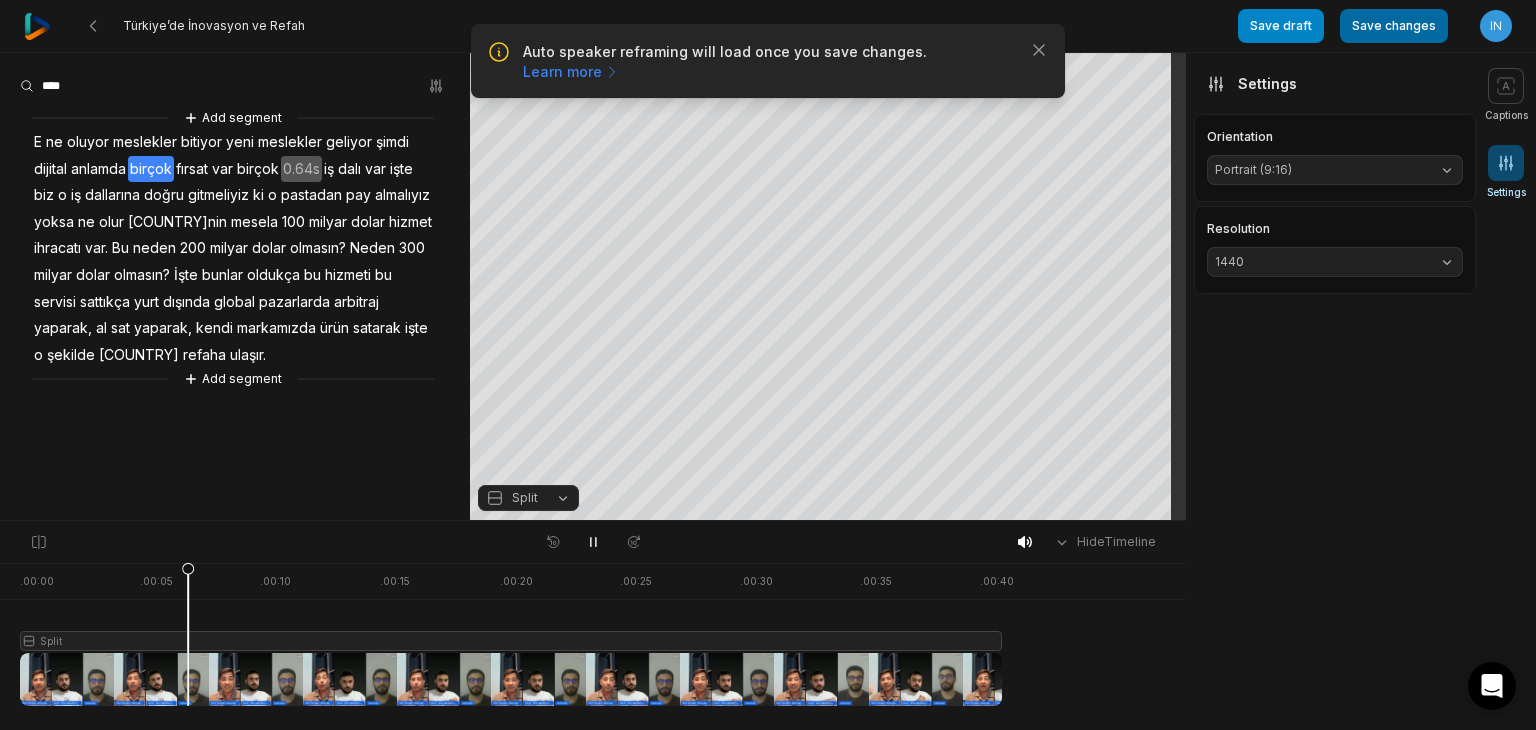 click on "Save changes" at bounding box center [1394, 26] 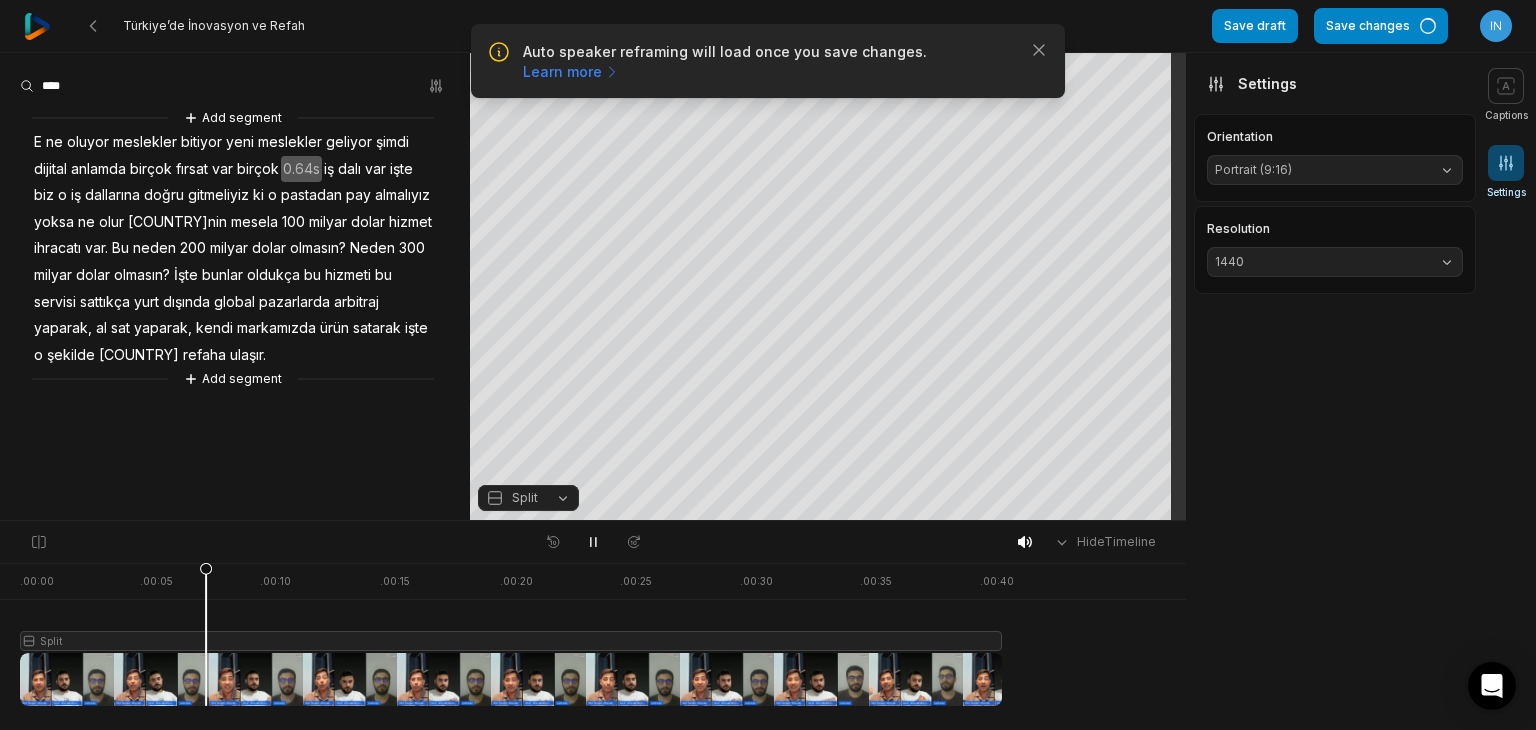 click on "1440" at bounding box center (1319, 262) 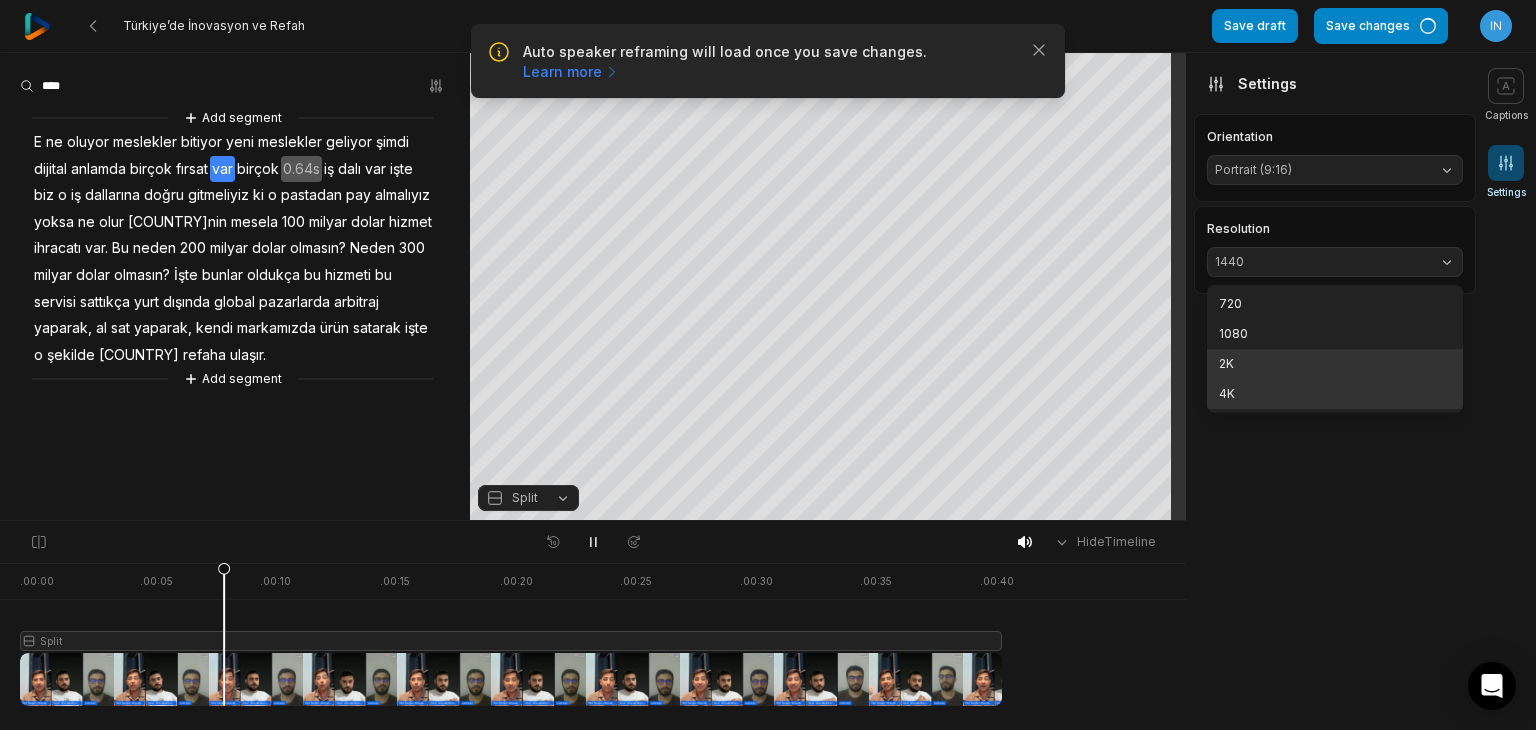 click on "4K" at bounding box center (1335, 394) 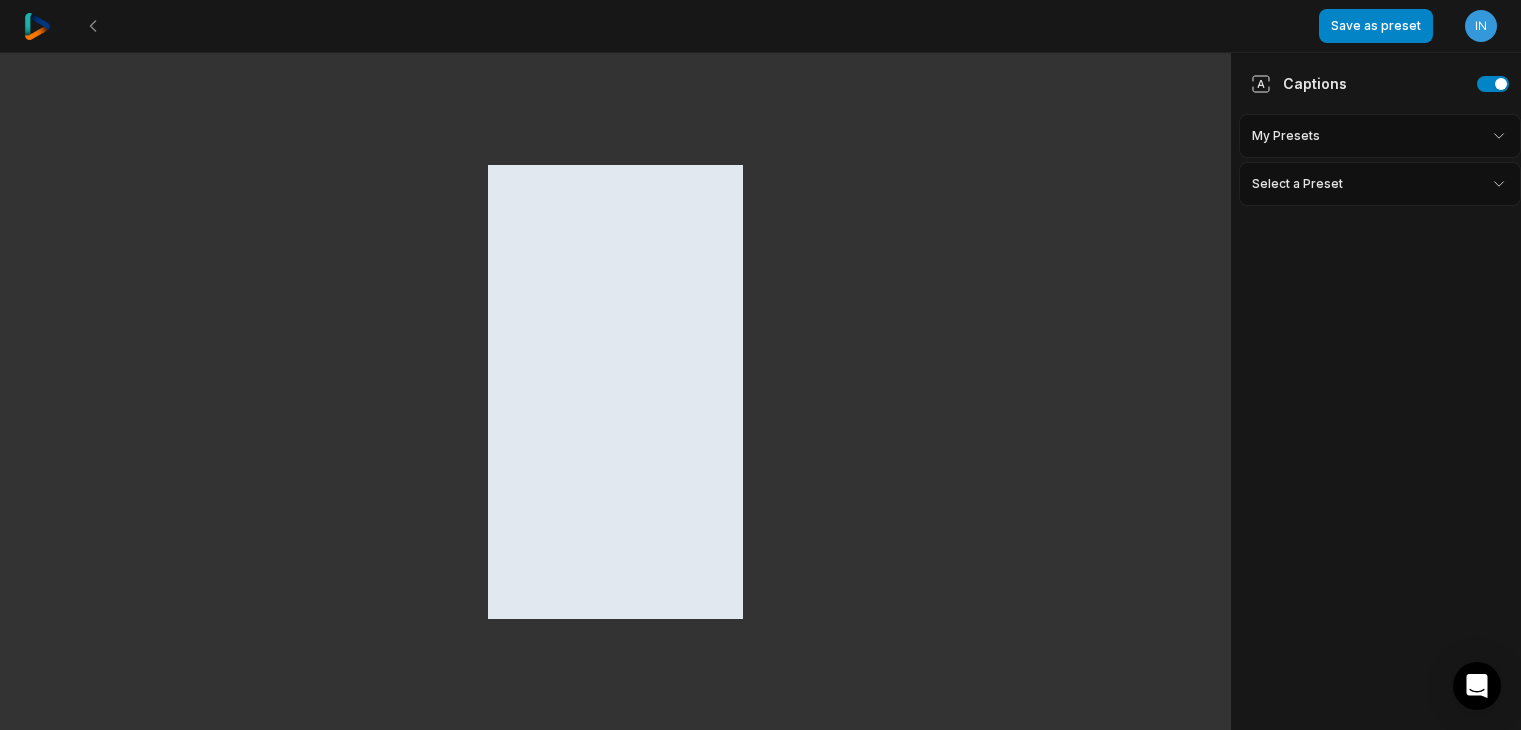 scroll, scrollTop: 0, scrollLeft: 0, axis: both 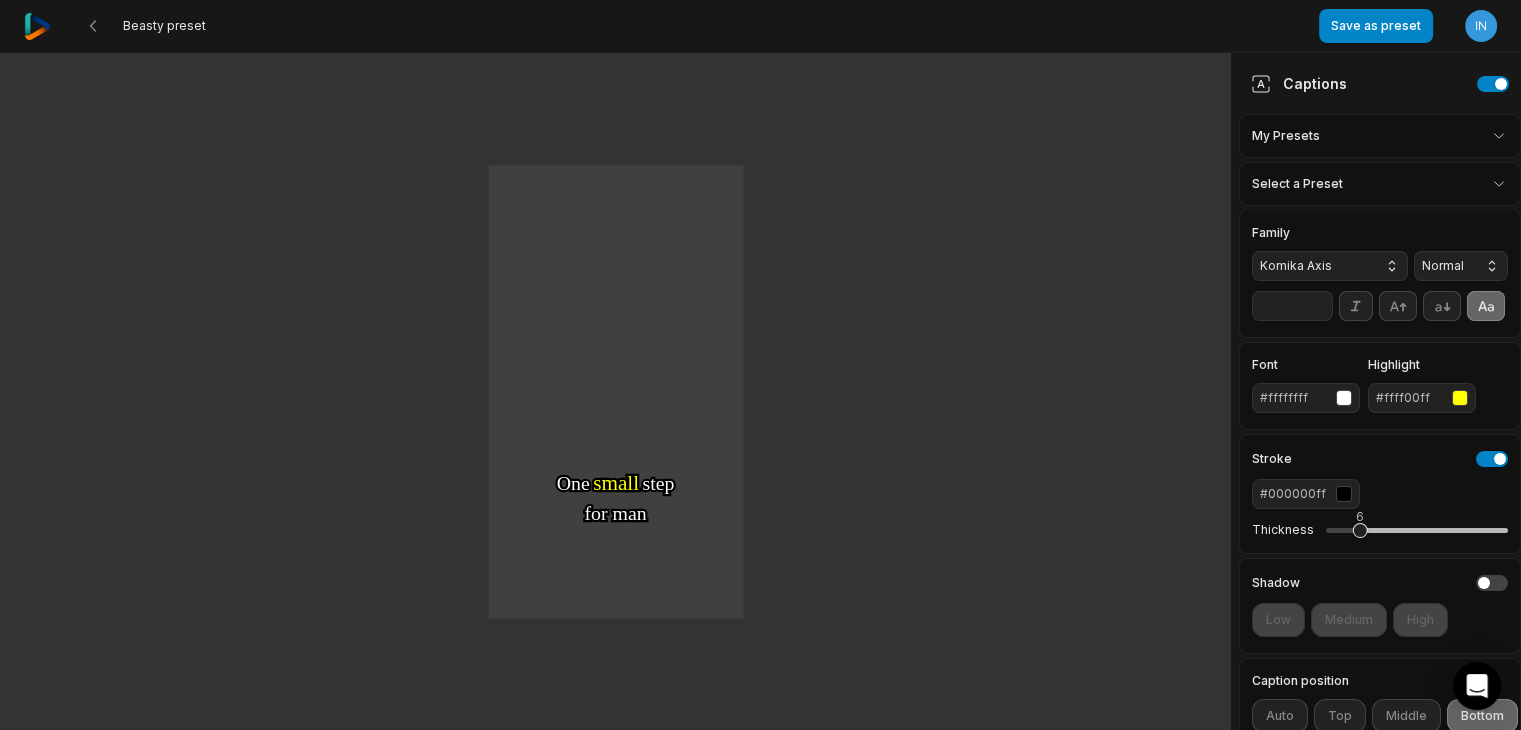 click on "Beasty preset Save as preset Open user menu One One   small small   step step for for   man man One One   giant giant   leap leap for for   mankind mankind Captions My Presets Select a Preset Family Komika Axis Normal ** Font #ffffffff Highlight #ffff00ff Stroke #000000ff Thickness 6 Shadow Low Medium High Caption position Auto Top Middle Bottom 70 Animation Fade in Partial fade in Slide in Pop in Box Caption animation Pop in Pop burst Recoil Unfold Widen Skew Sneak Slide up Tilt Orbit" at bounding box center (760, 365) 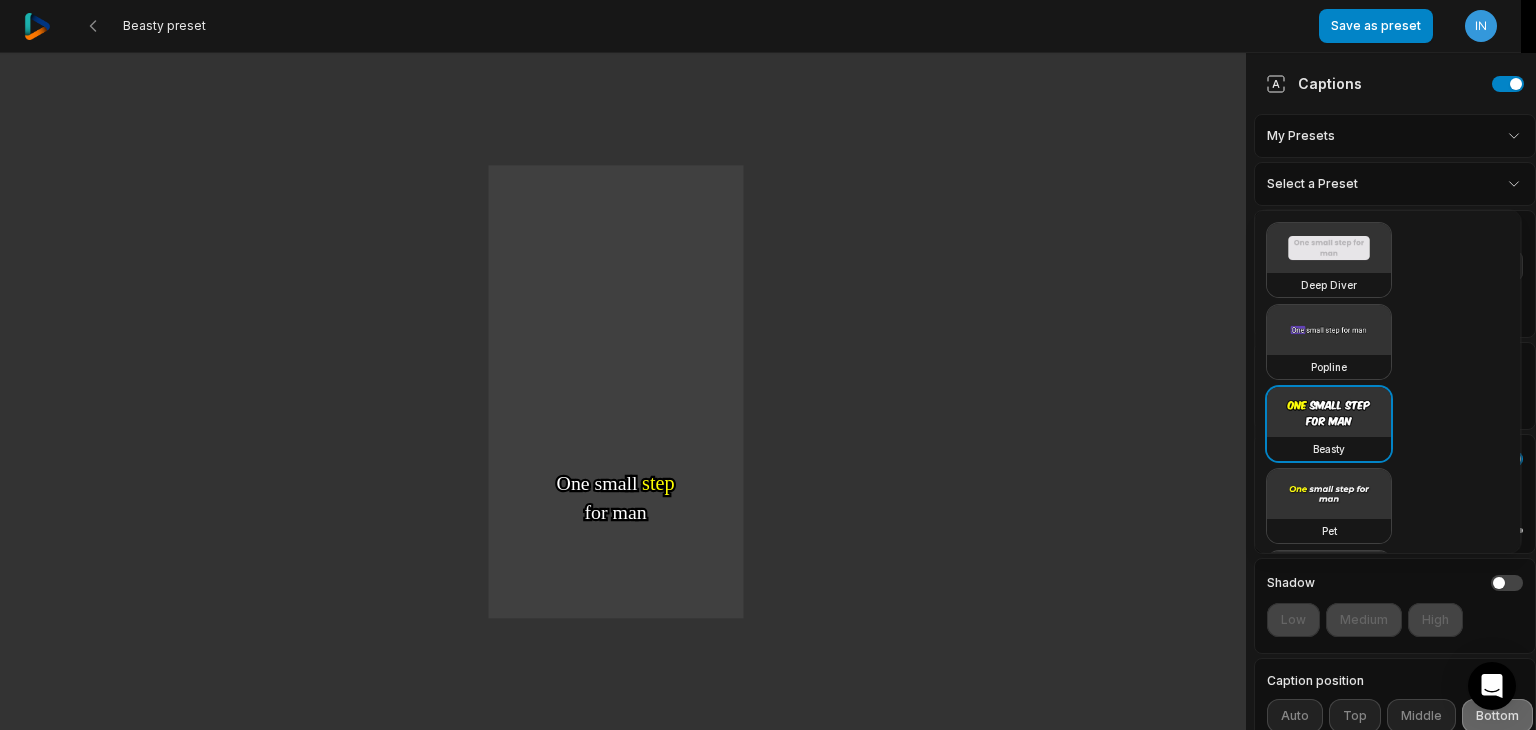 click on "Beasty preset Save as preset Open user menu One One   small small   step step for for   man man One One   giant giant   leap leap for for   mankind mankind Captions My Presets Select a Preset Family Komika Axis Normal ** Font #ffffffff Highlight #ffff00ff Stroke #000000ff Thickness 6 Shadow Low Medium High Caption position Auto Top Middle Bottom 70 Animation Fade in Partial fade in Slide in Pop in Box Caption animation Pop in Pop burst Recoil Unfold Widen Skew Sneak Slide up Tilt Orbit
Deep Diver Popline Beasty Pet Zen Mozi Tech Talk YC Playfair Popping Drive Playdate Galaxy Turban Flipper Spell Youshaei Pod P Noah Phantom" at bounding box center [768, 365] 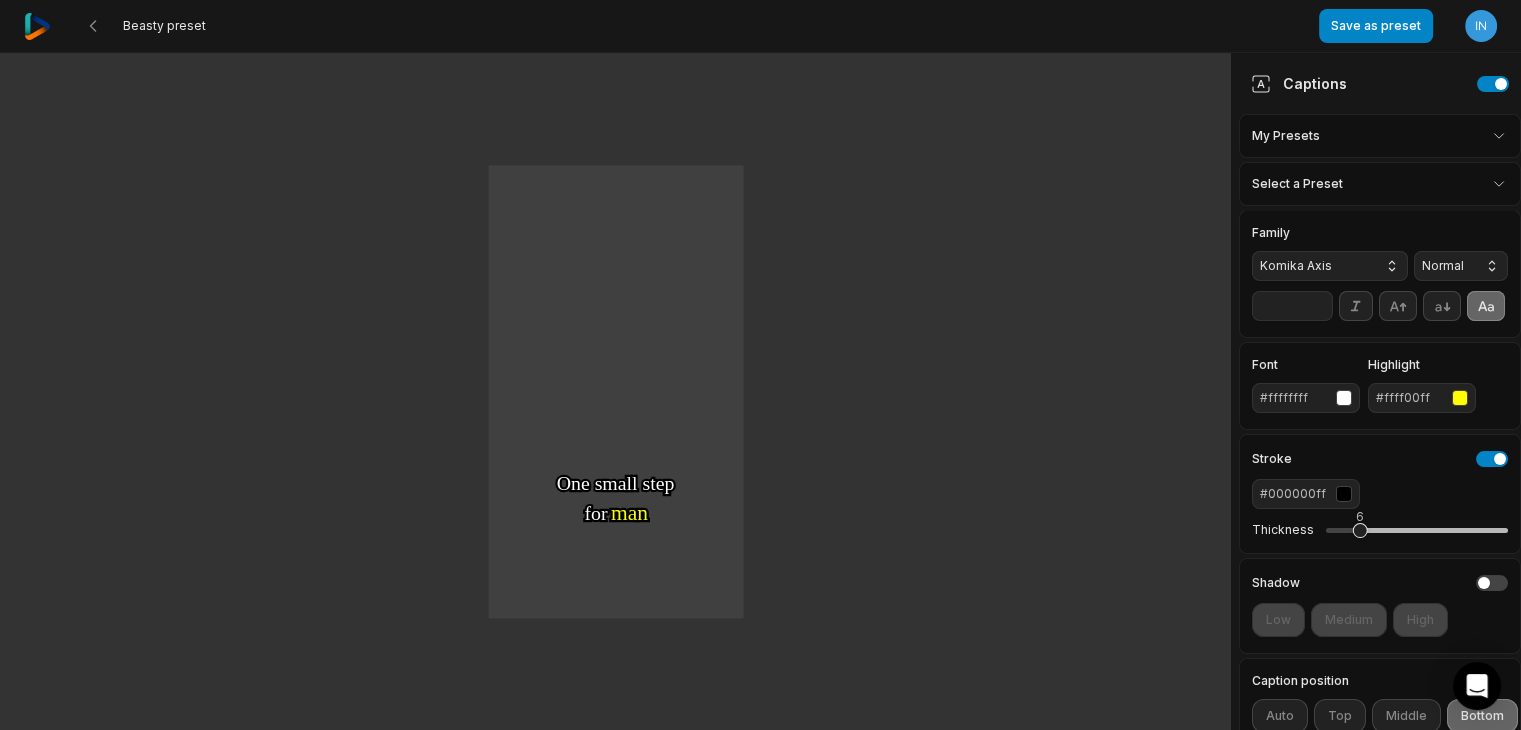 click on "Beasty preset Save as preset Open user menu One One   small small   step step for for   man man One One   giant giant   leap leap for for   mankind mankind Captions My Presets Select a Preset Family Komika Axis Normal ** Font #ffffffff Highlight #ffff00ff Stroke #000000ff Thickness 6 Shadow Low Medium High Caption position Auto Top Middle Bottom 70 Animation Fade in Partial fade in Slide in Pop in Box Caption animation Pop in Pop burst Recoil Unfold Widen Skew Sneak Slide up Tilt Orbit" at bounding box center [760, 365] 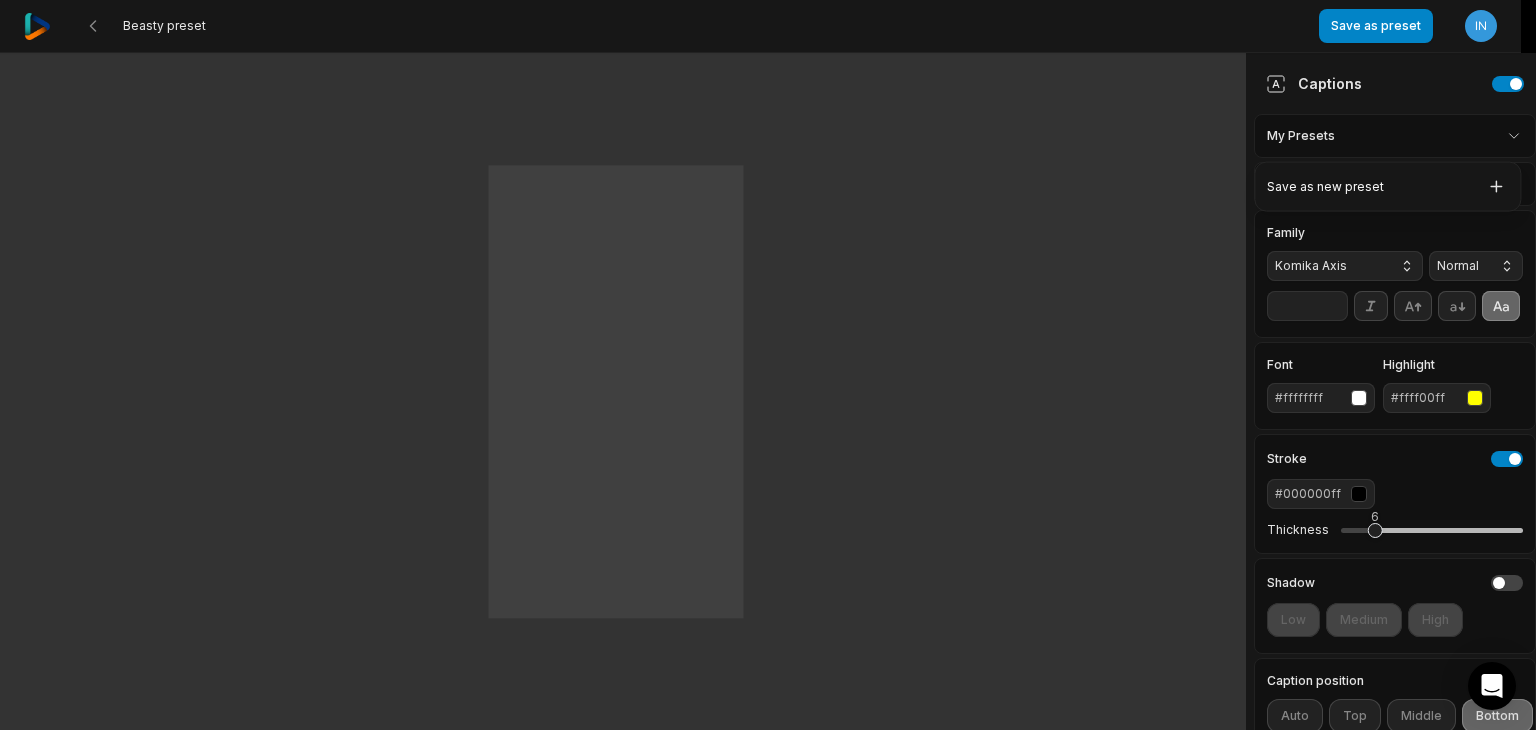 click on "Beasty preset Save as preset Open user menu One One   small small   step step for for   man man One One   giant giant   leap leap for for   mankind mankind Captions My Presets Select a Preset Family Komika Axis Normal ** Font #ffffffff Highlight #ffff00ff Stroke #000000ff Thickness 6 Shadow Low Medium High Caption position Auto Top Middle Bottom 70 Animation Fade in Partial fade in Slide in Pop in Box Caption animation Pop in Pop burst Recoil Unfold Widen Skew Sneak Slide up Tilt Orbit
Save as new preset" at bounding box center (768, 365) 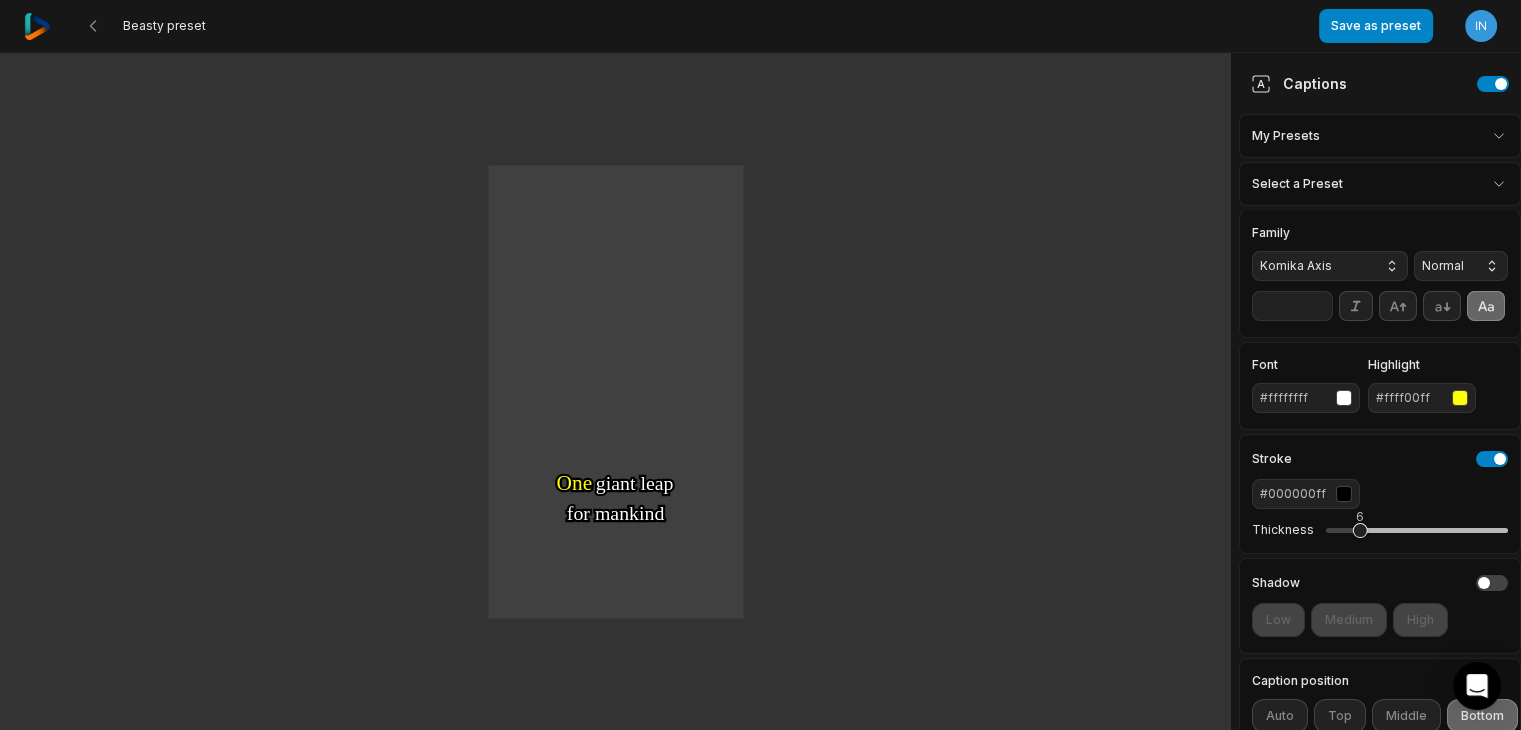click on "Captions" at bounding box center [1380, 83] 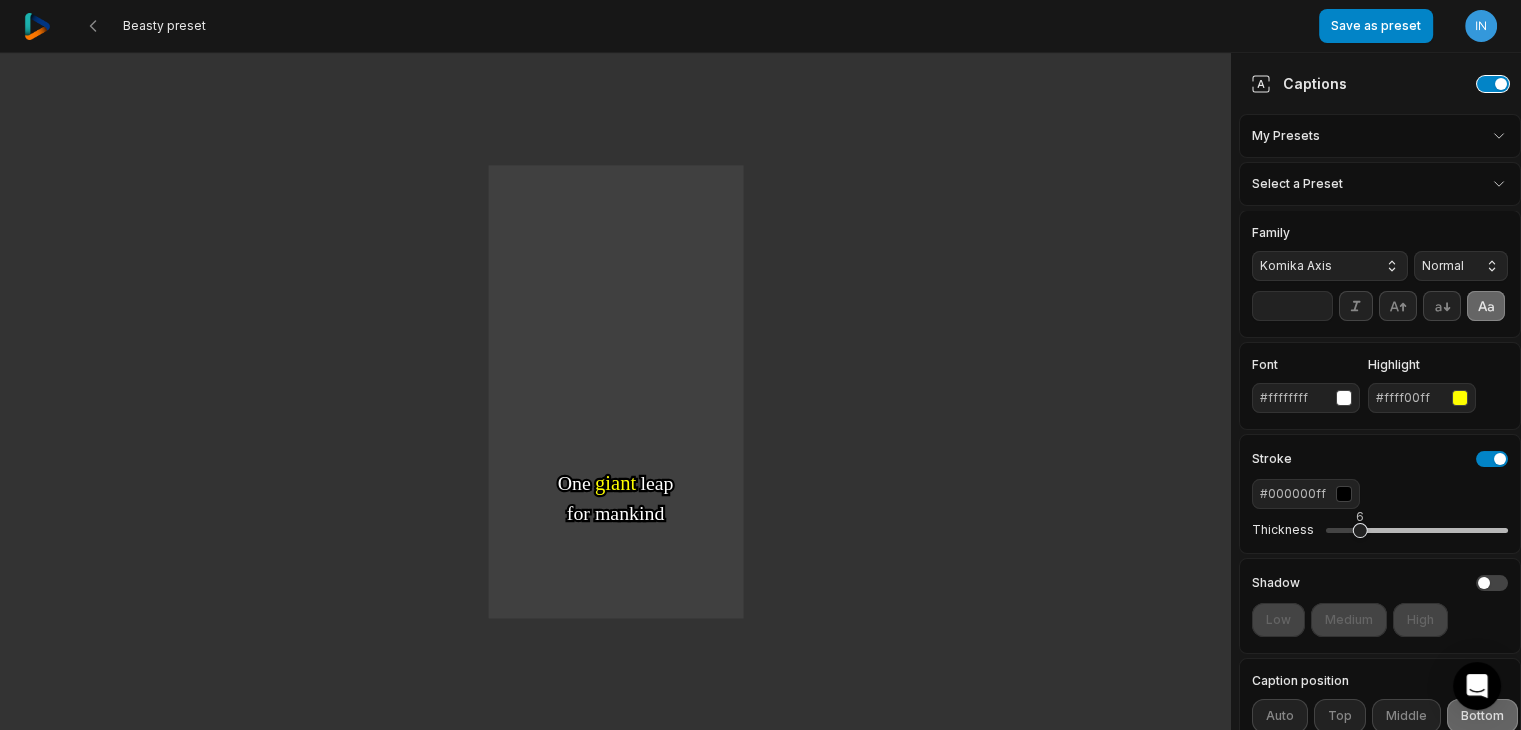 click at bounding box center (1493, 84) 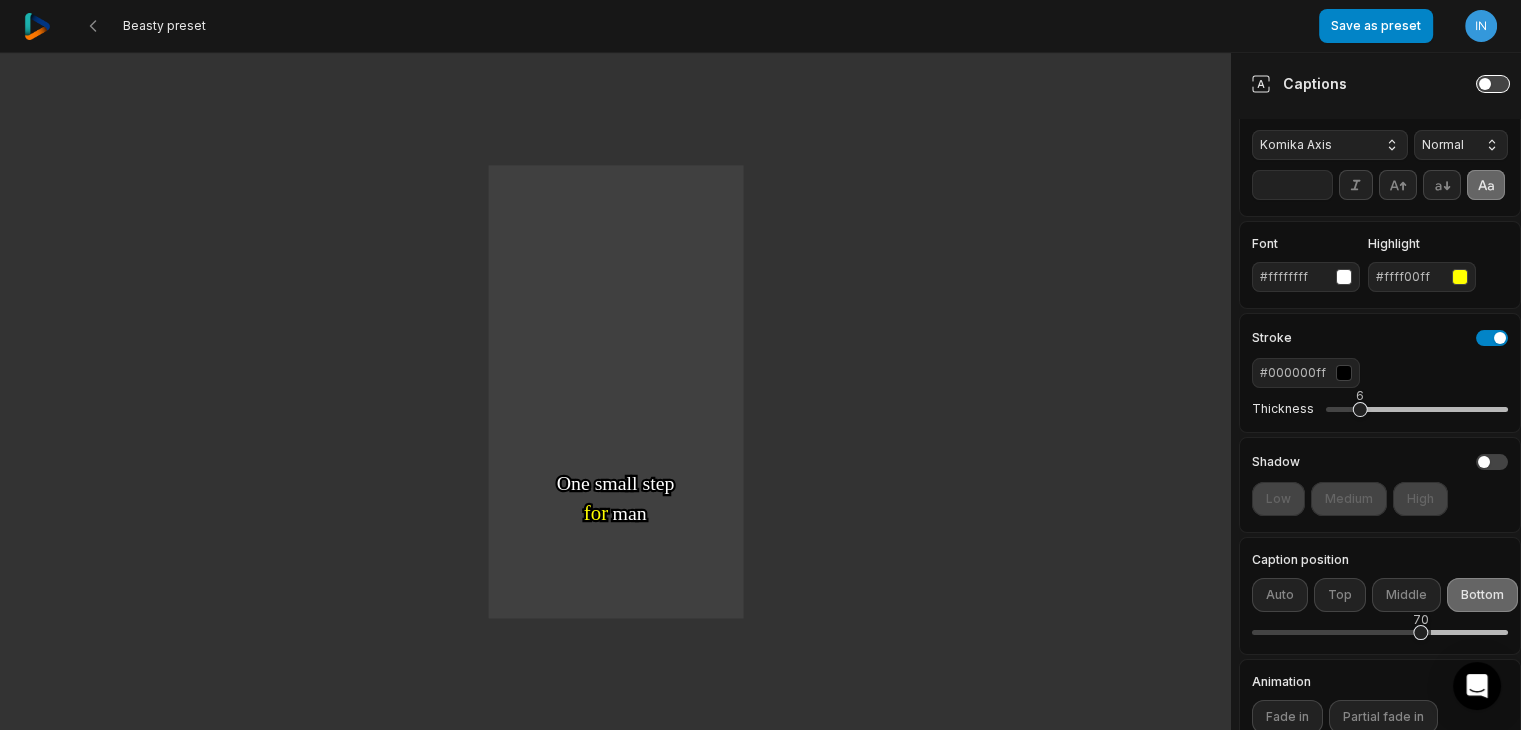 scroll, scrollTop: 0, scrollLeft: 0, axis: both 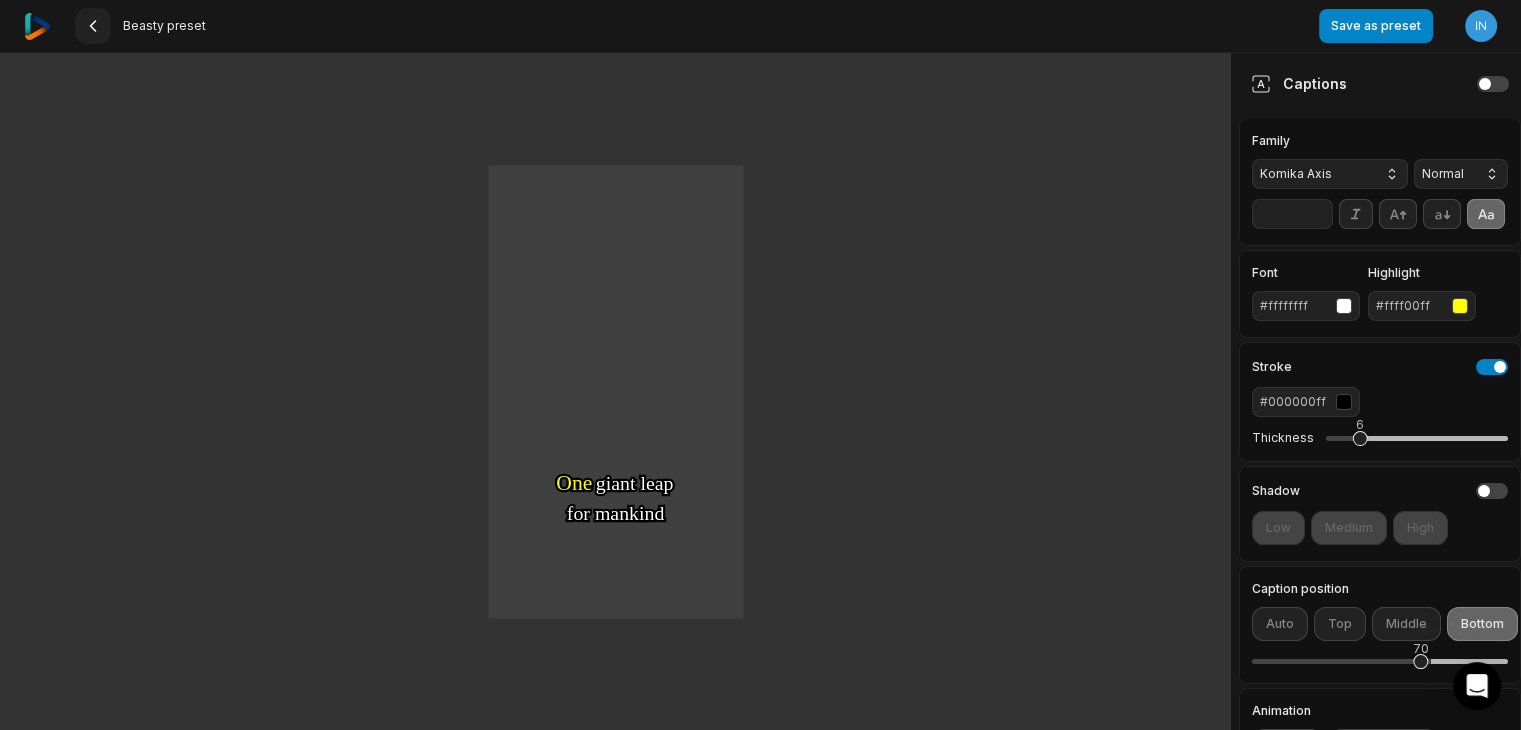 click at bounding box center [93, 26] 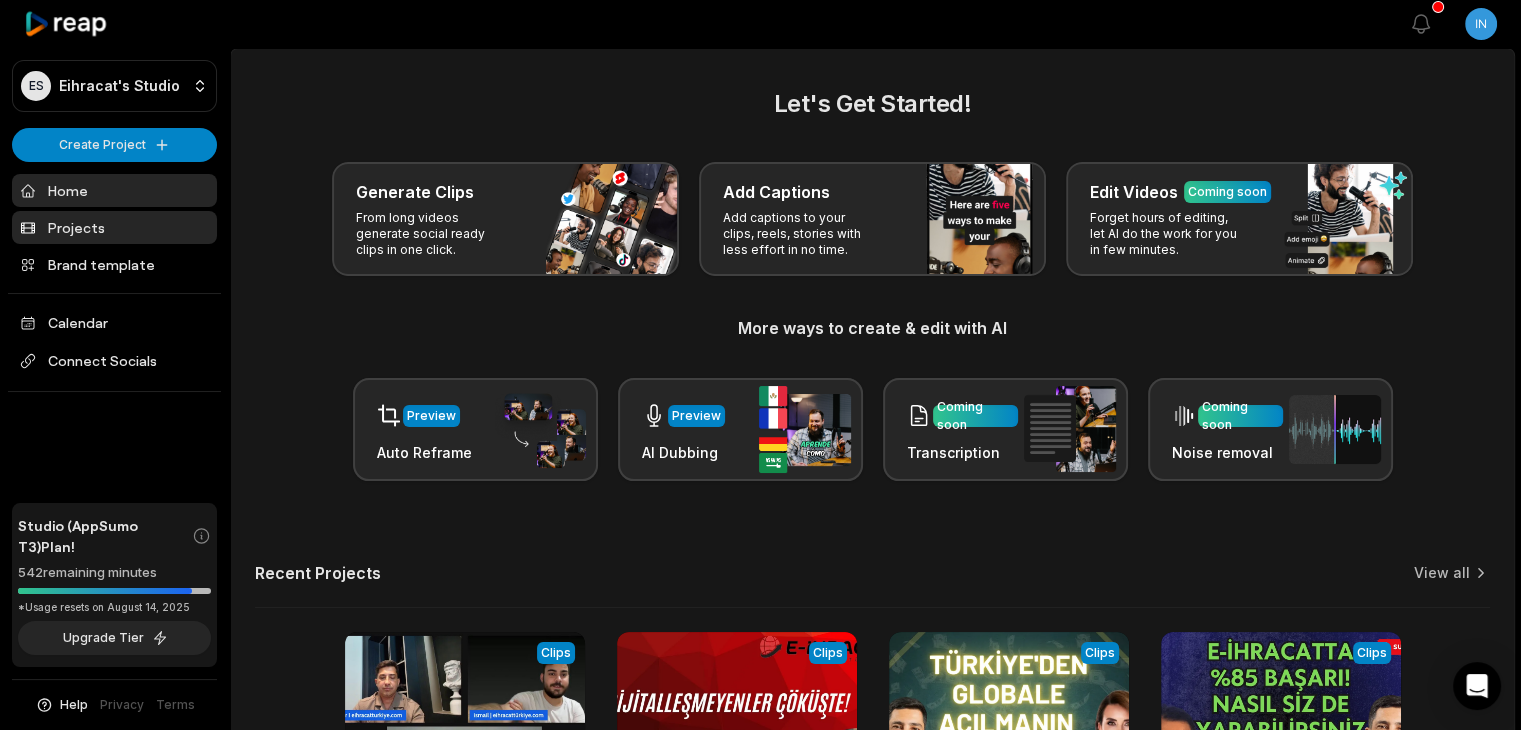 click on "Projects" at bounding box center [114, 227] 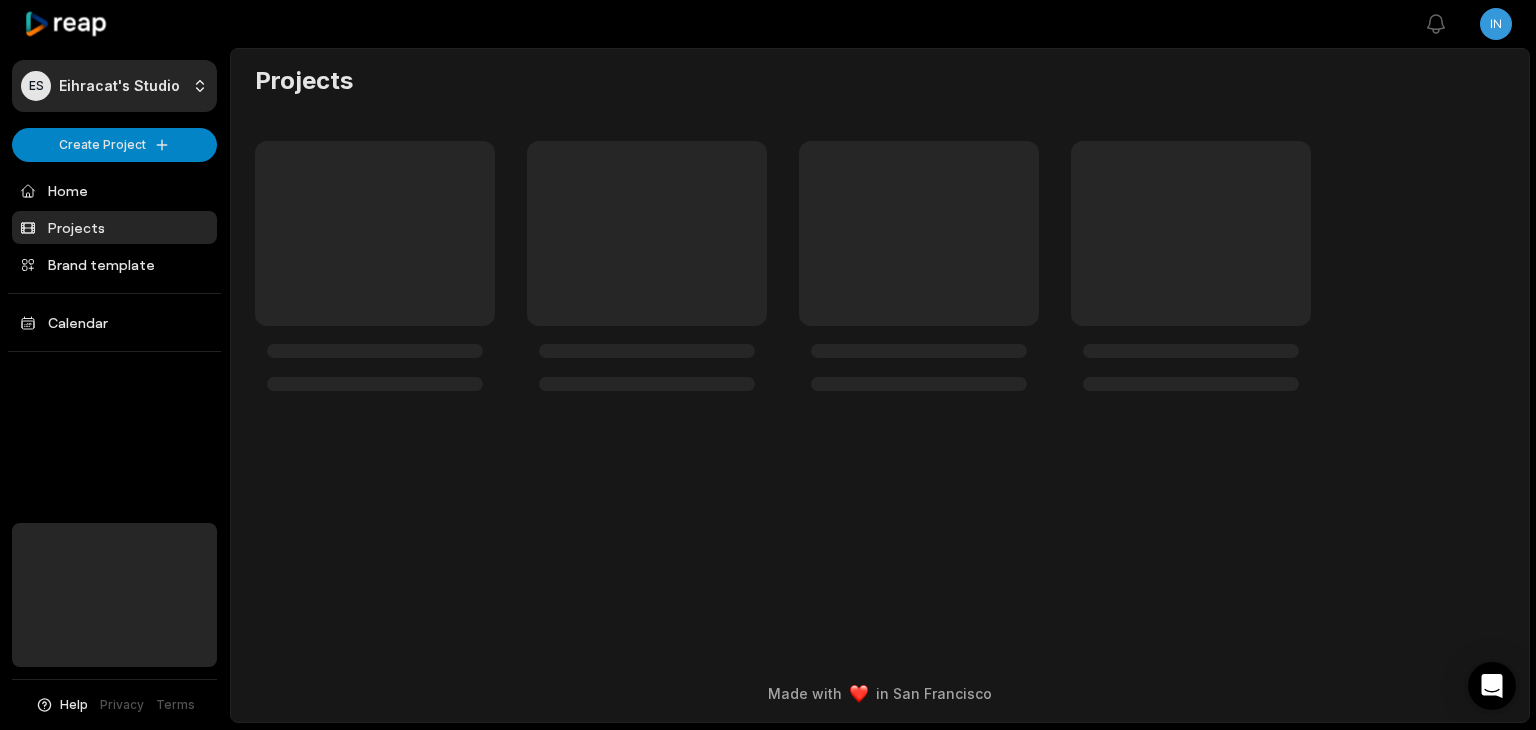 scroll, scrollTop: 0, scrollLeft: 0, axis: both 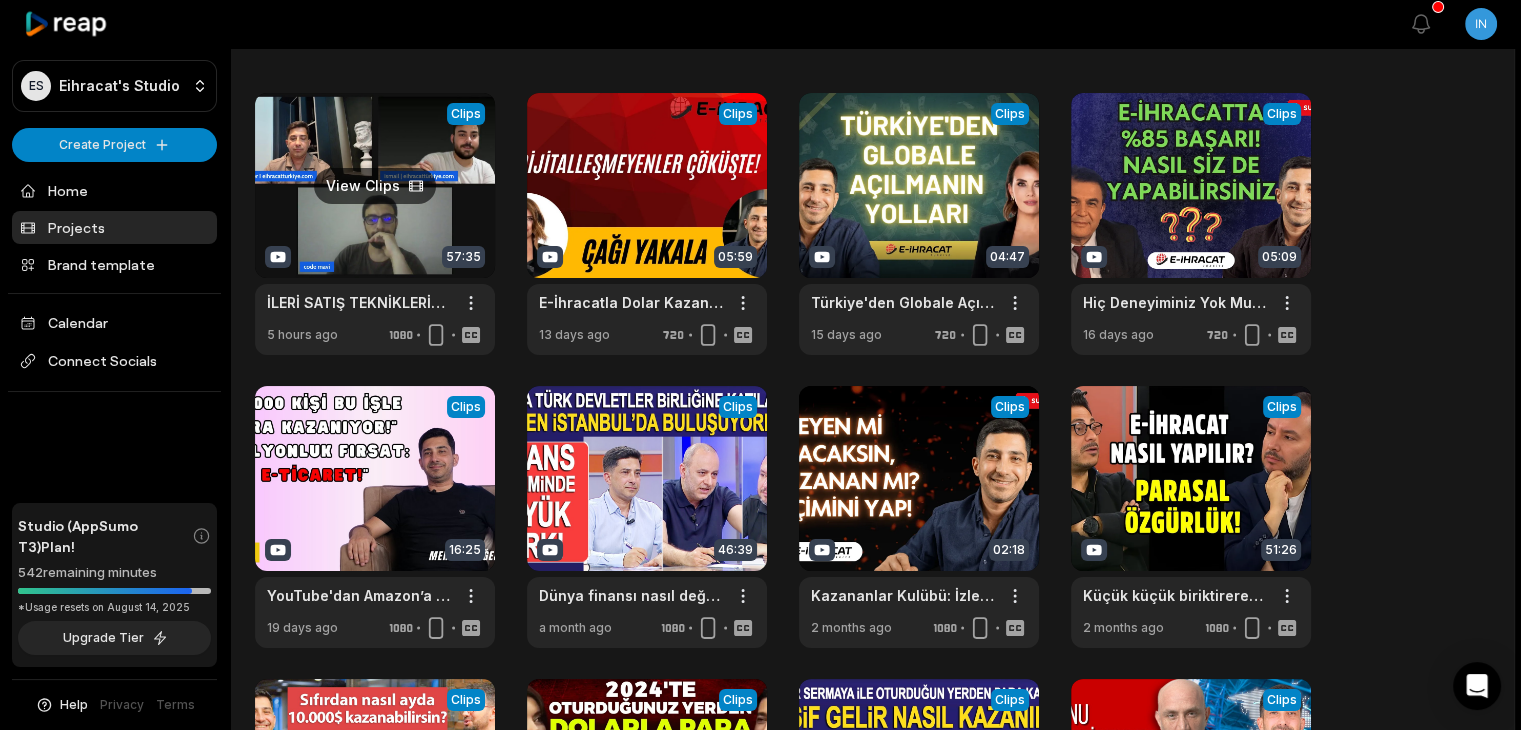 click at bounding box center [375, 224] 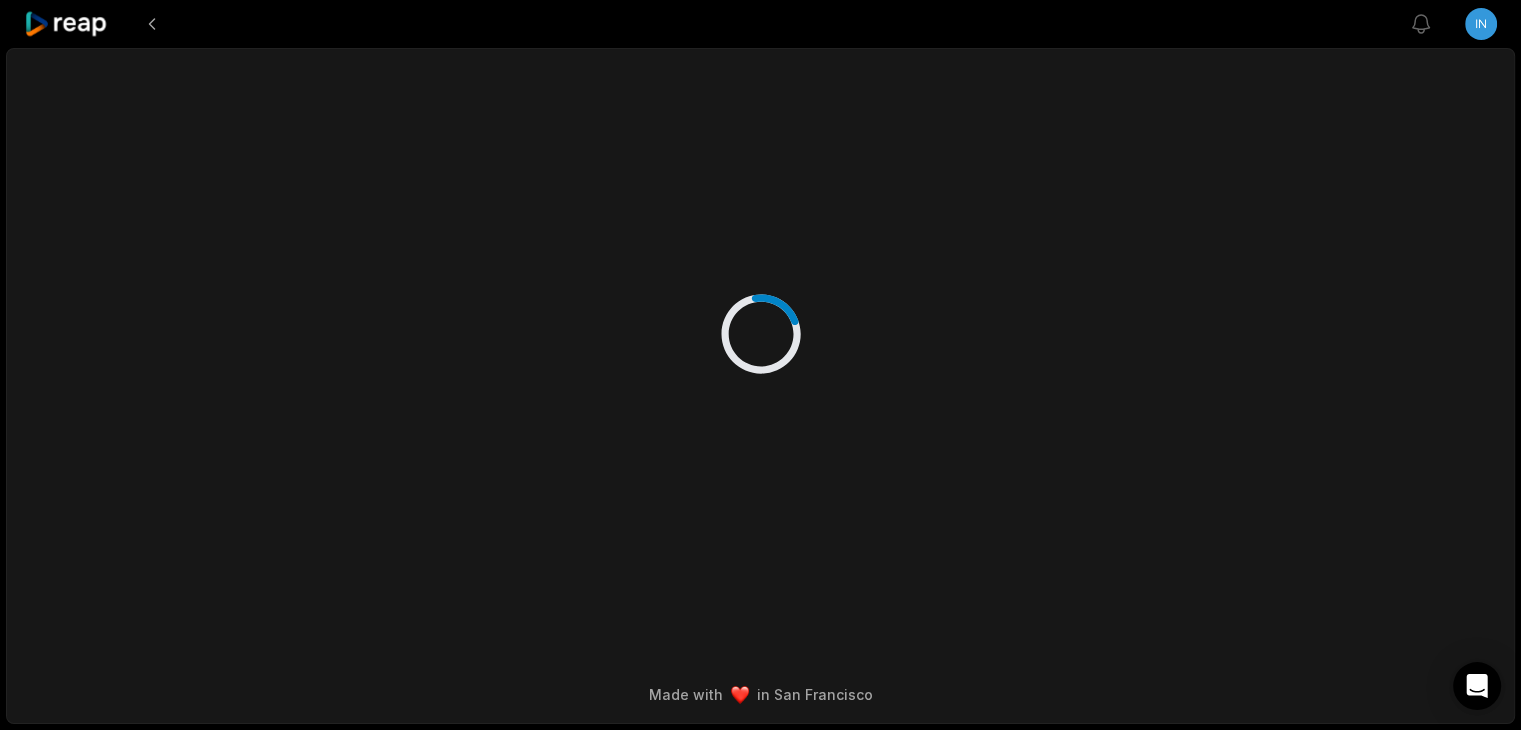 scroll, scrollTop: 0, scrollLeft: 0, axis: both 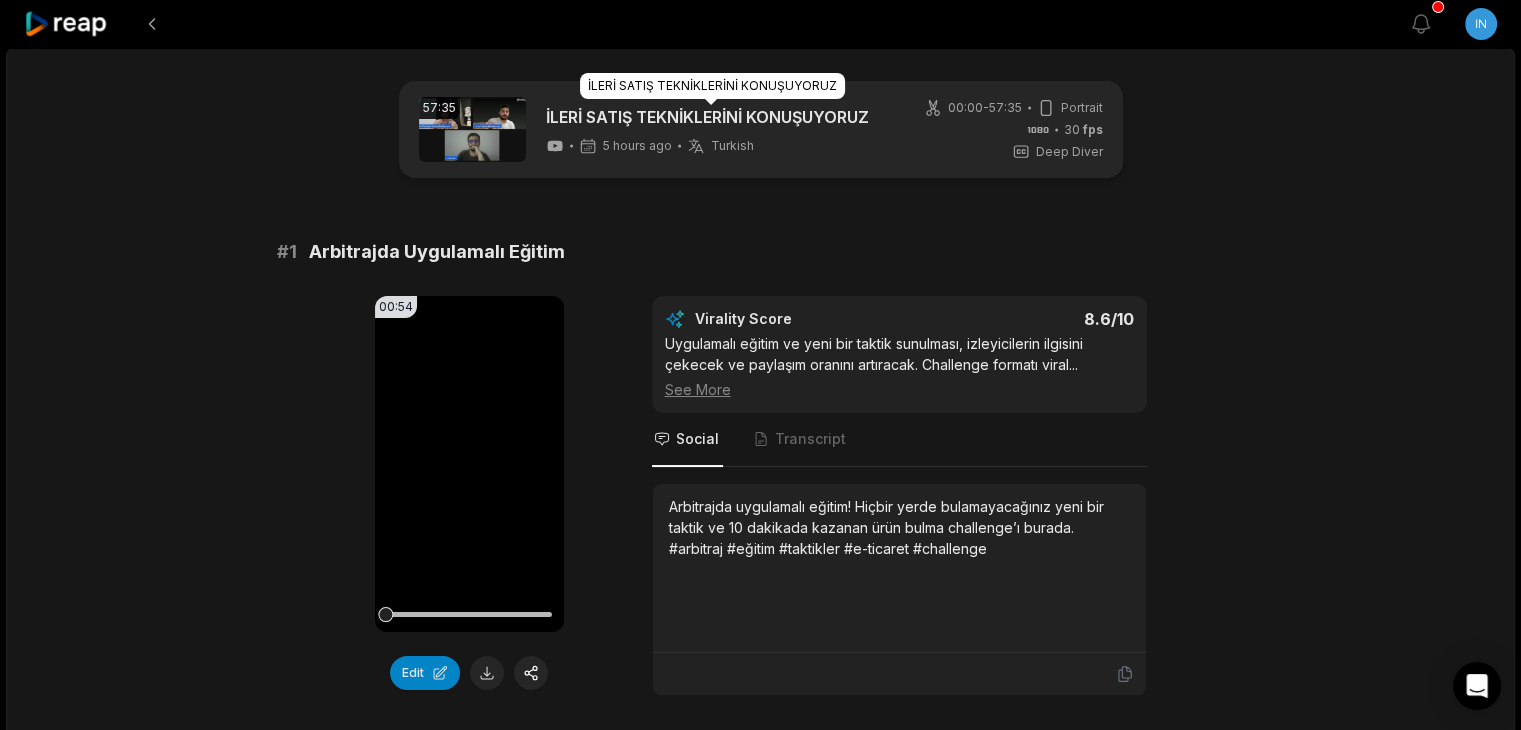 click on "İLERİ SATIŞ TEKNİKLERİNİ KONUŞUYORUZ" at bounding box center [707, 117] 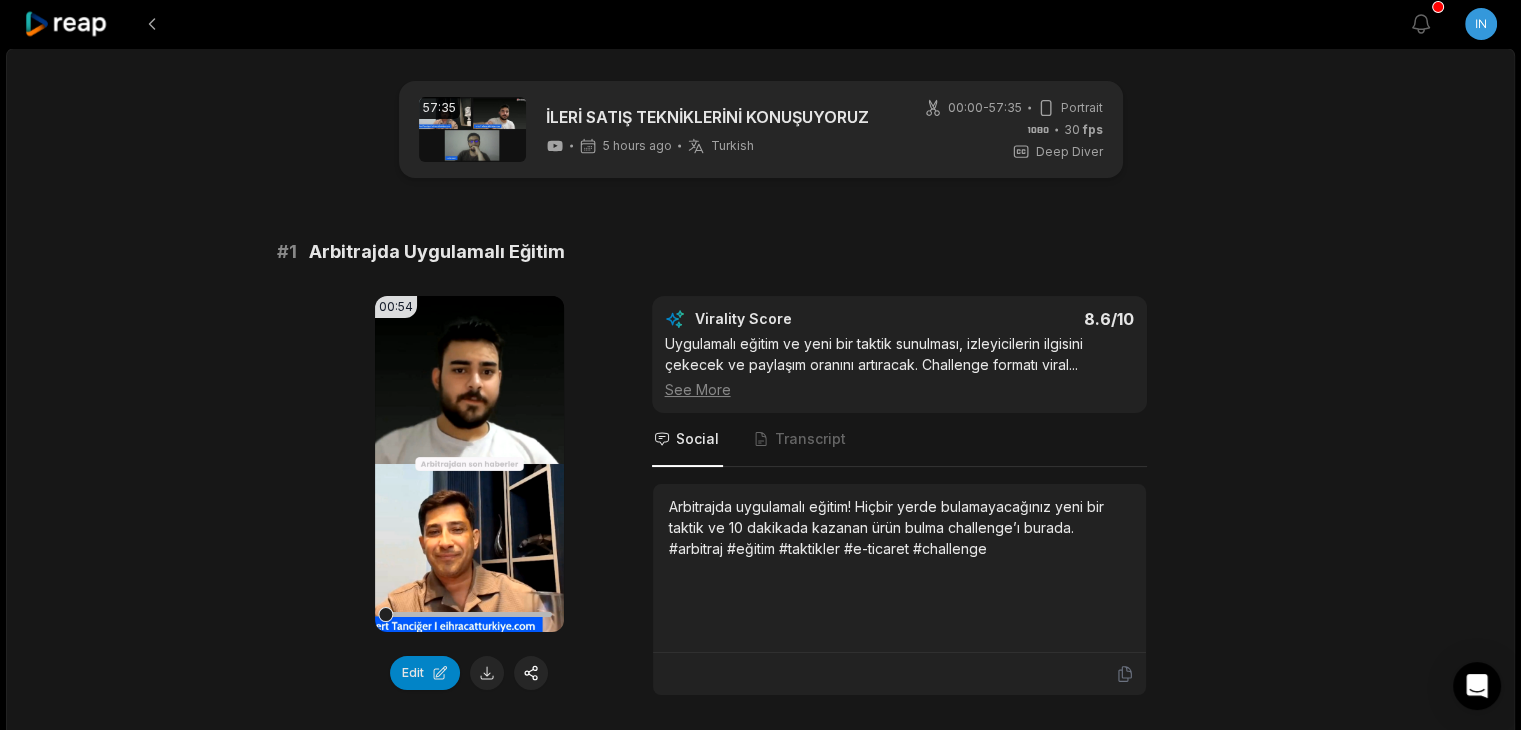 click on "57:35 İLERİ SATIŞ TEKNİKLERİNİ KONUŞUYORUZ 5 hours ago Turkish tr 00:00  -  57:35 Portrait 30   fps Deep Diver # 1 Arbitrajda Uygulamalı Eğitim 00:54 Your browser does not support mp4 format. Edit Virality Score 8.6 /10 Uygulamalı eğitim ve yeni bir taktik sunulması, izleyicilerin ilgisini çekecek ve paylaşım oranını artıracak. Challenge formatı viral ...   See More Social Transcript Arbitrajda uygulamalı eğitim! Hiçbir yerde bulamayacağınız yeni bir taktik ve 10 dakikada kazanan ürün bulma challenge’ı burada. #arbitraj #eğitim #taktikler #e-ticaret #challenge # 2 Dropshipping ve Arbitrajın Gücü 01:03 Your browser does not support mp4 format. Edit Virality Score 8.3 /10 Dropshipping ve arbitraj iş modellerinin başarı hikayeleri, izleyicilere ilham veriyor. Gerçek örneklerle desteklenen içerik, girişim ...   See More Social Transcript # 3 Paranın Yeri ve Dijital Dönüşüm 01:03 Your browser does not support mp4 format. Edit Virality Score 8.1 /10 ...   See More # 4" at bounding box center (760, 3069) 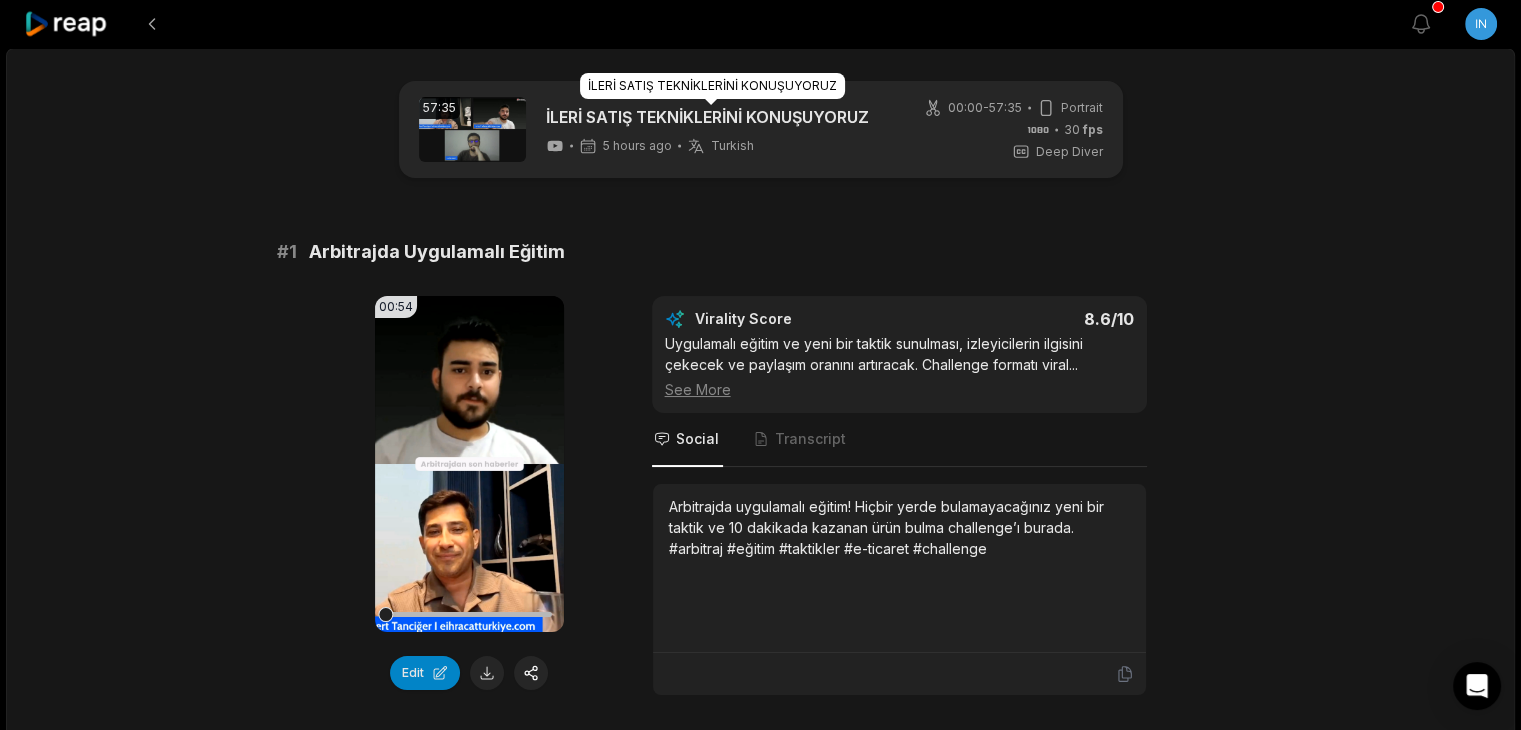 click on "İLERİ SATIŞ TEKNİKLERİNİ KONUŞUYORUZ" at bounding box center [707, 117] 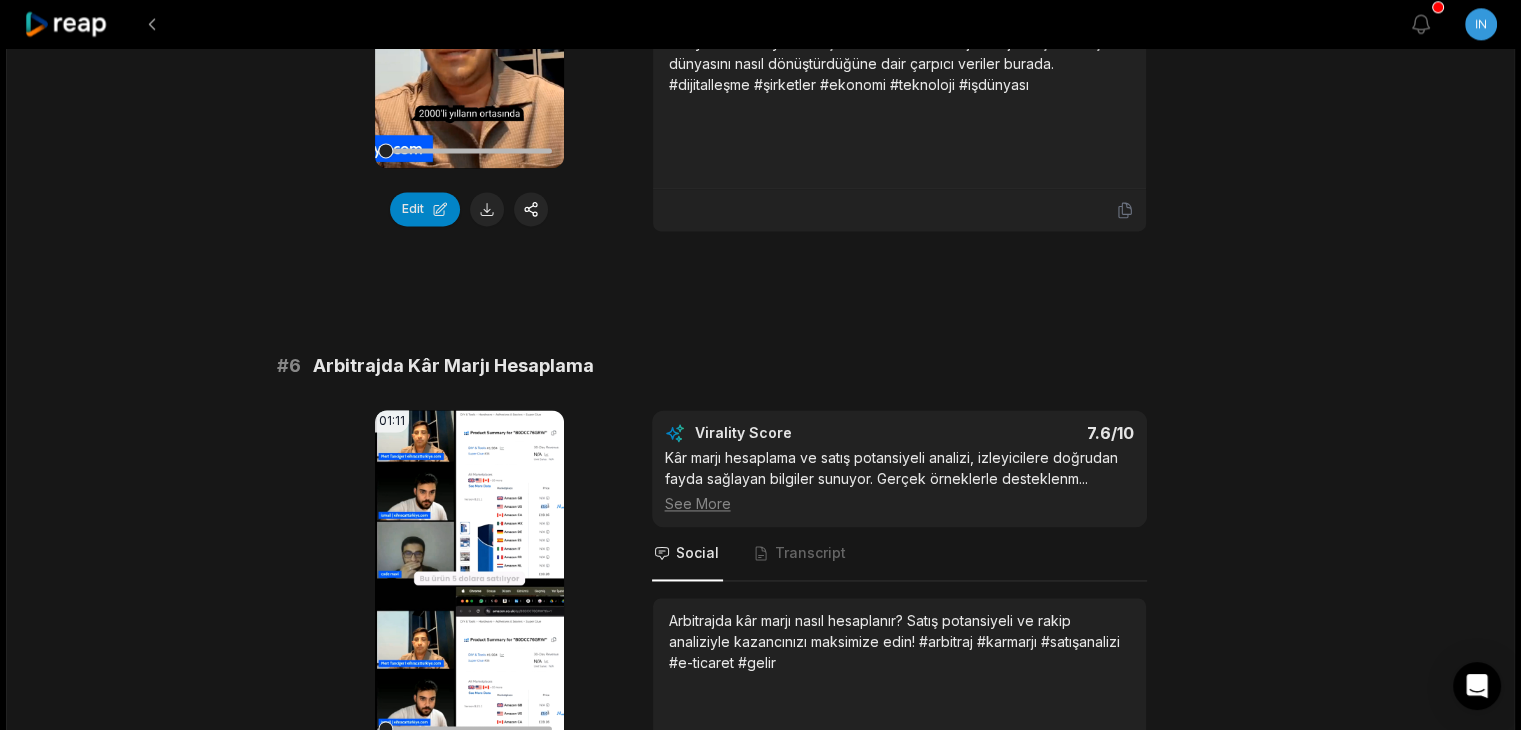 scroll, scrollTop: 3004, scrollLeft: 0, axis: vertical 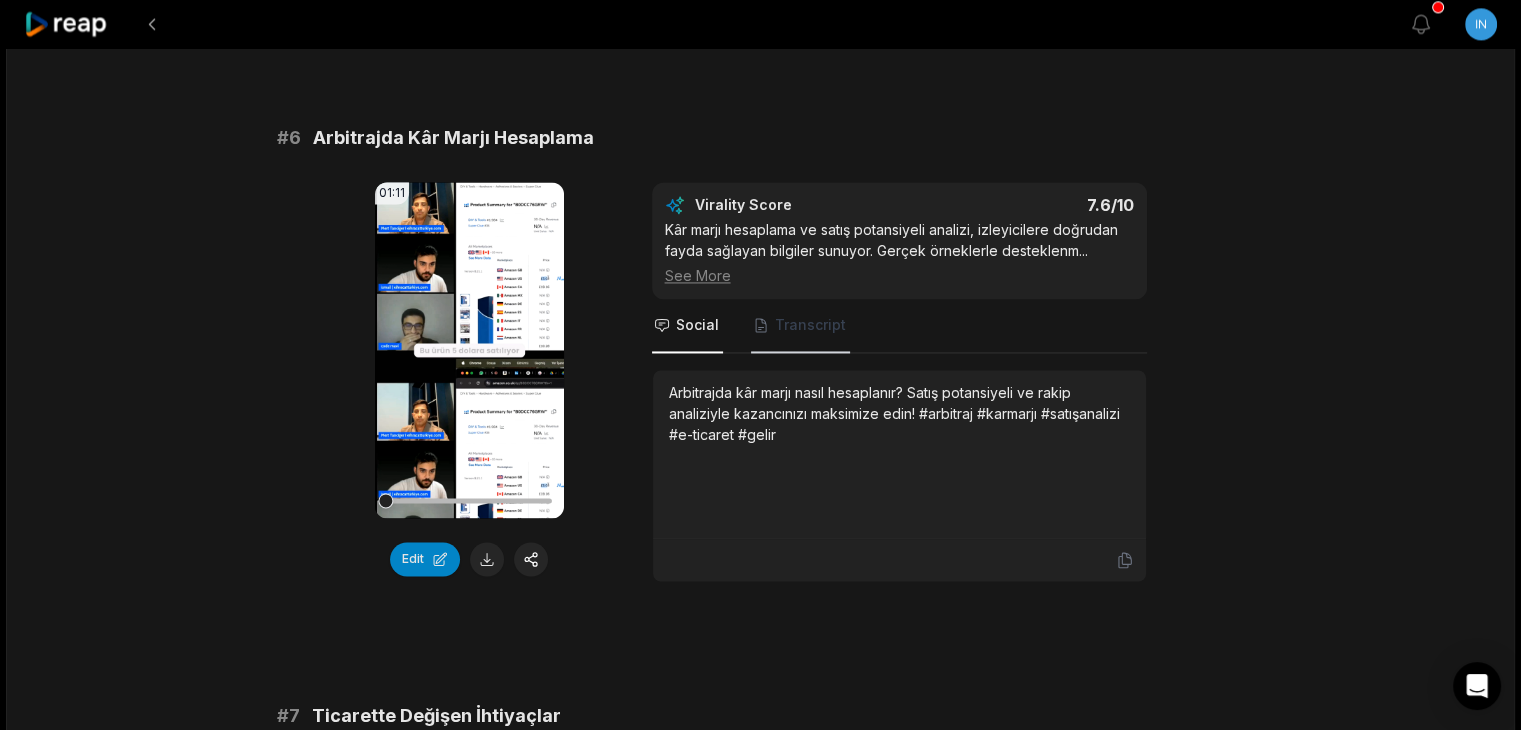 click on "Transcript" at bounding box center (810, 325) 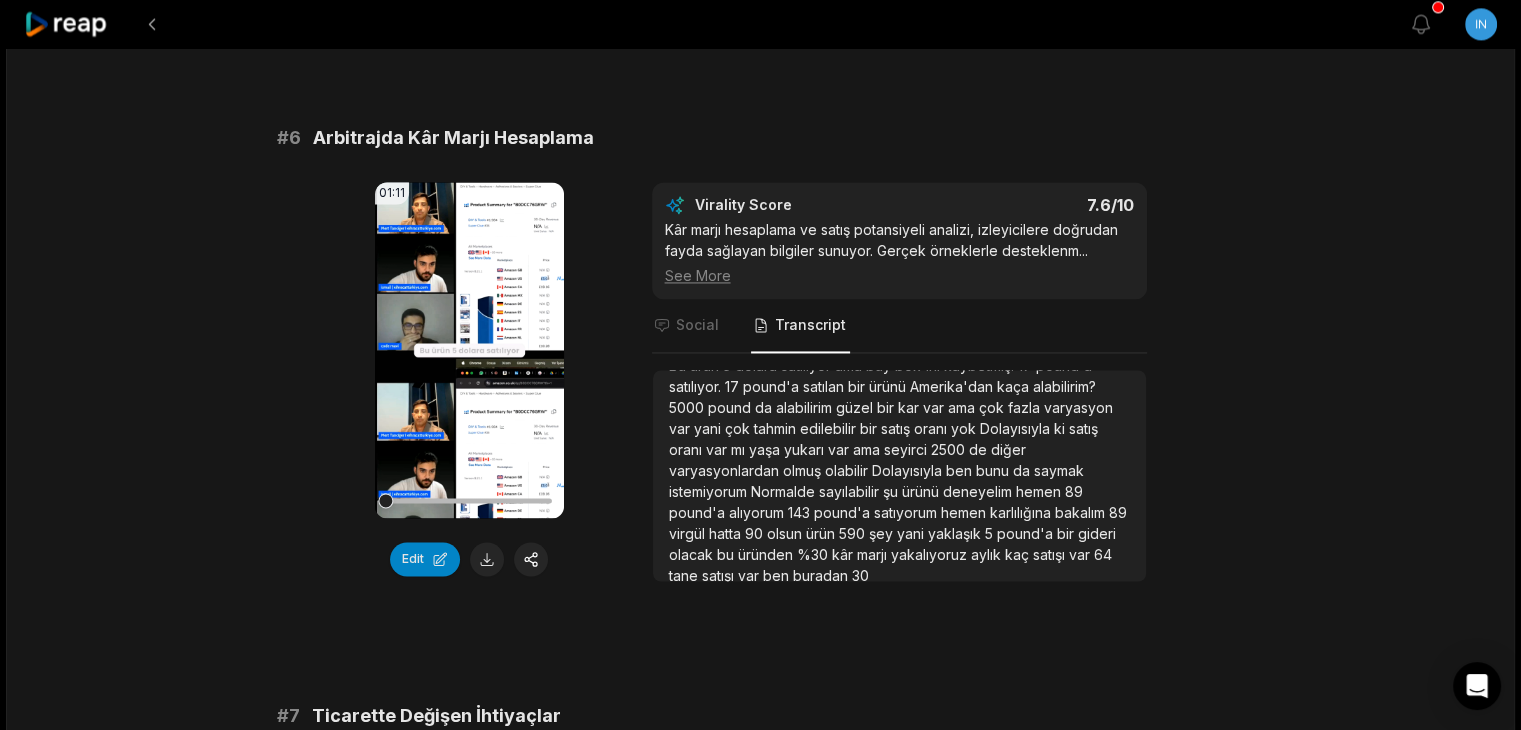 scroll, scrollTop: 32, scrollLeft: 0, axis: vertical 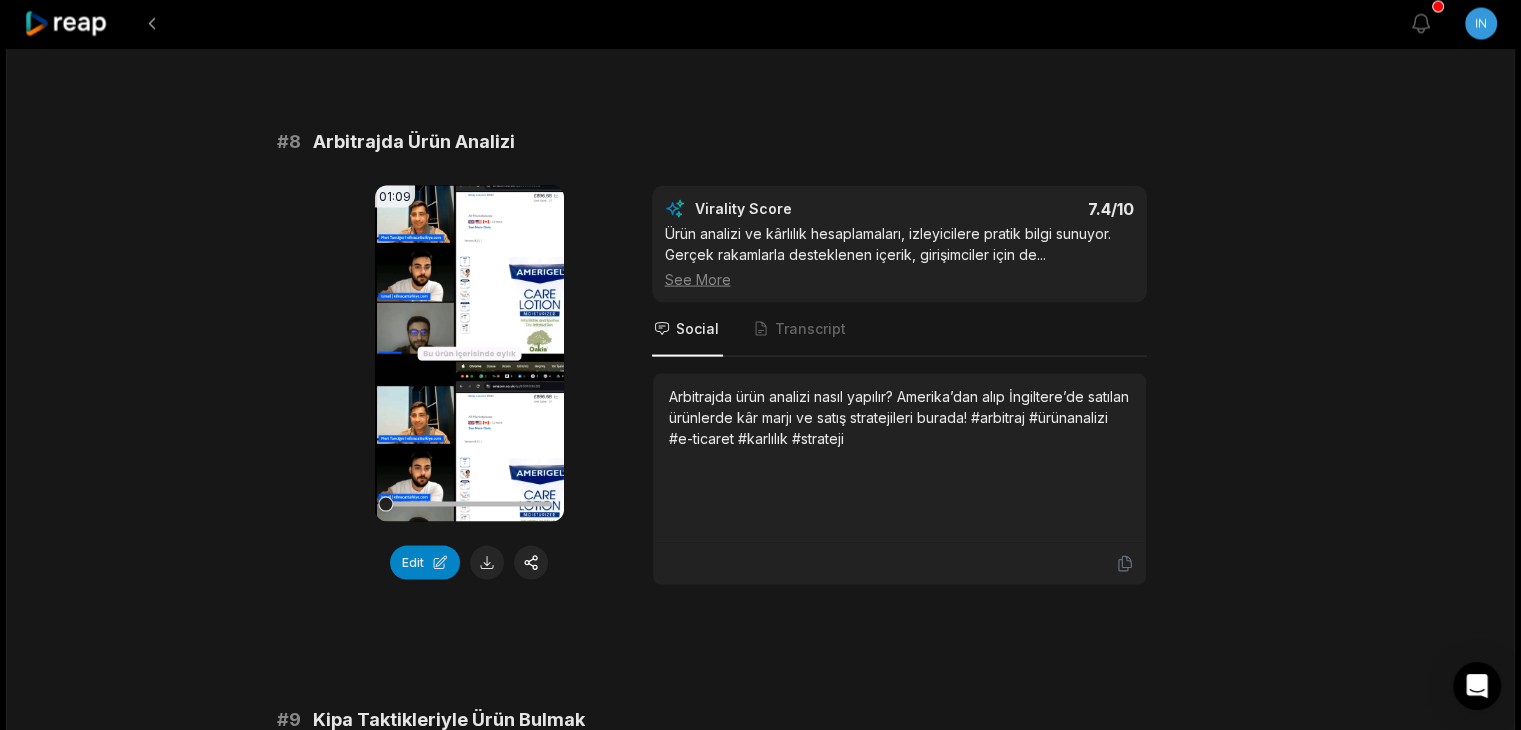 click on "Arbitrajda ürün analizi nasıl yapılır? Amerika’dan alıp İngiltere’de satılan ürünlerde kâr marjı ve satış stratejileri burada! #arbitraj #ürünanalizi #e-ticaret #karlılık #strateji" at bounding box center (899, 458) 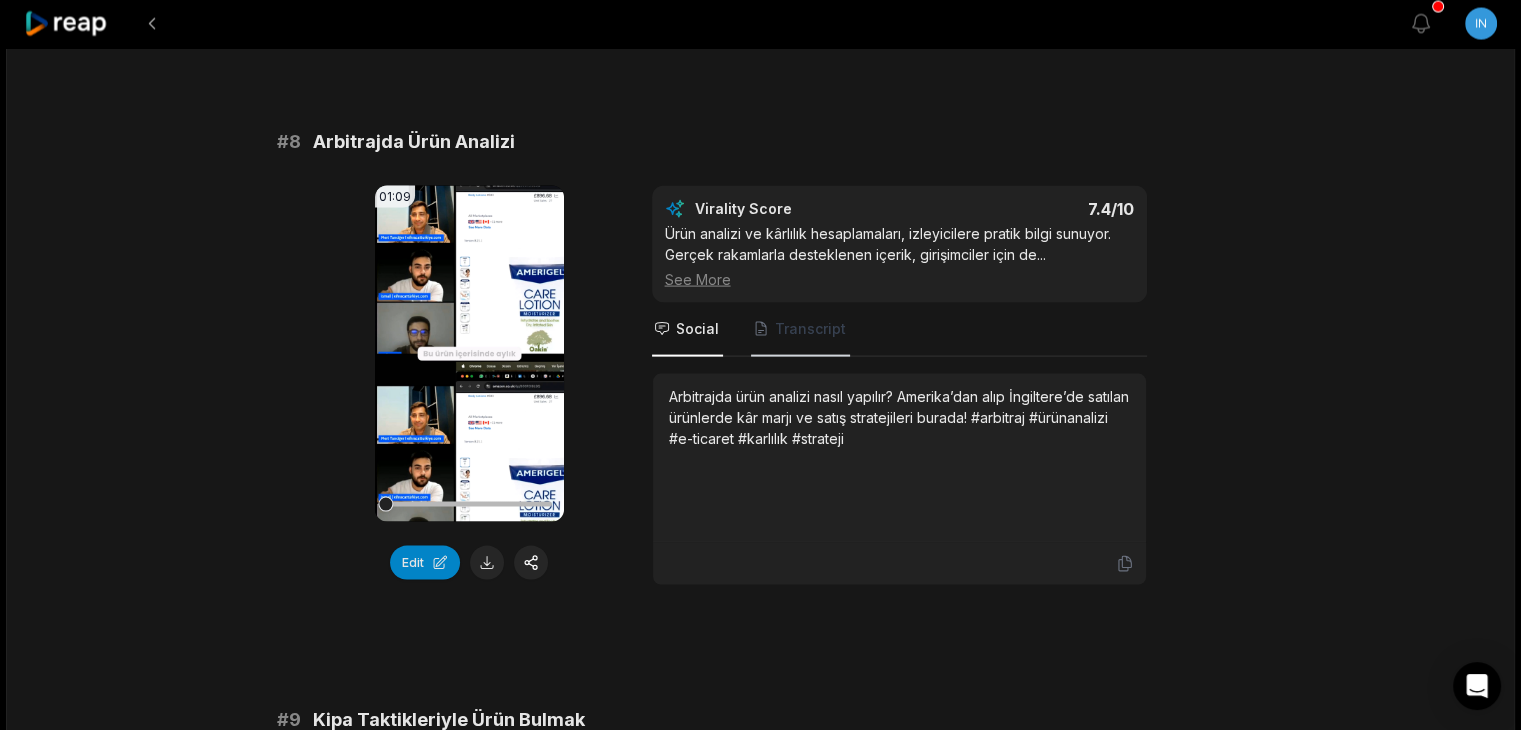 click on "Transcript" at bounding box center [800, 330] 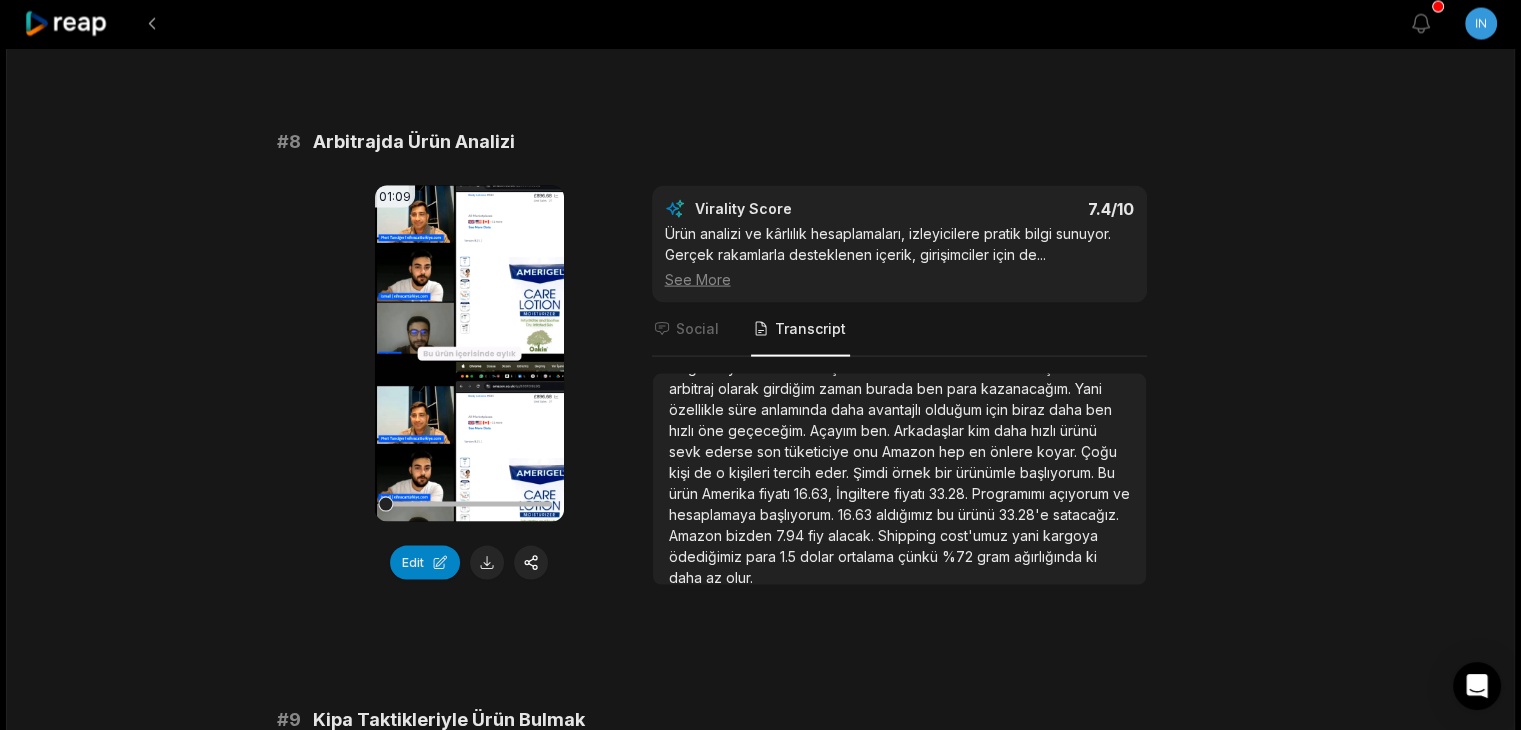 scroll, scrollTop: 94, scrollLeft: 0, axis: vertical 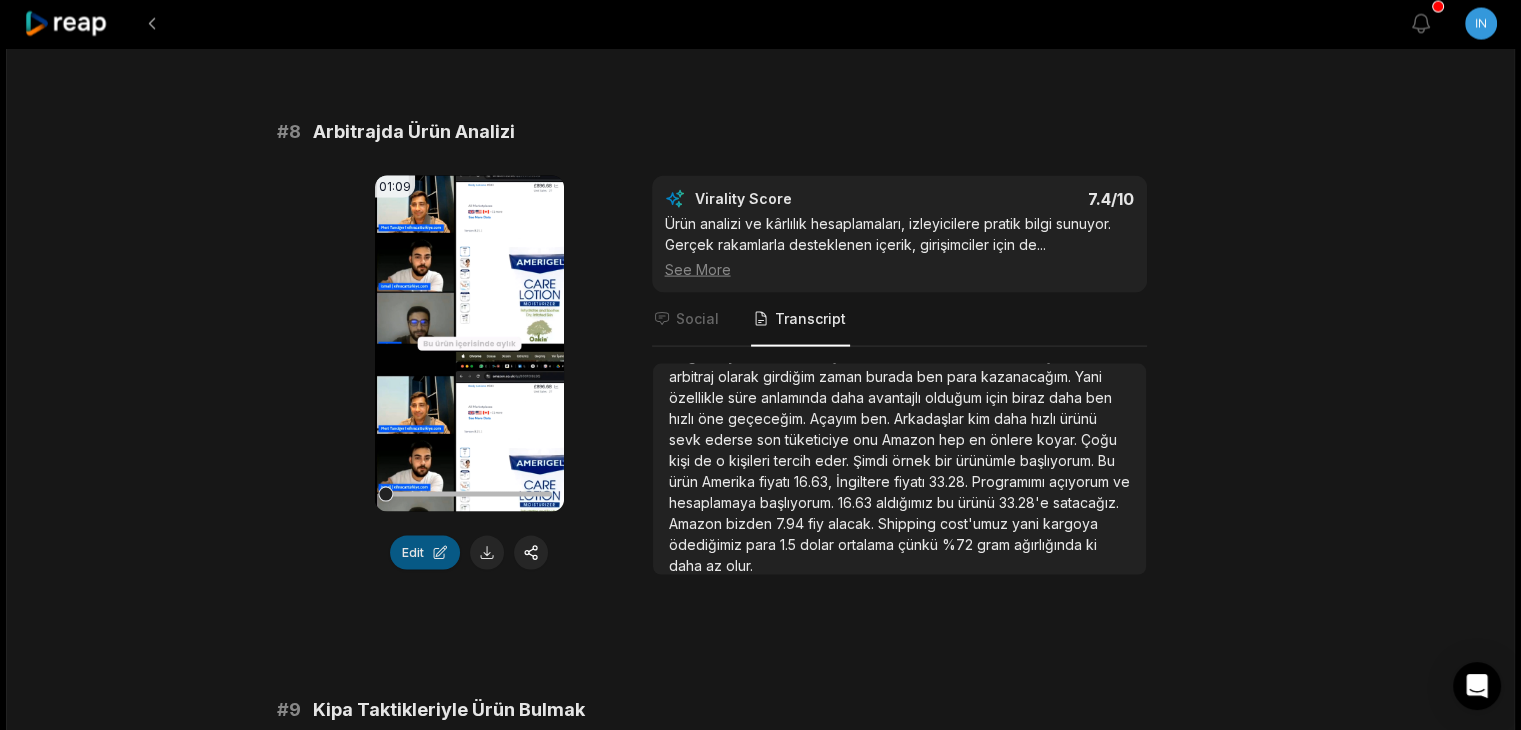 click on "Edit" at bounding box center (425, 553) 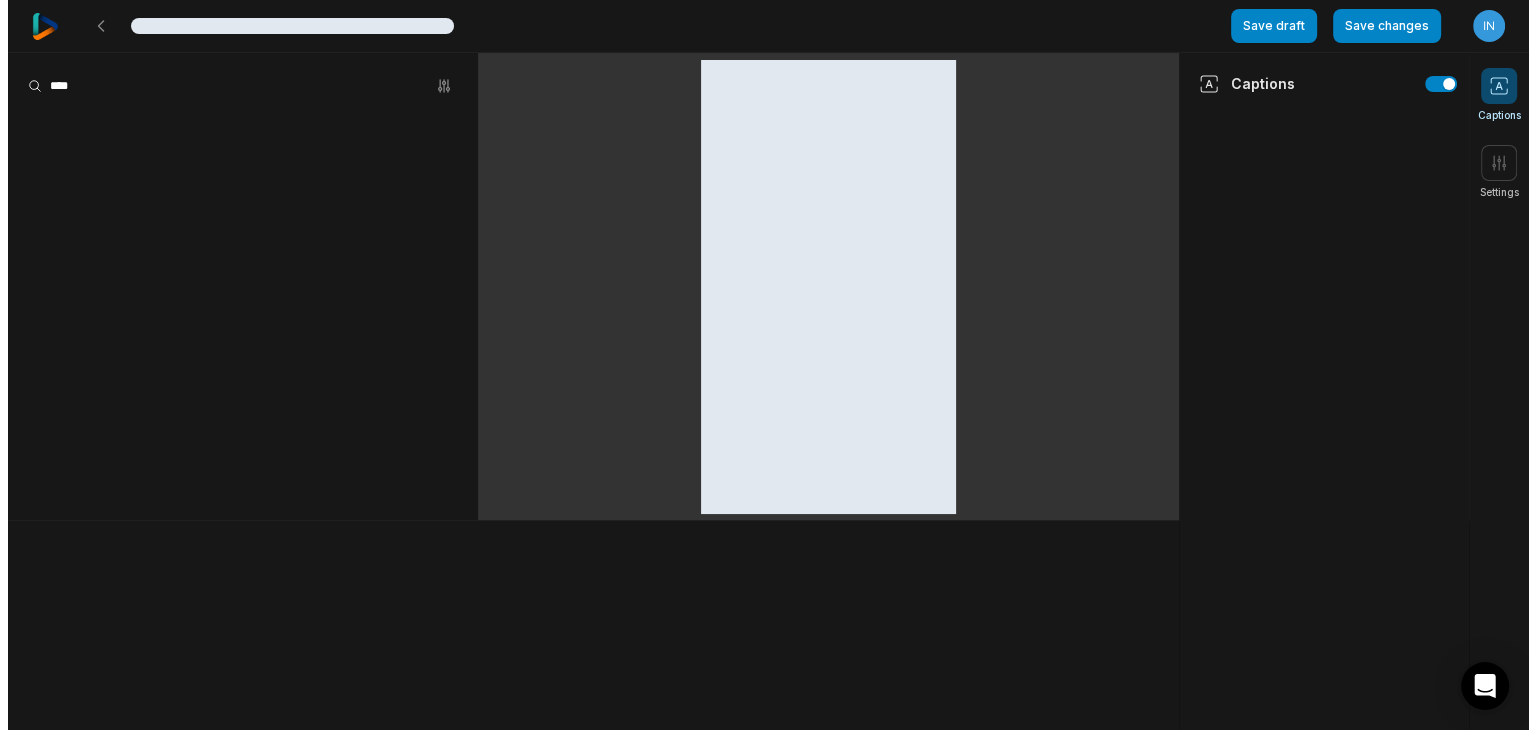 scroll, scrollTop: 0, scrollLeft: 0, axis: both 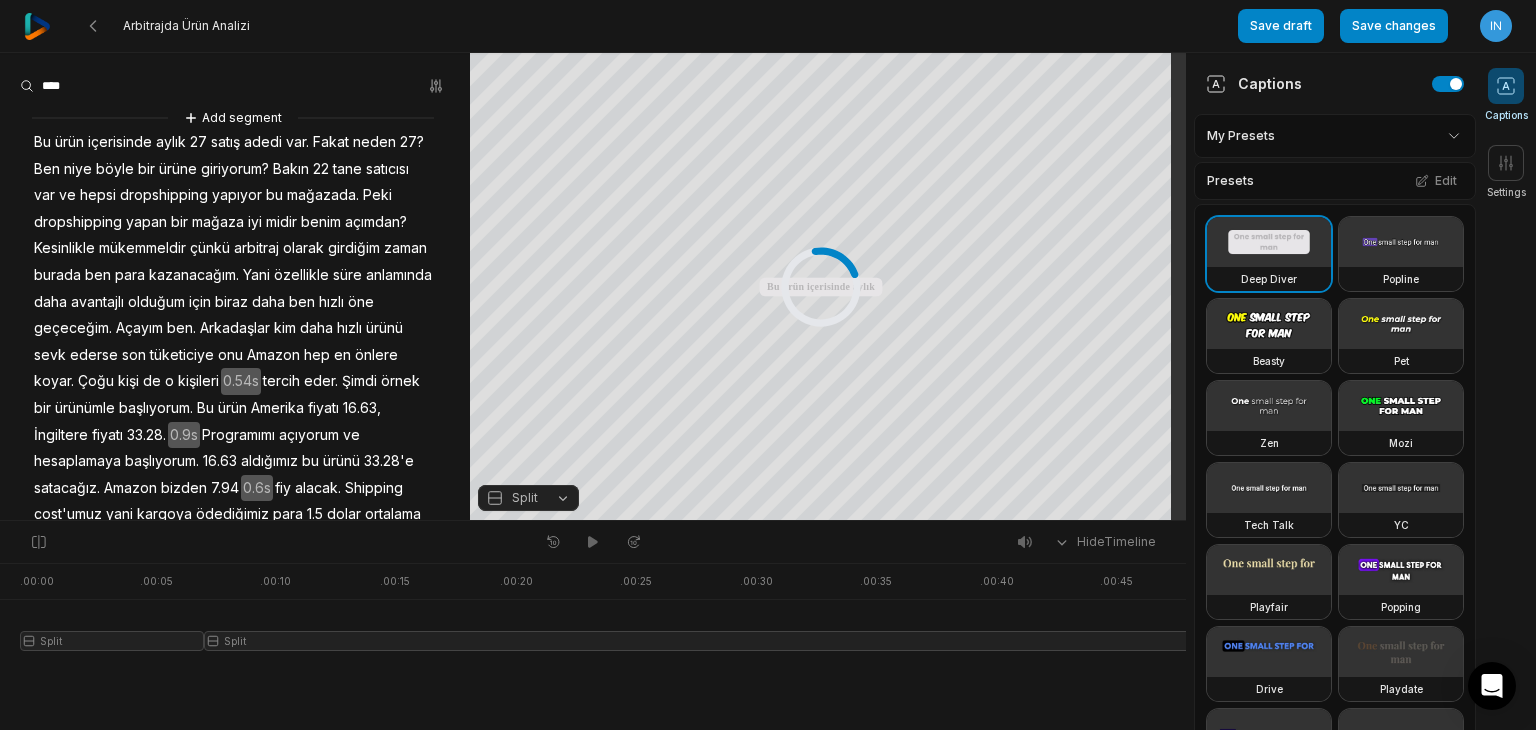 click on "Captions" at bounding box center (1335, 83) 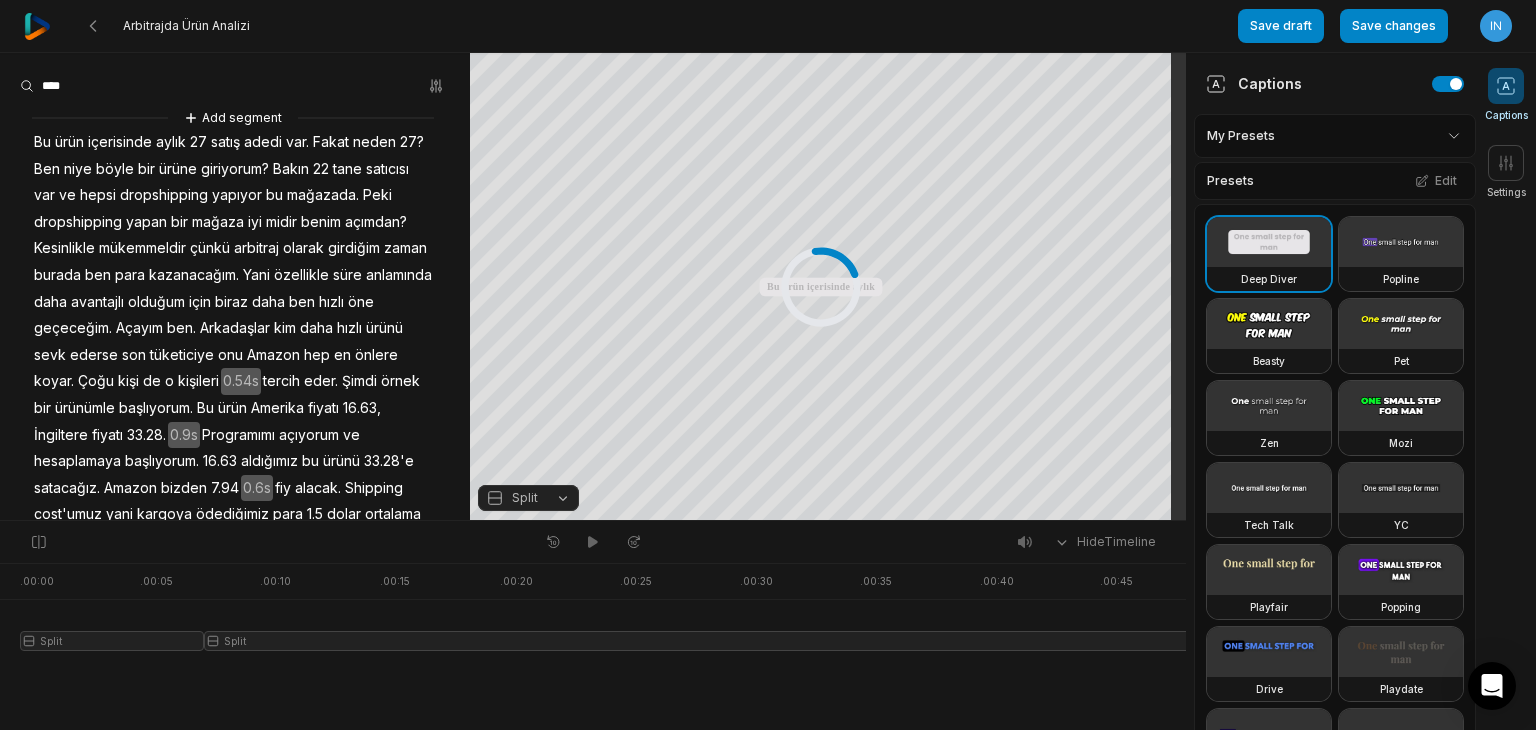 click on "Captions" at bounding box center [1335, 83] 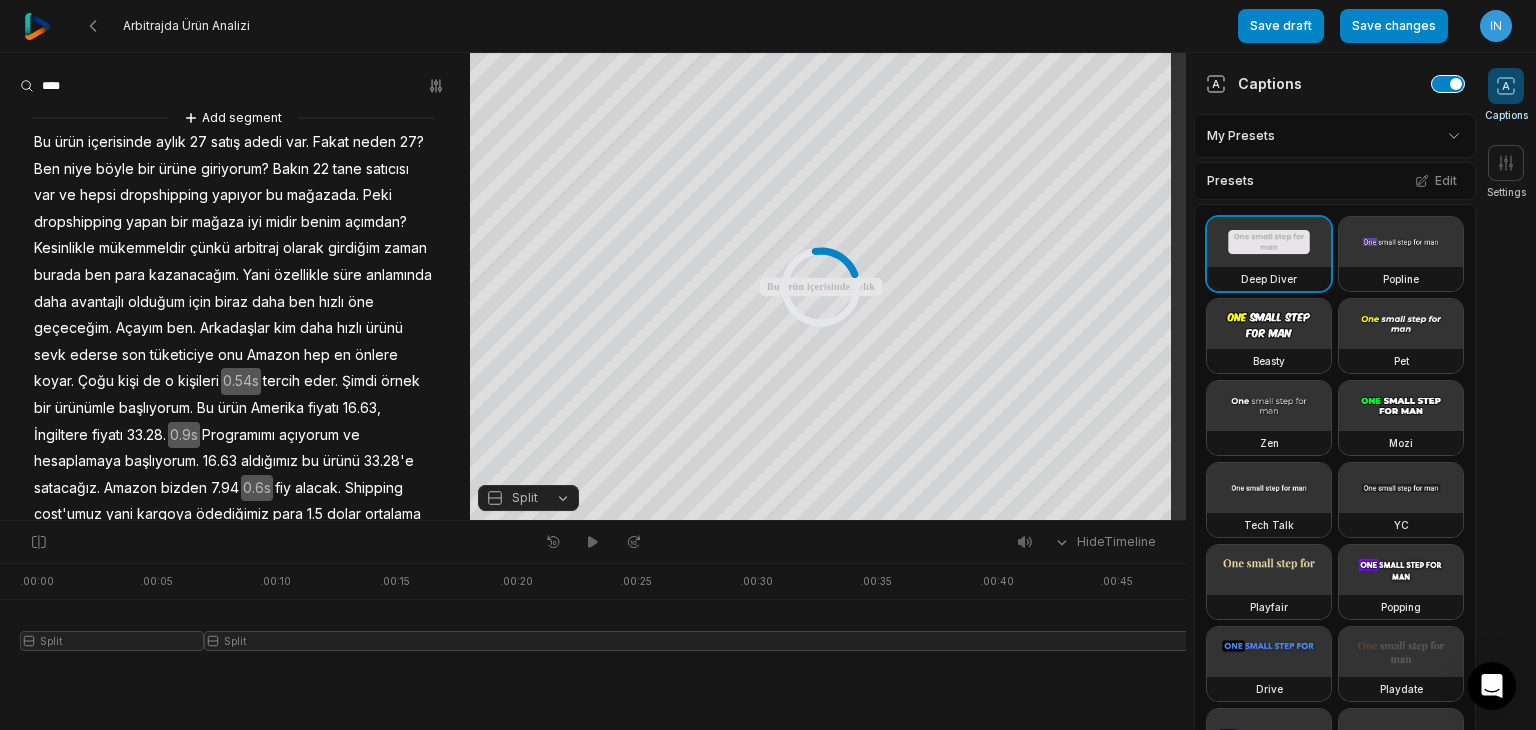 click at bounding box center (1448, 84) 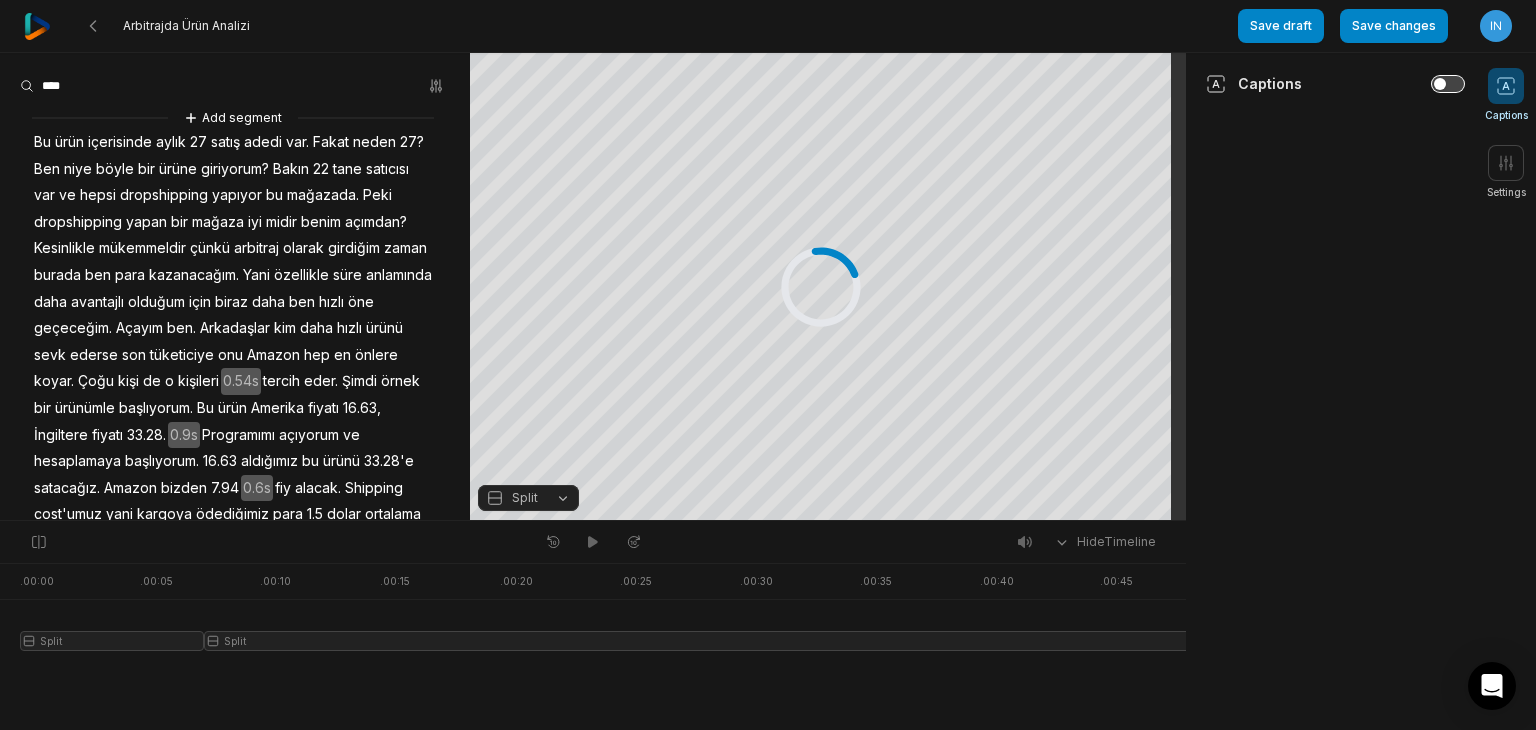 type 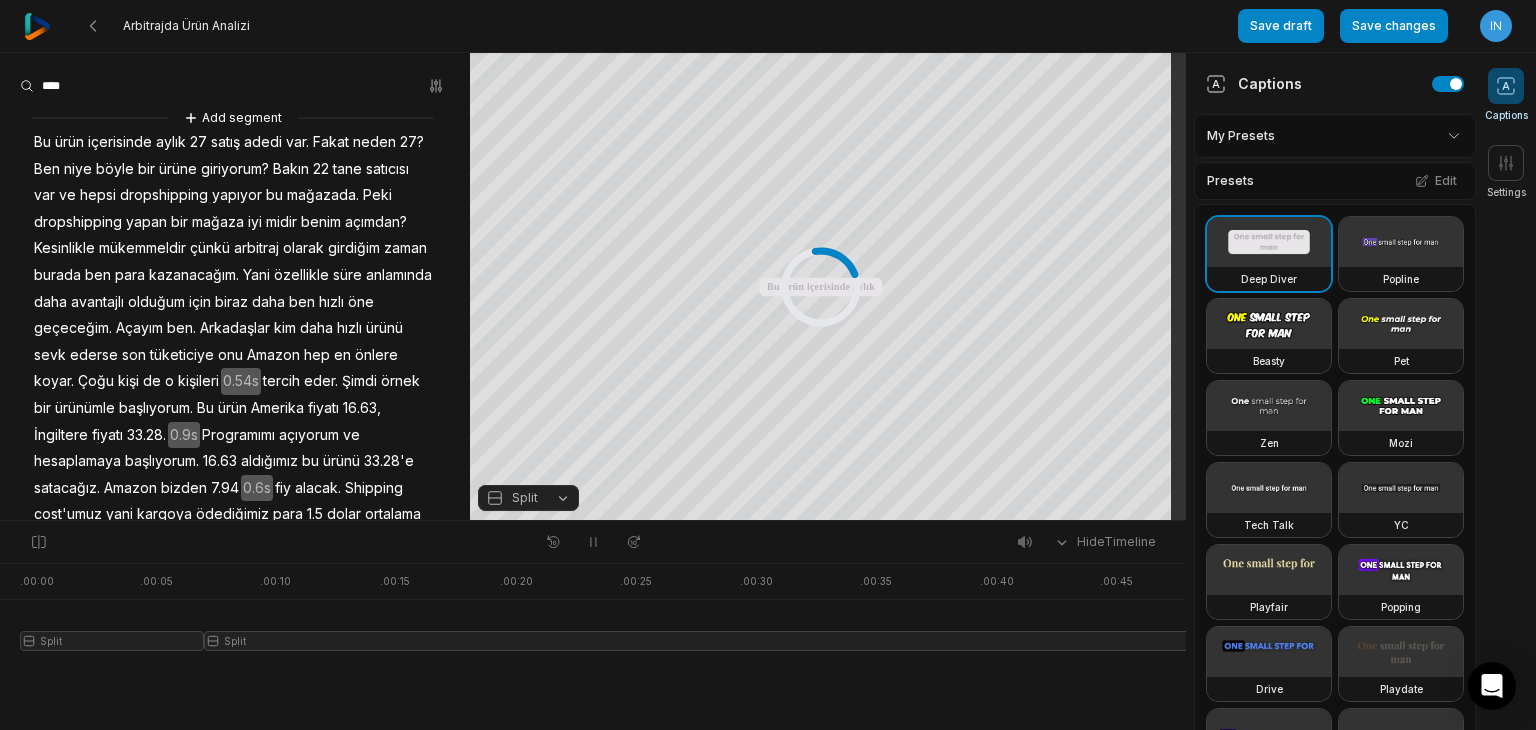 click on "Captions" at bounding box center [1335, 83] 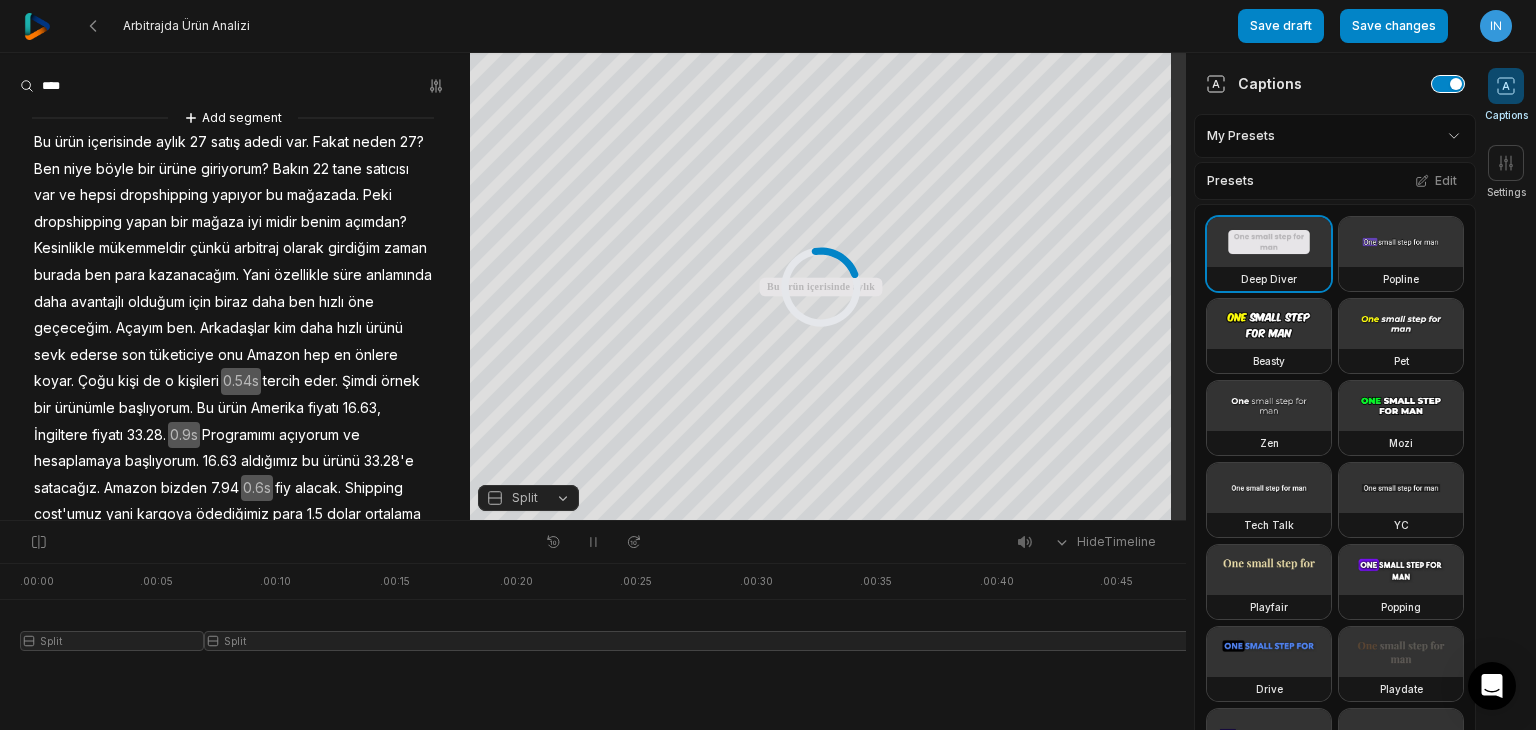 click at bounding box center [1448, 84] 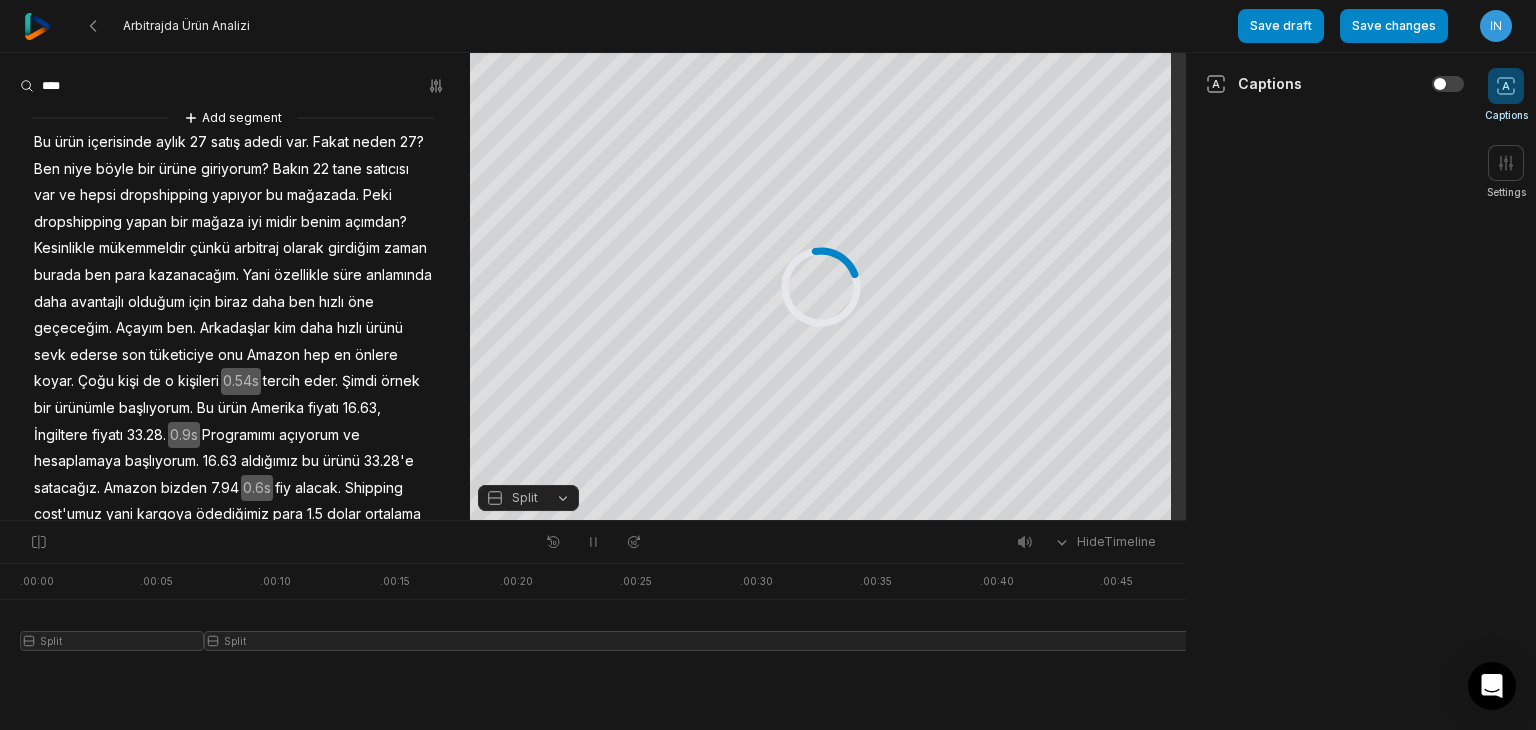 click on "Split" at bounding box center [528, 498] 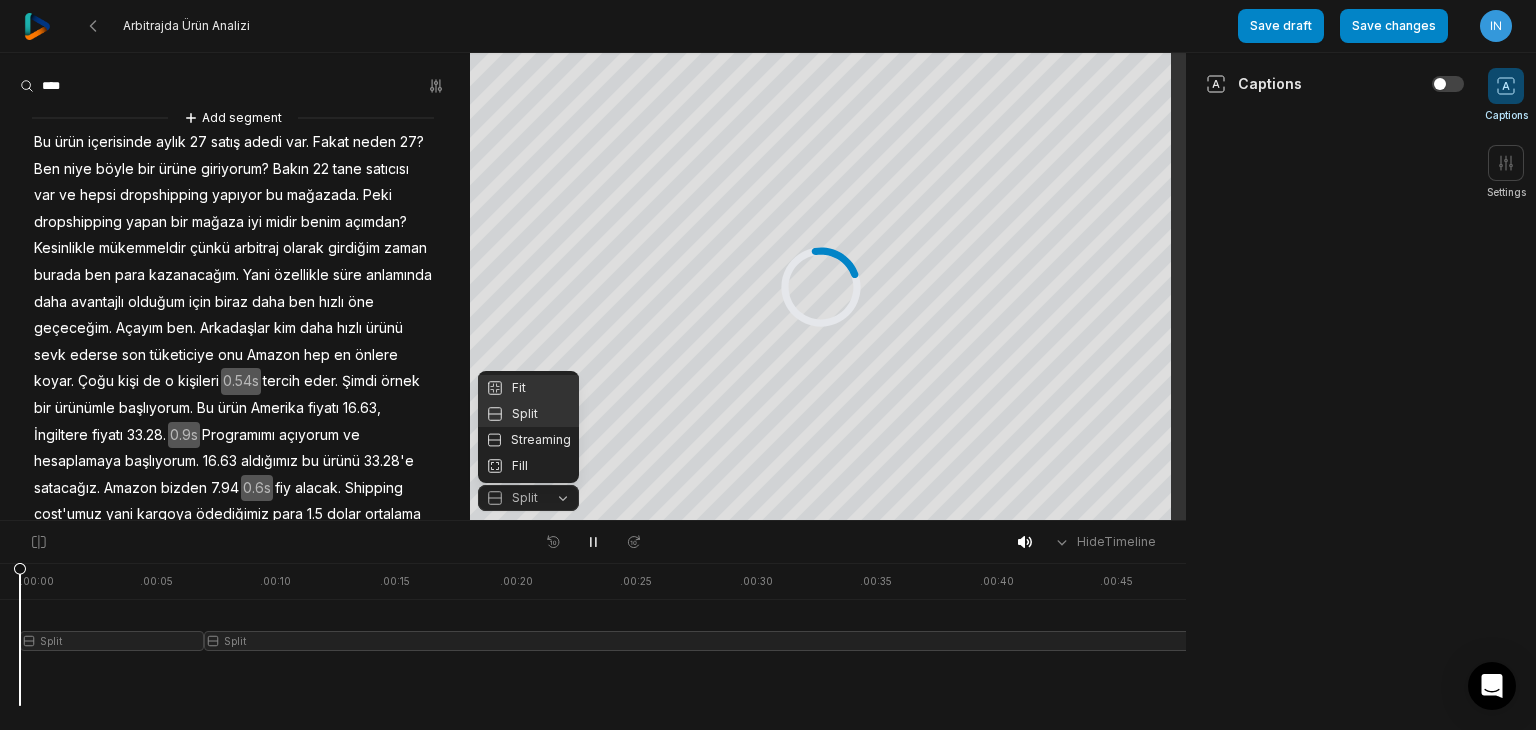 click on "Fit" at bounding box center [528, 388] 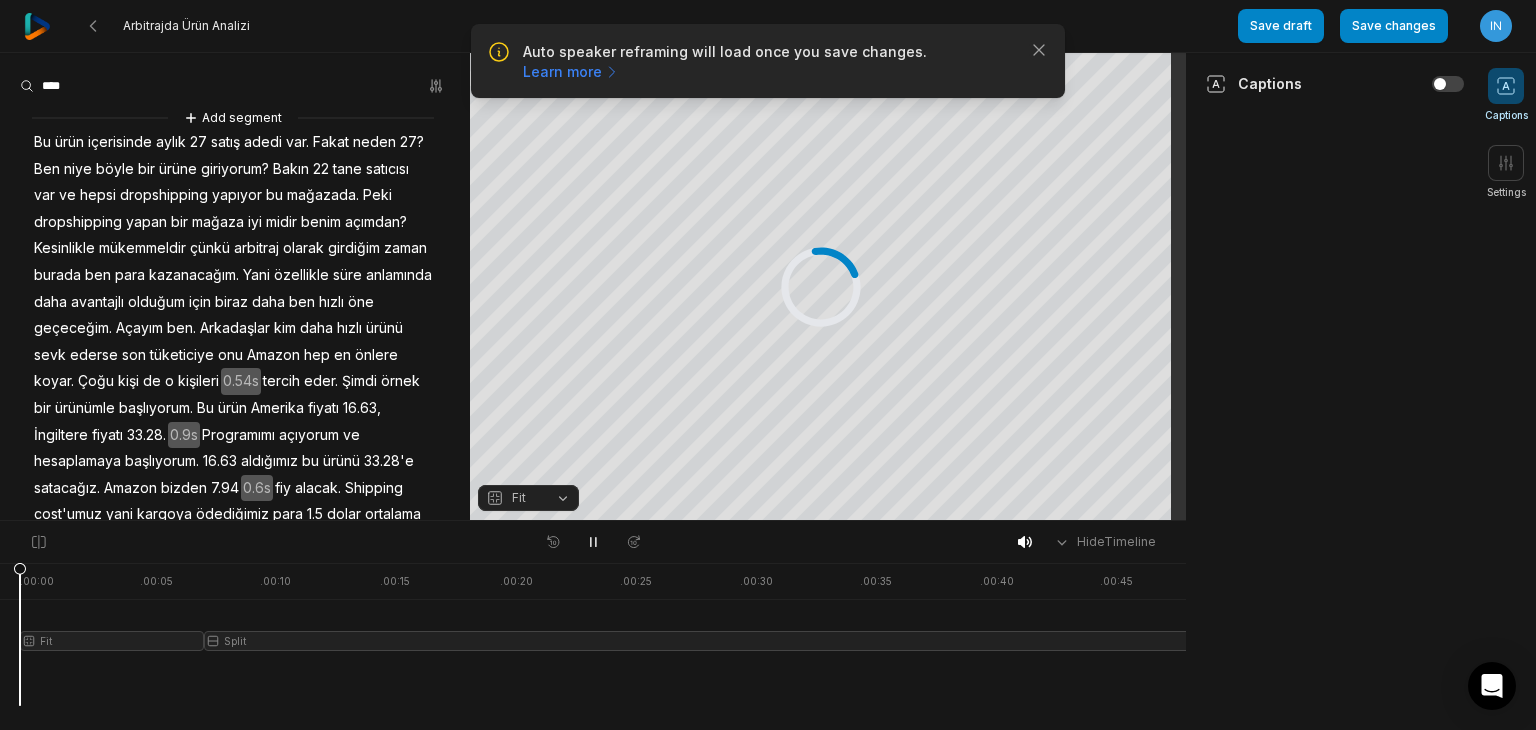 click on "Fit" at bounding box center (512, 498) 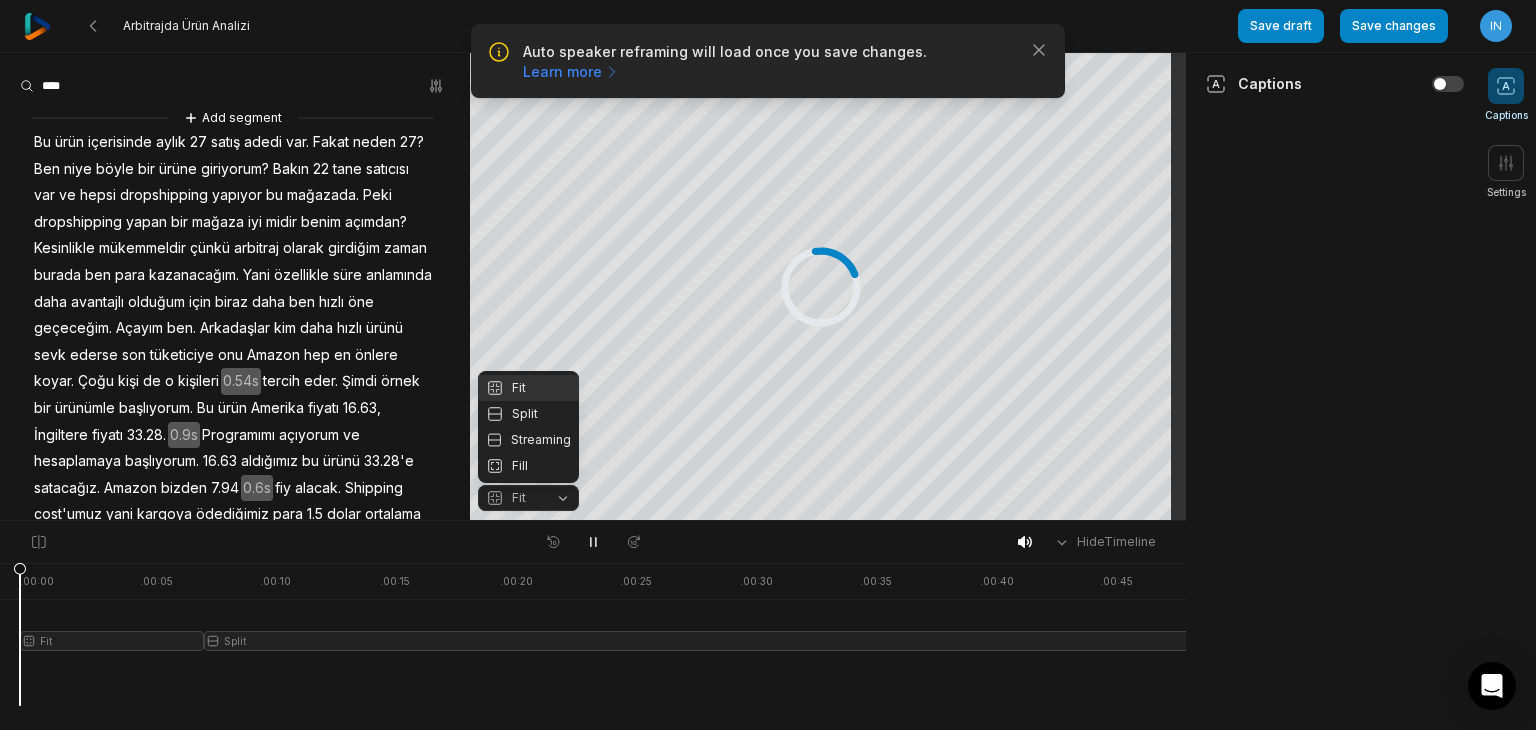 click on "Fit Split Streaming Fill" at bounding box center (528, 427) 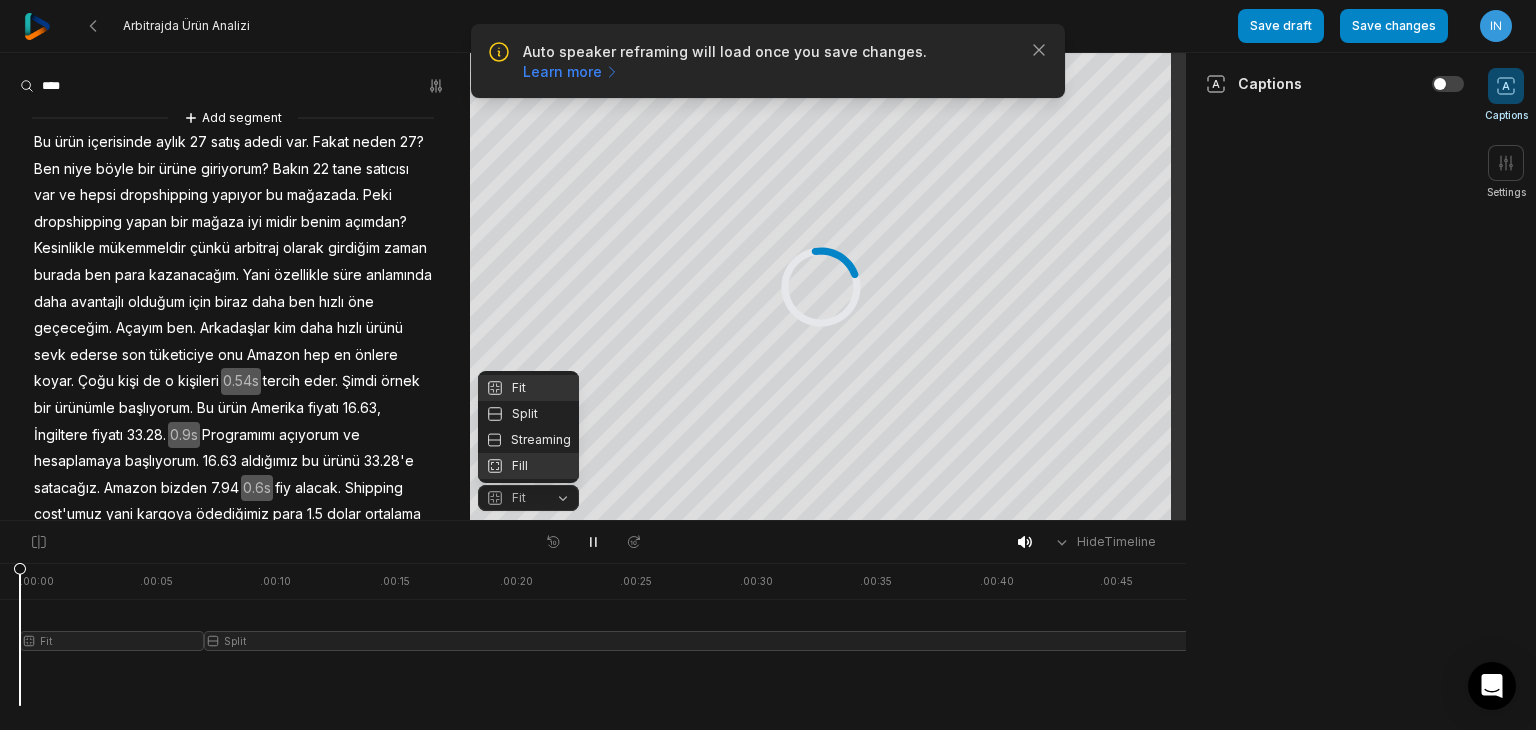 click on "Fill" at bounding box center (528, 466) 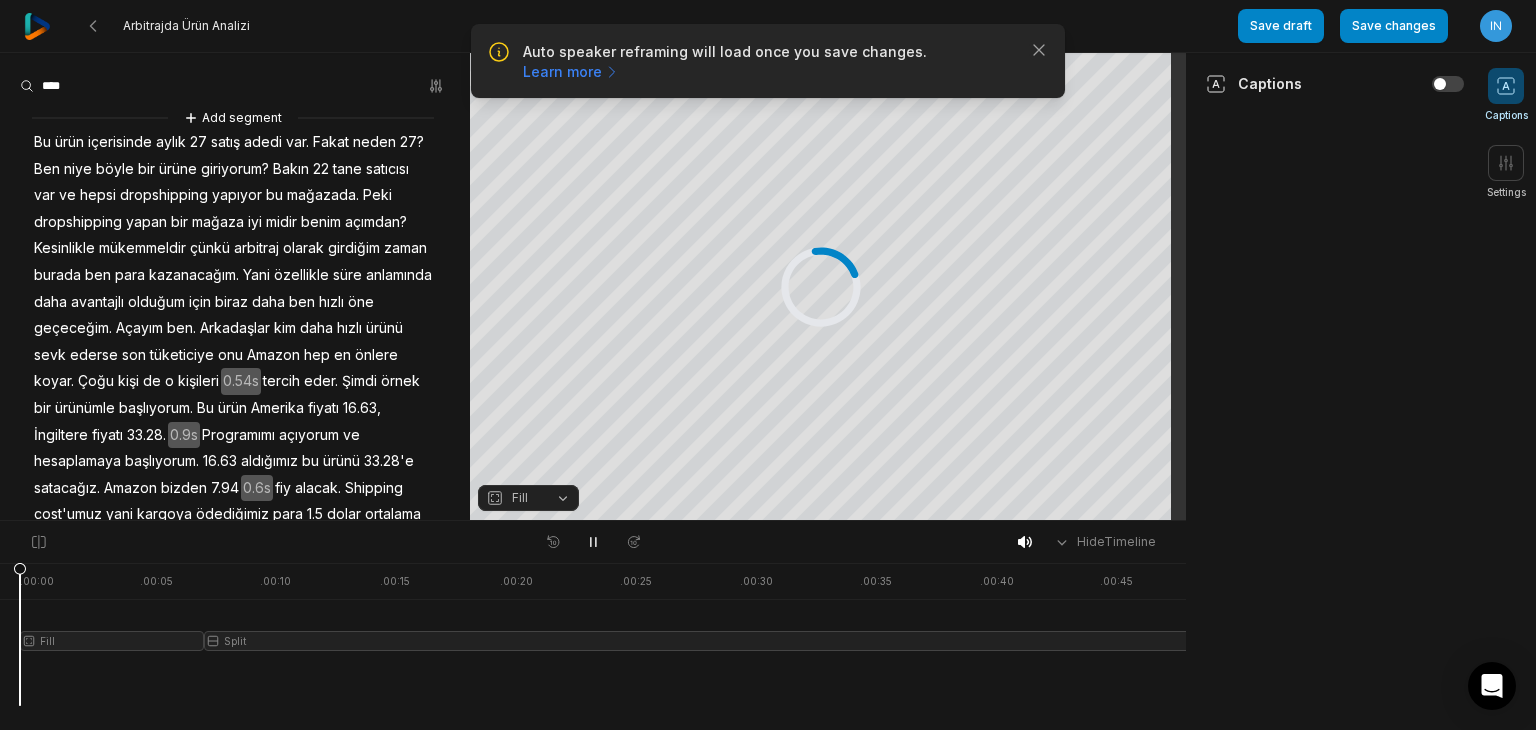 type 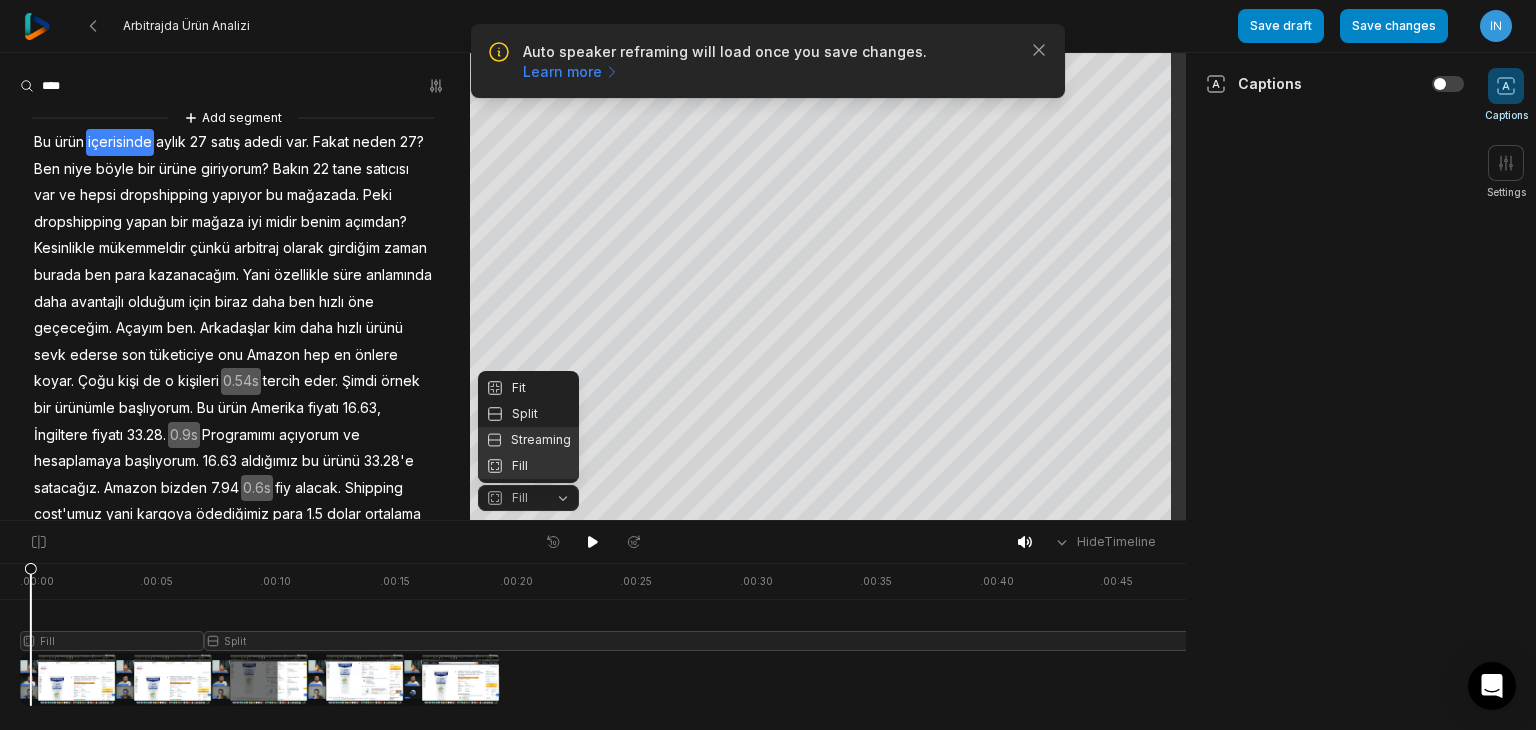 click on "Streaming" at bounding box center [528, 440] 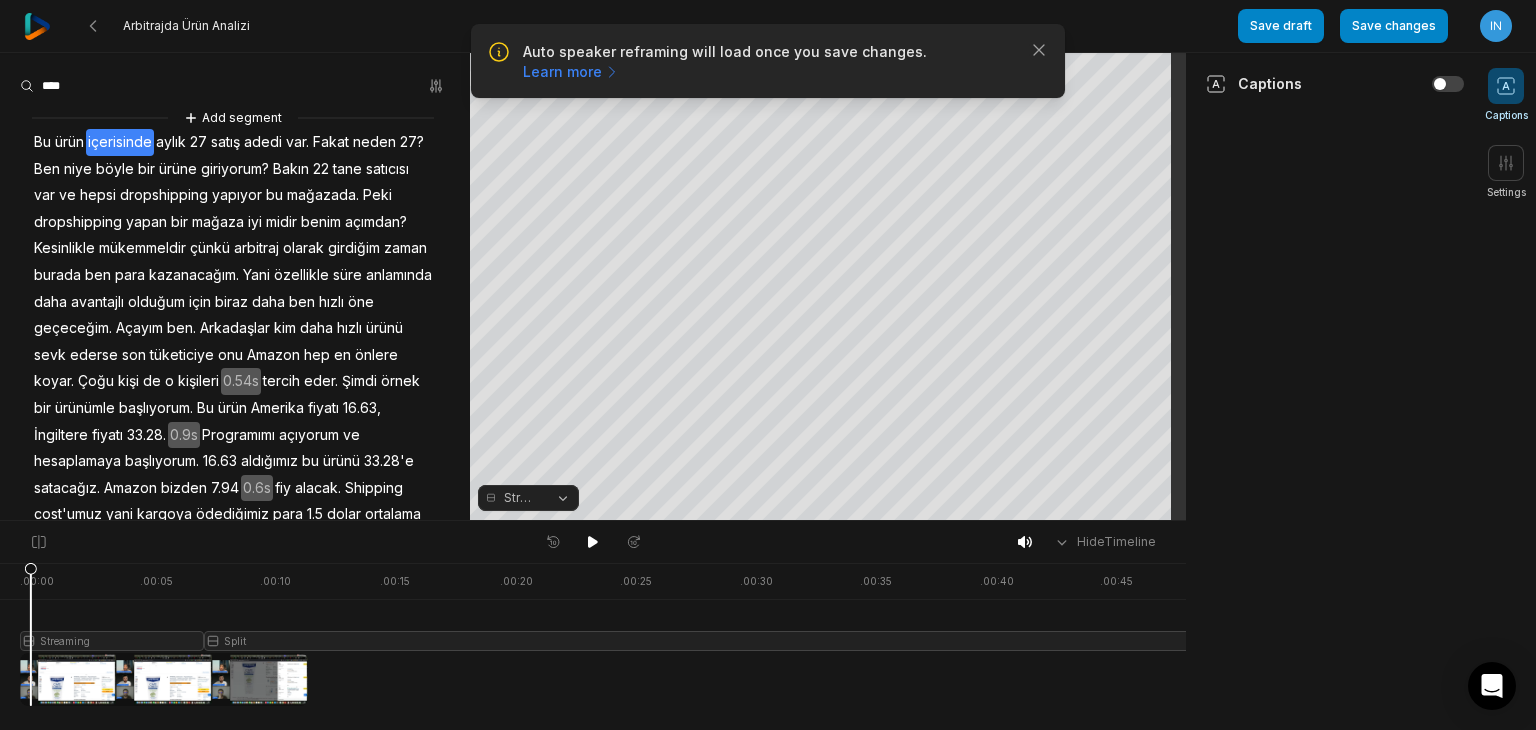 click on "Streaming" at bounding box center (521, 498) 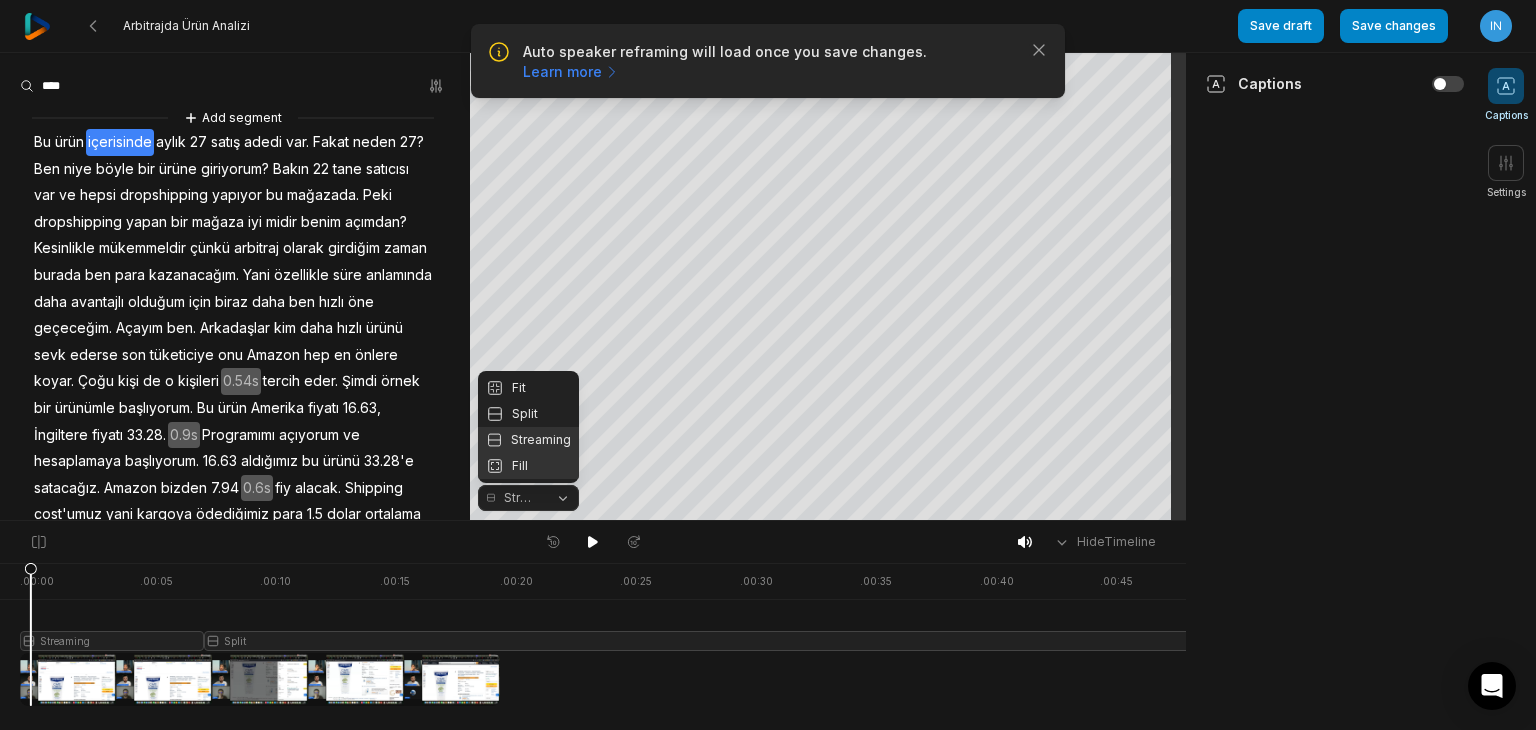 click on "Fill" at bounding box center (528, 466) 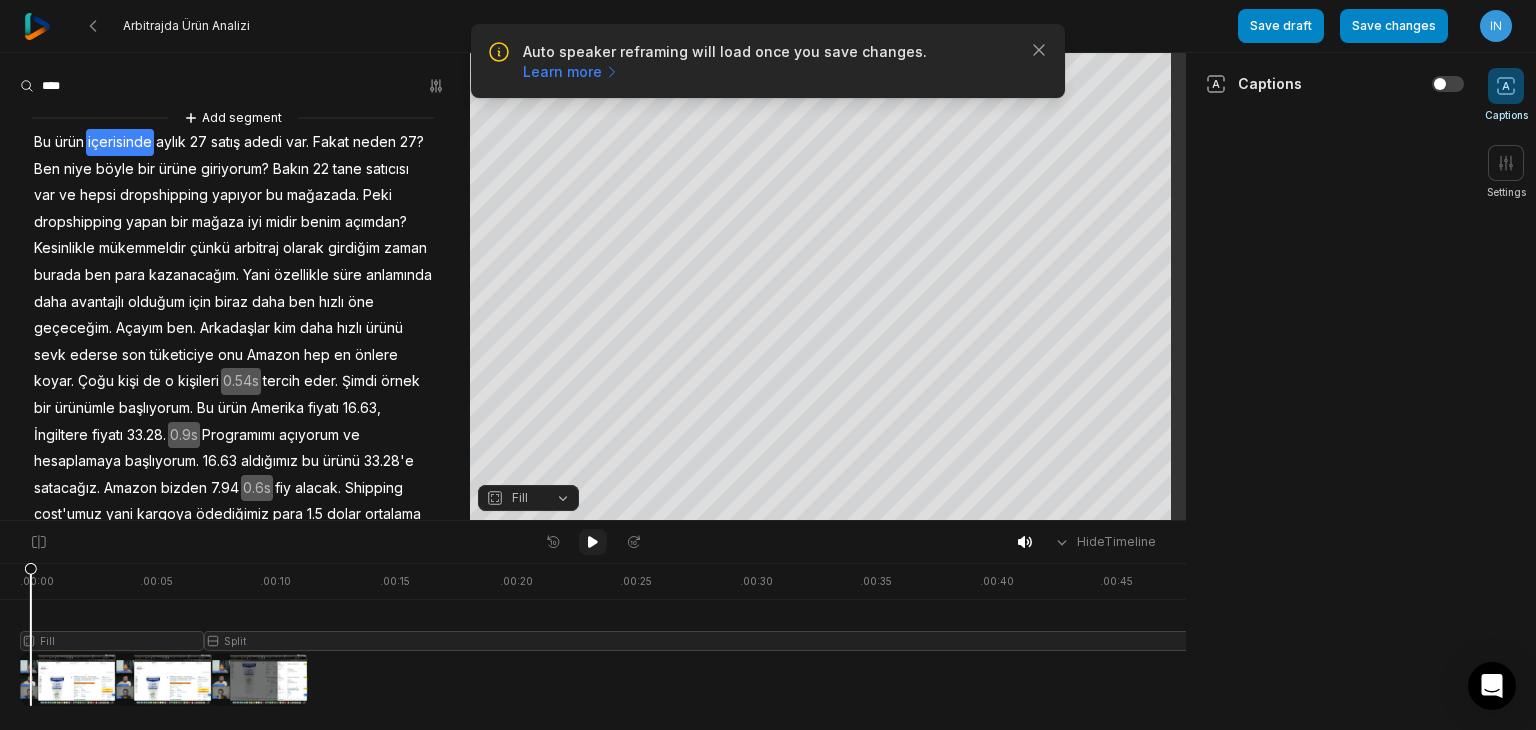 click 